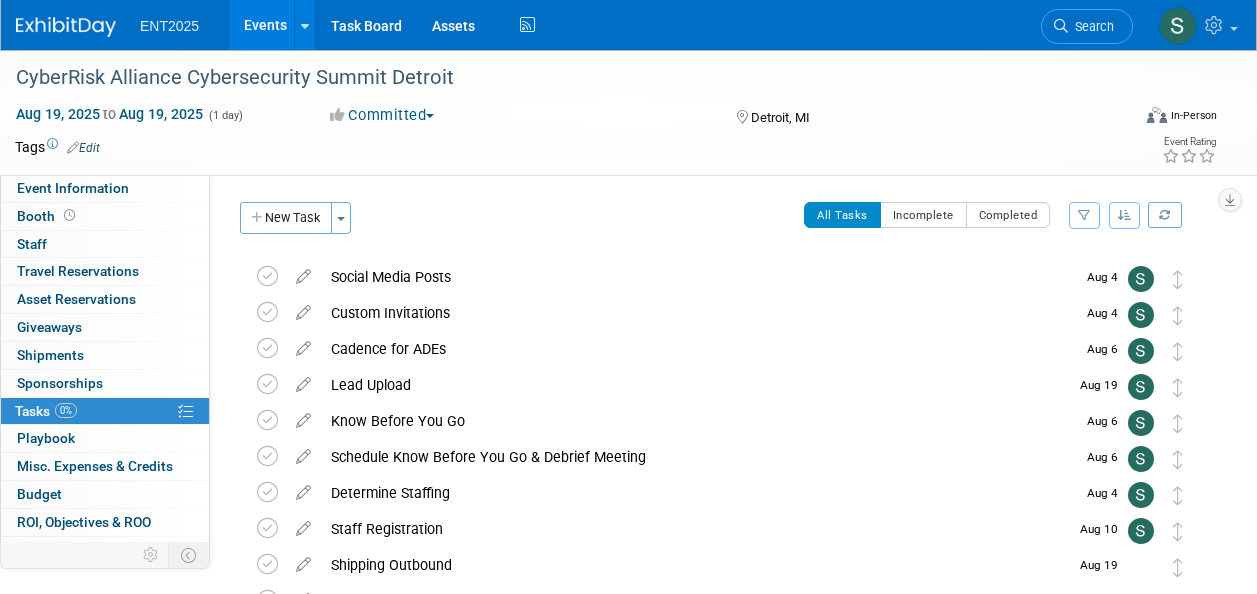 scroll, scrollTop: 0, scrollLeft: 0, axis: both 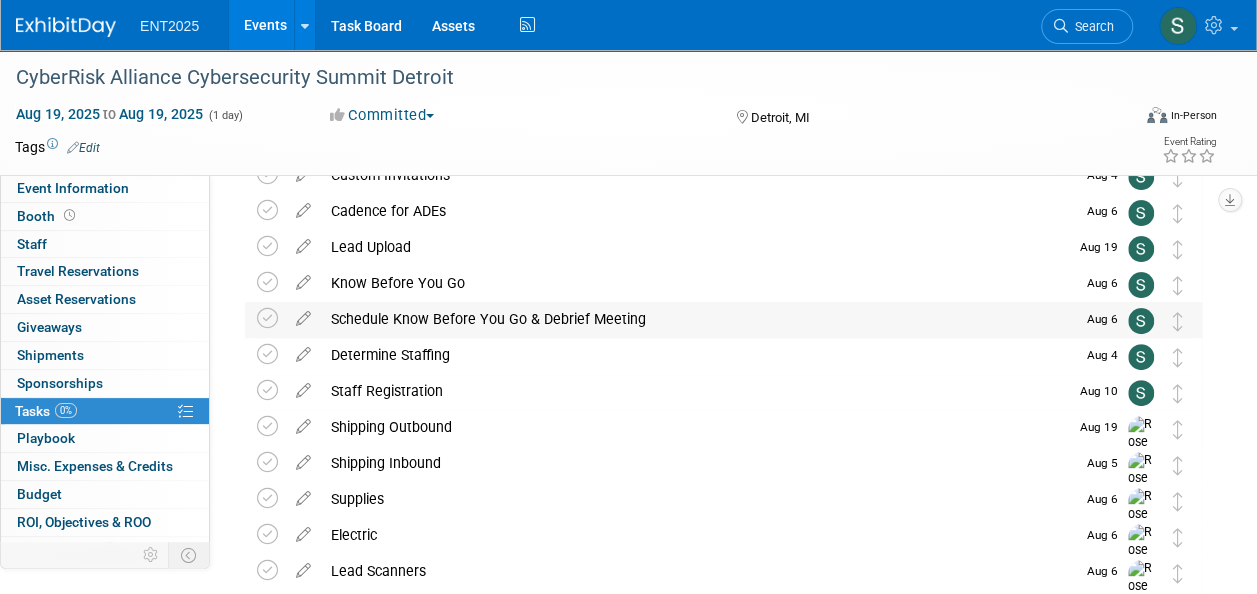 click on "Schedule Know Before You Go & Debrief Meeting" at bounding box center (698, 319) 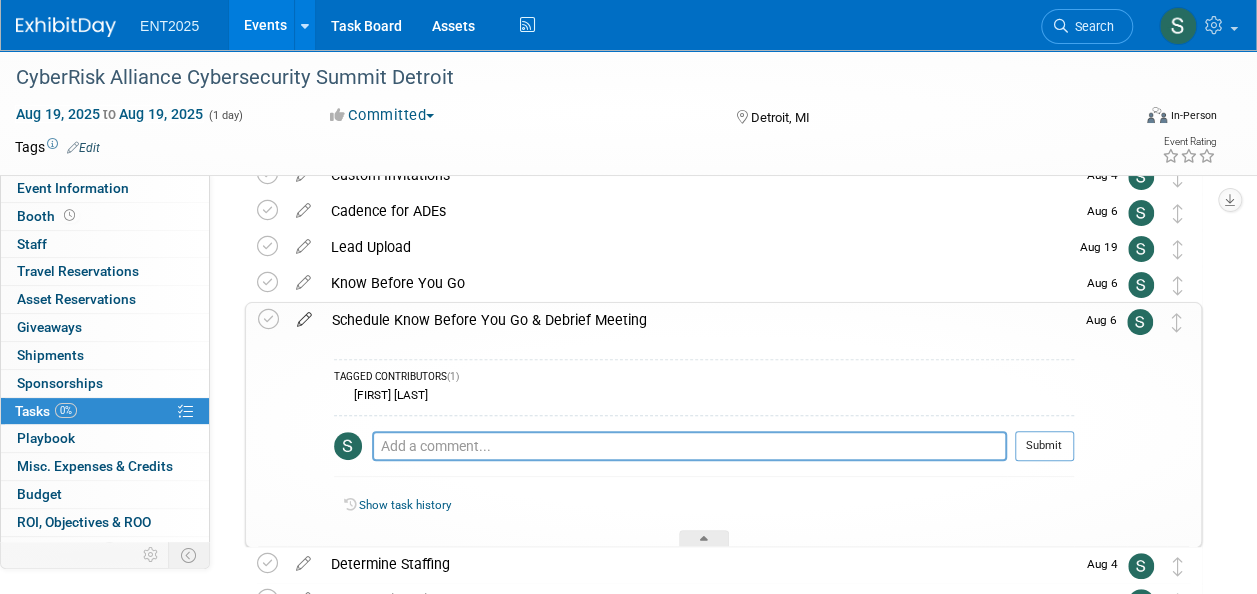 click at bounding box center [304, 315] 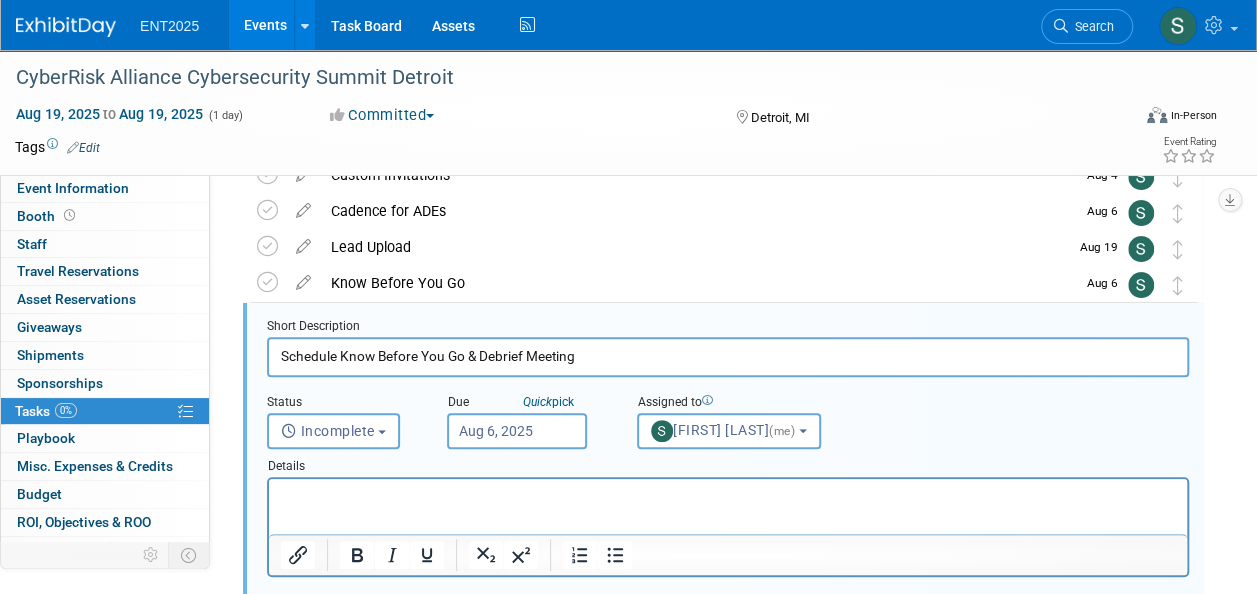 scroll, scrollTop: 147, scrollLeft: 0, axis: vertical 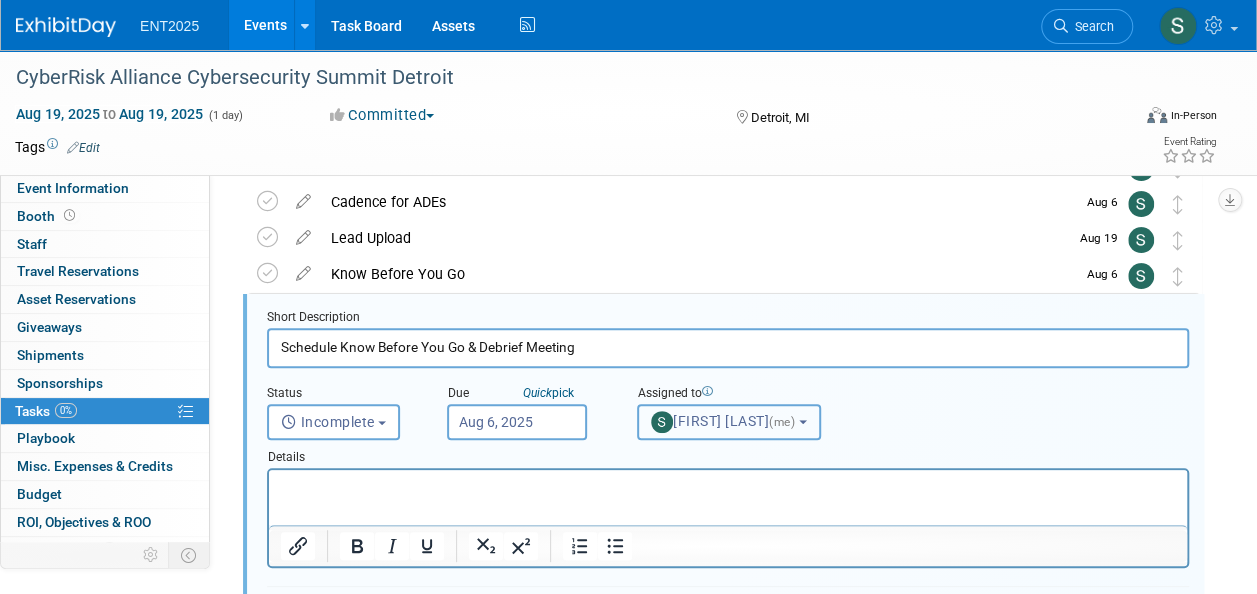 click on "[FIRST] [LAST]
(me)" at bounding box center (729, 422) 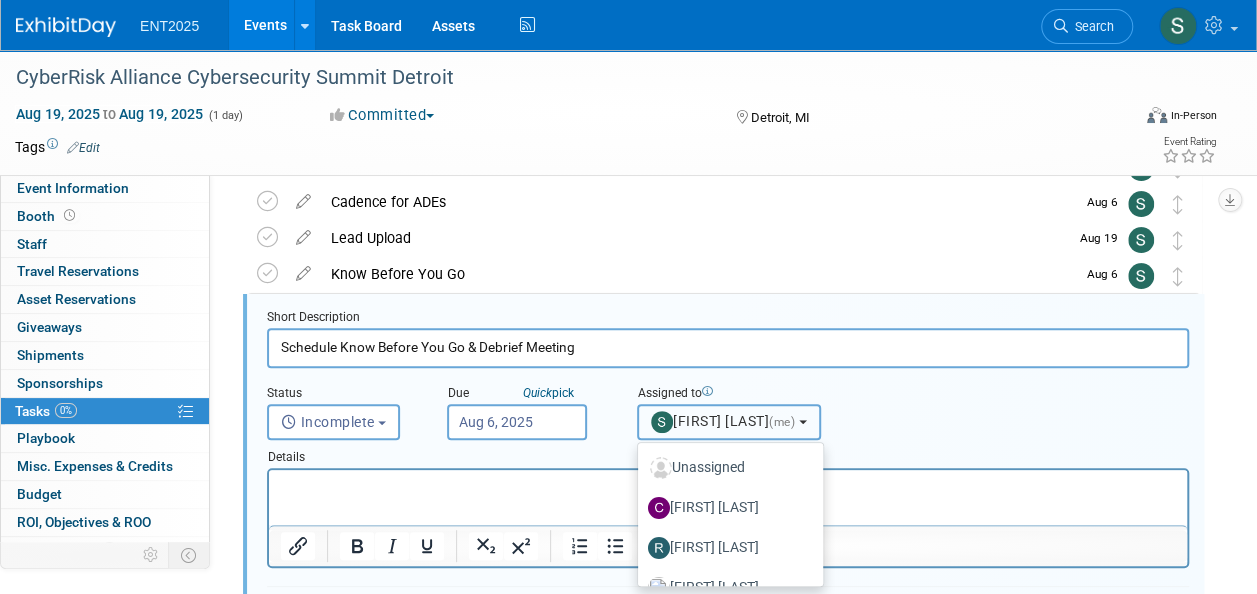 click on "[FIRST] [LAST]
(me)" at bounding box center (729, 422) 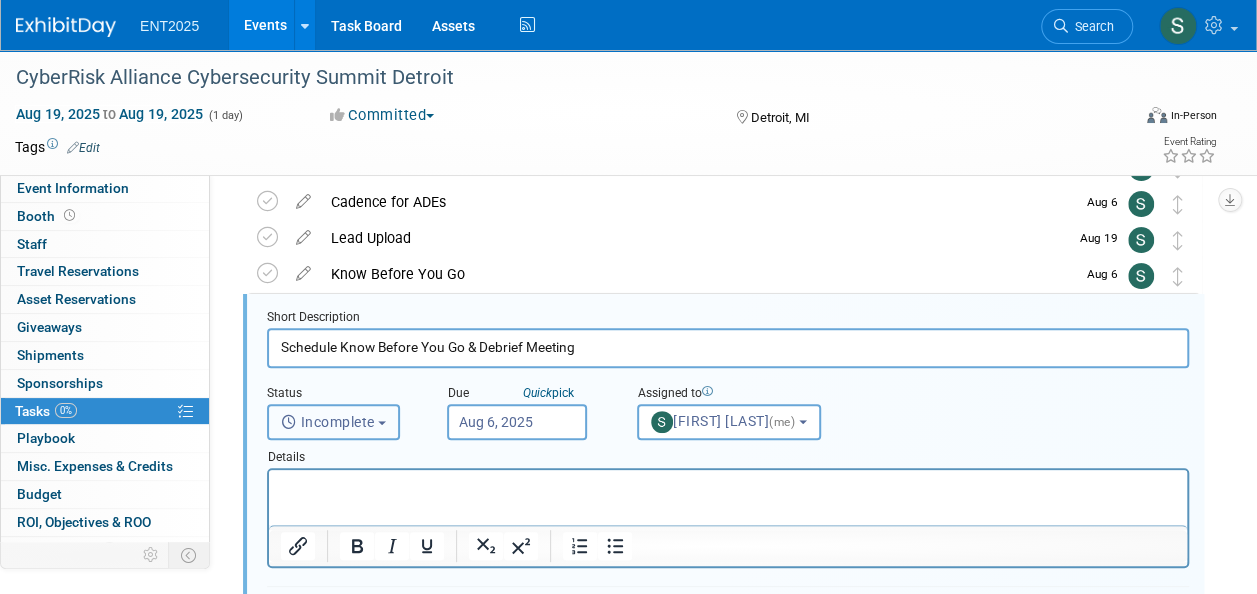 click on "Incomplete" at bounding box center (328, 422) 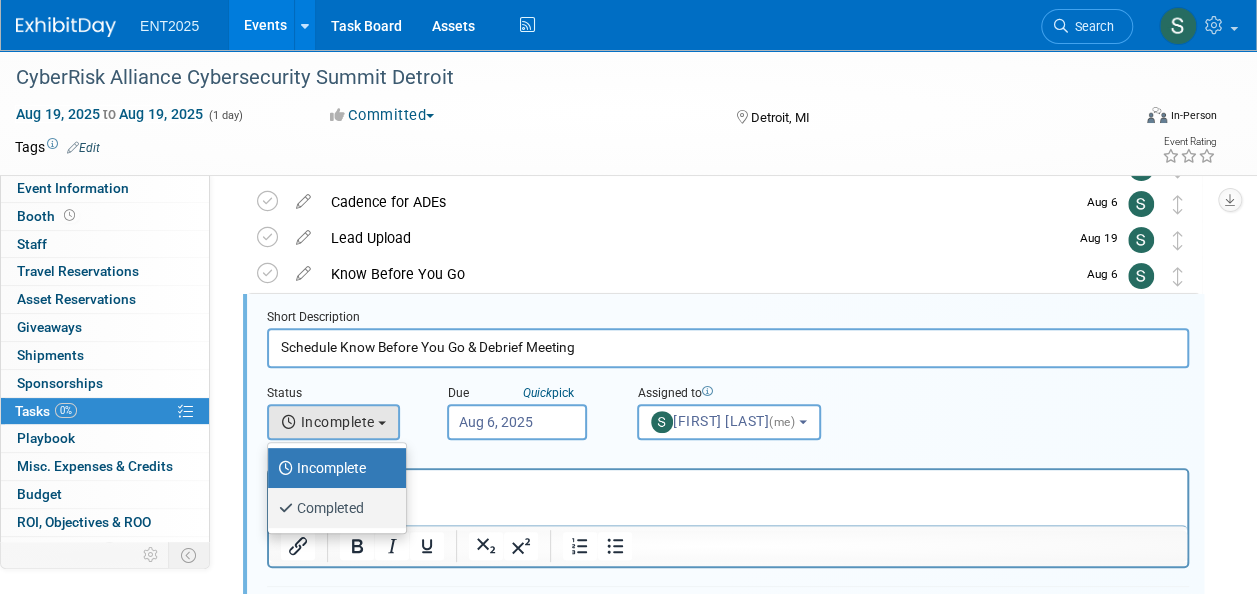 click on "Completed" at bounding box center (332, 508) 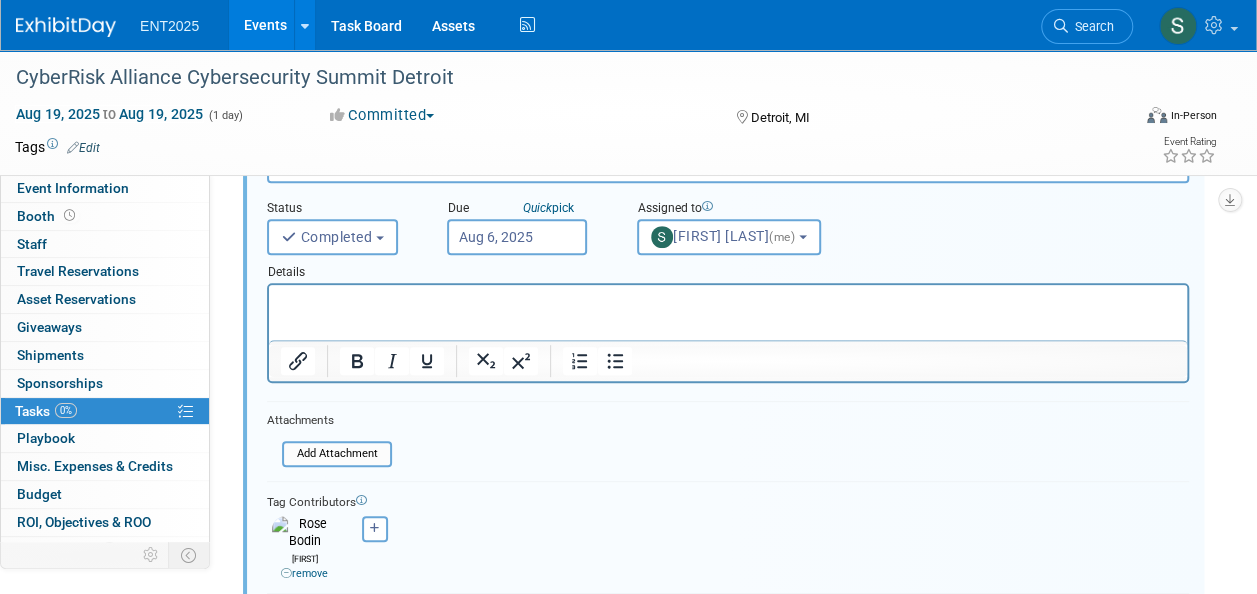 scroll, scrollTop: 340, scrollLeft: 0, axis: vertical 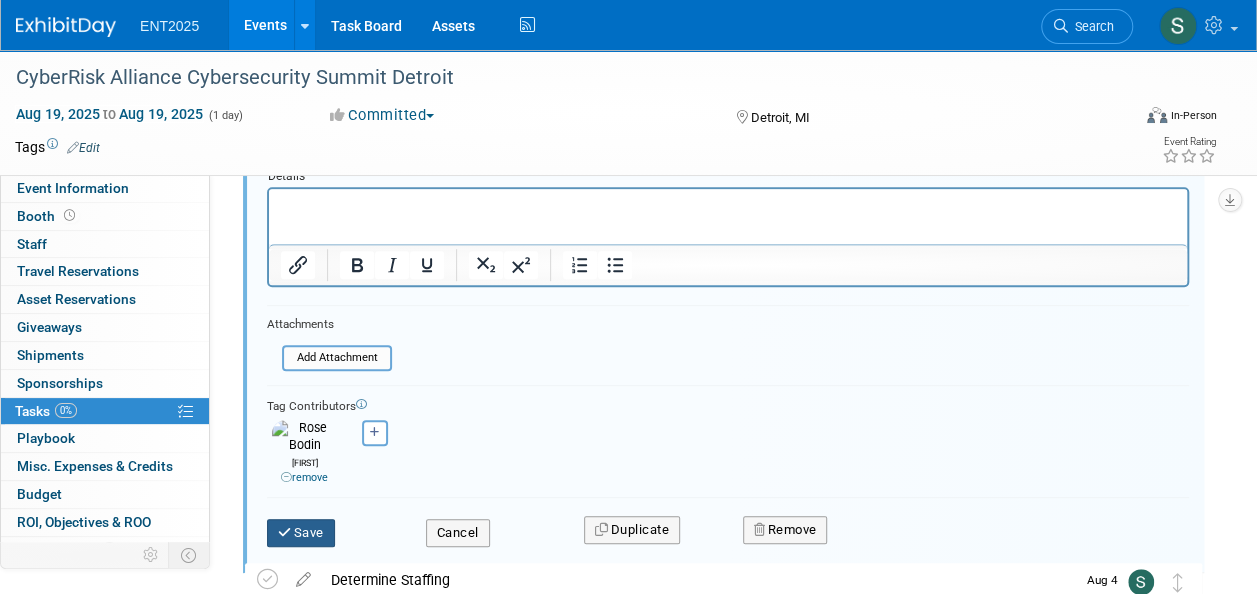 click on "Save" at bounding box center (301, 533) 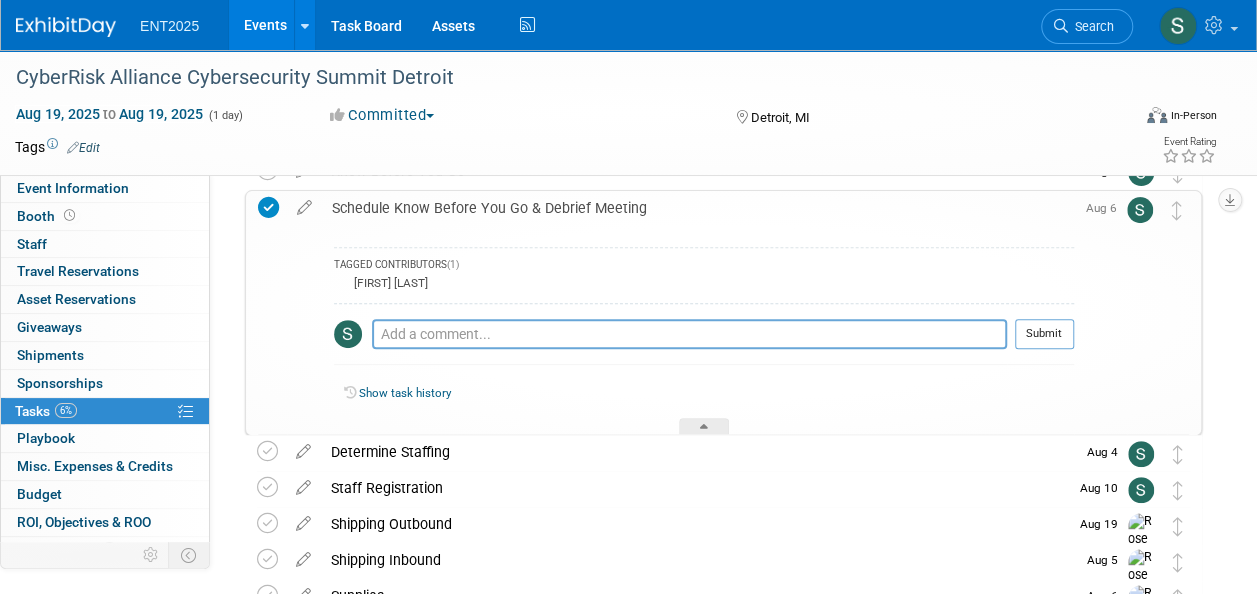 scroll, scrollTop: 246, scrollLeft: 0, axis: vertical 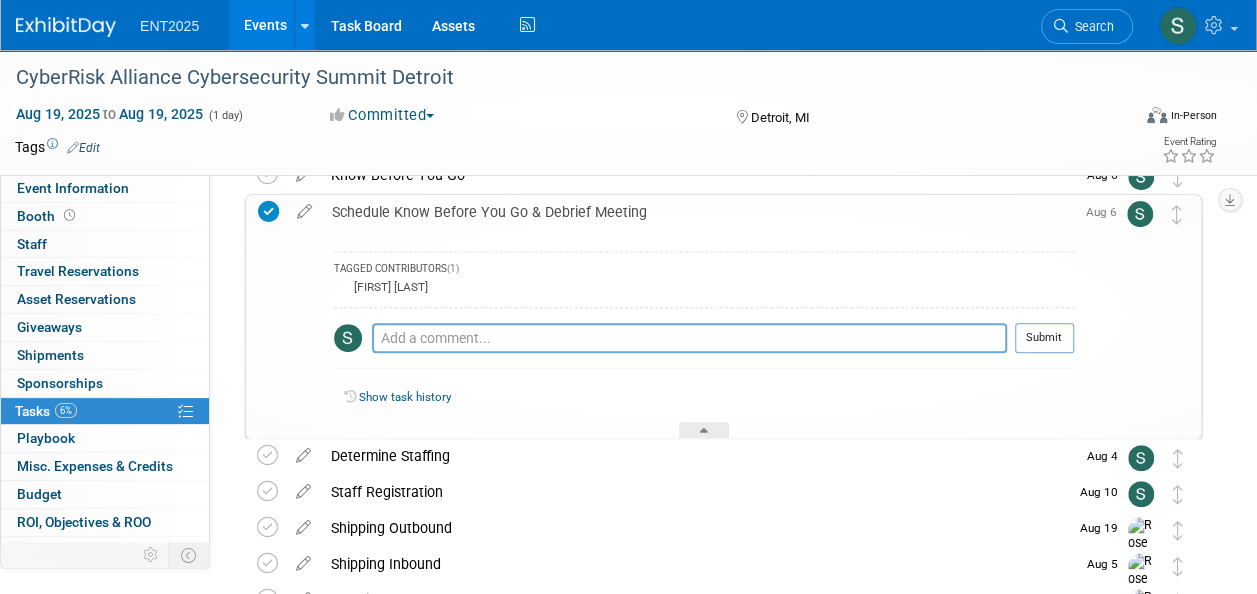 click on "Schedule Know Before You Go & Debrief Meeting" at bounding box center [698, 212] 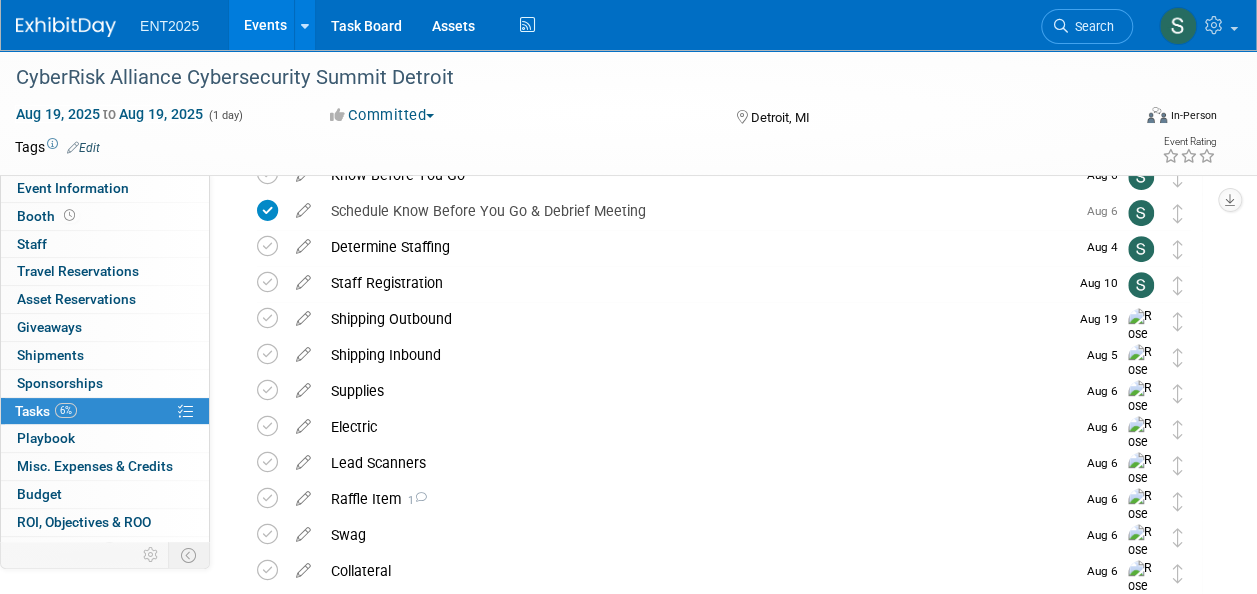 click at bounding box center (303, 242) 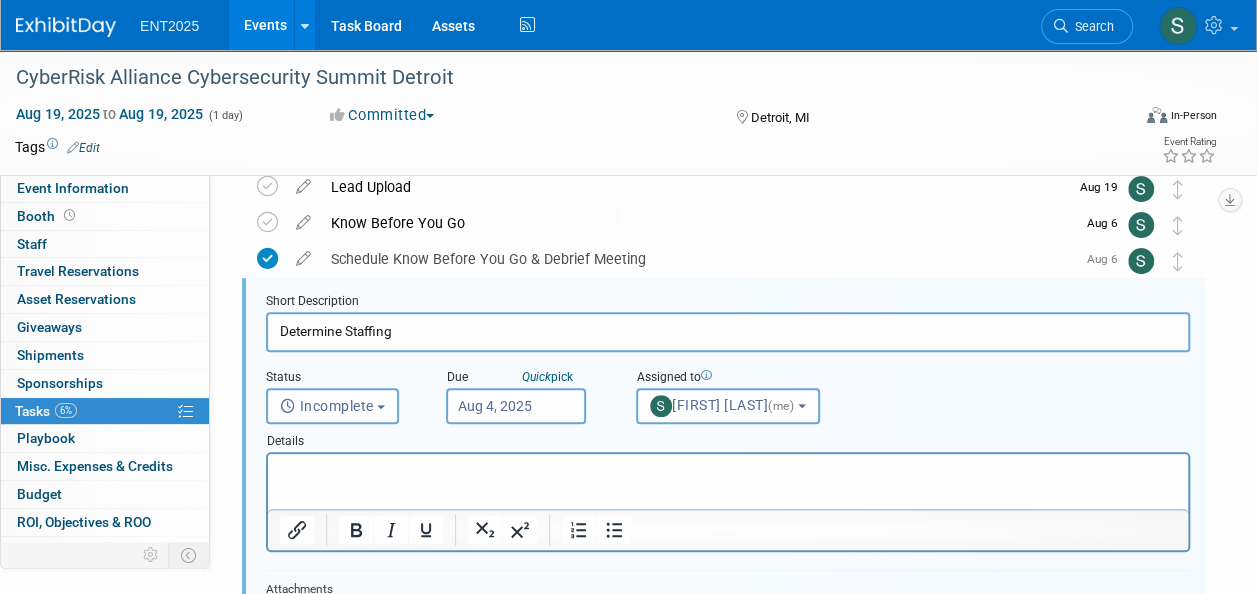 scroll, scrollTop: 182, scrollLeft: 0, axis: vertical 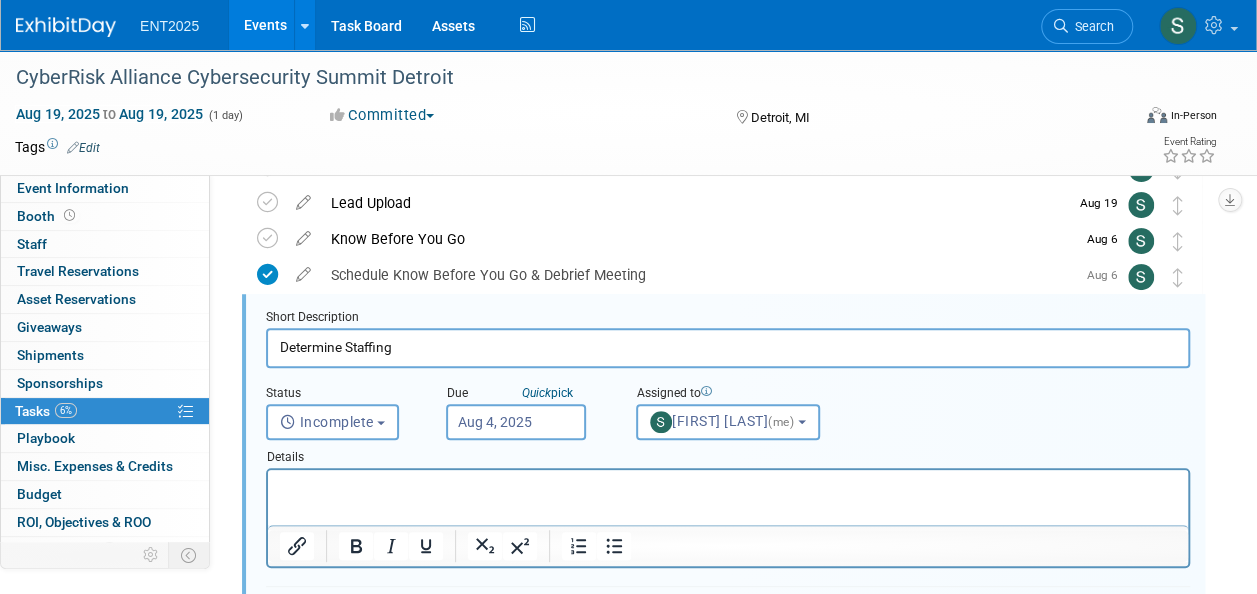click at bounding box center [728, 487] 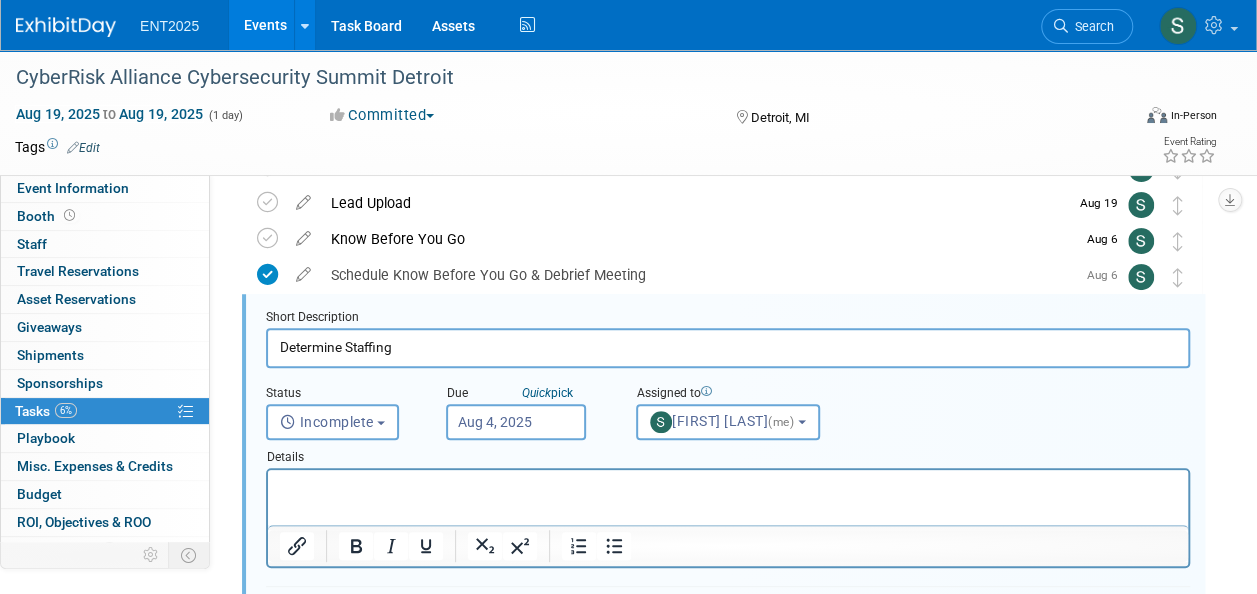 type 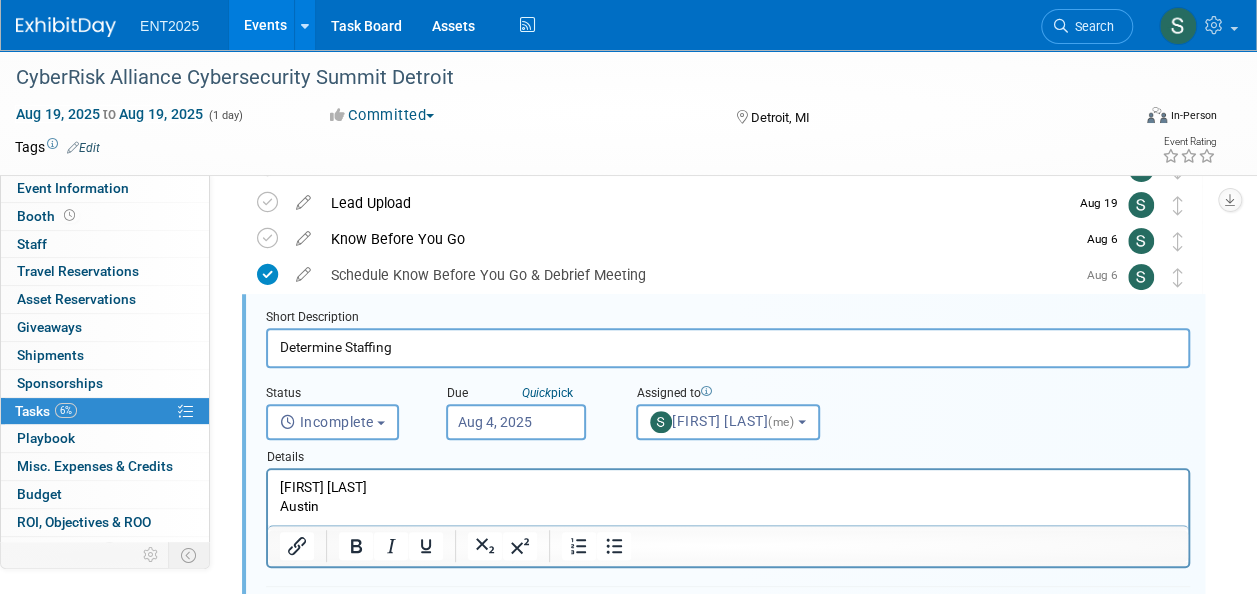 click on "Austin" at bounding box center (728, 506) 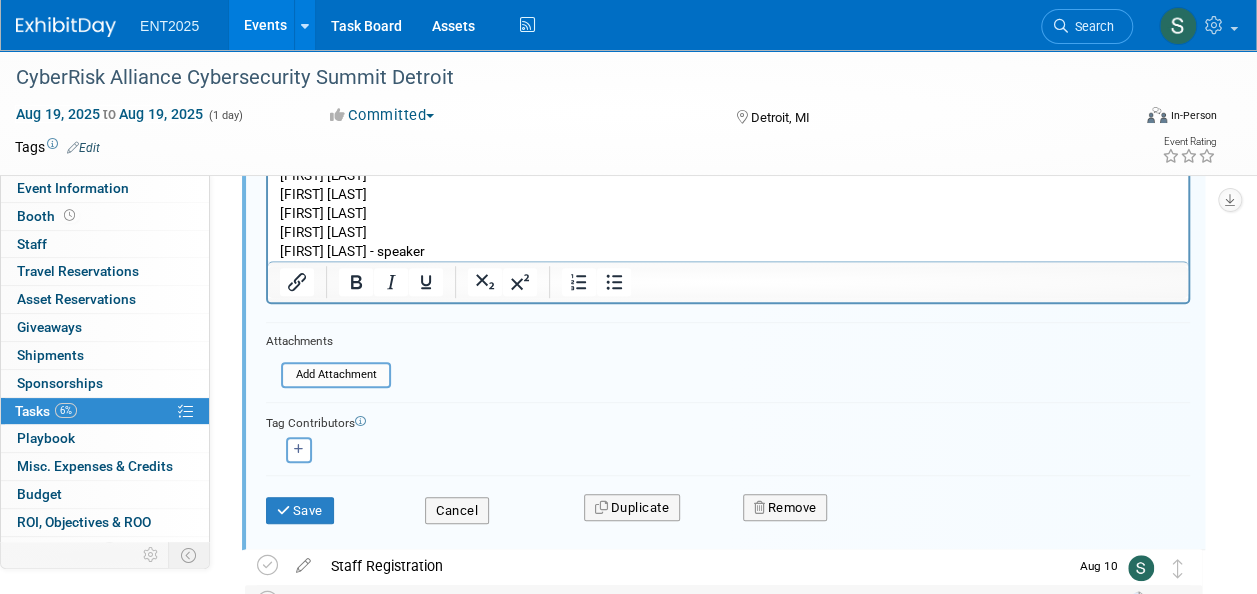scroll, scrollTop: 498, scrollLeft: 0, axis: vertical 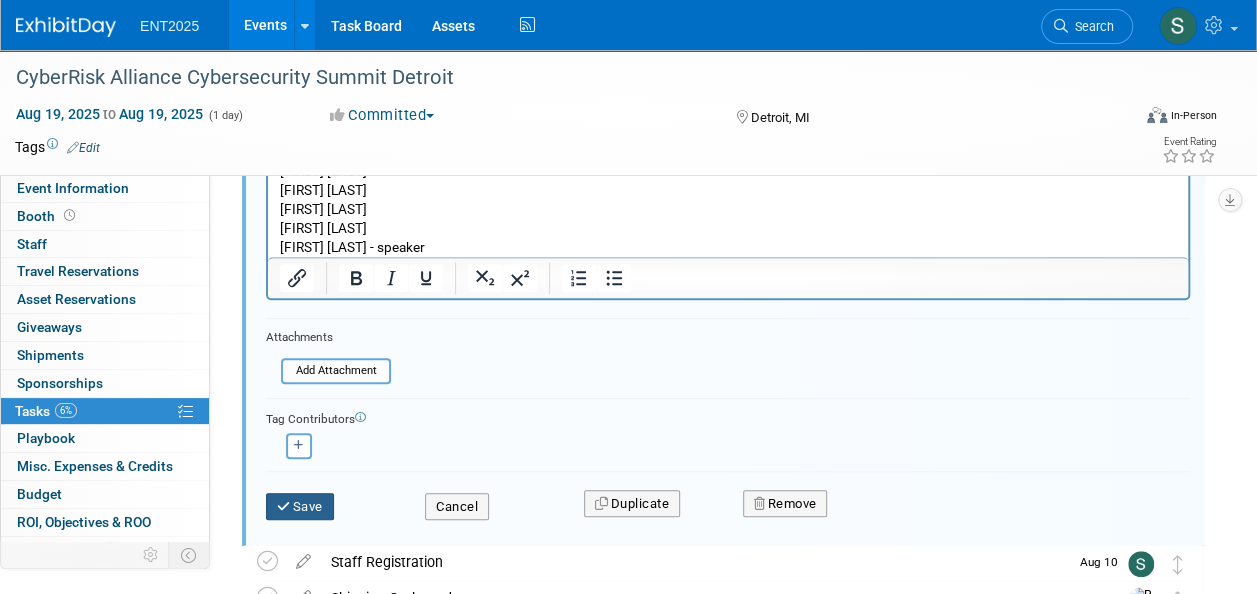 click on "Save" at bounding box center [300, 507] 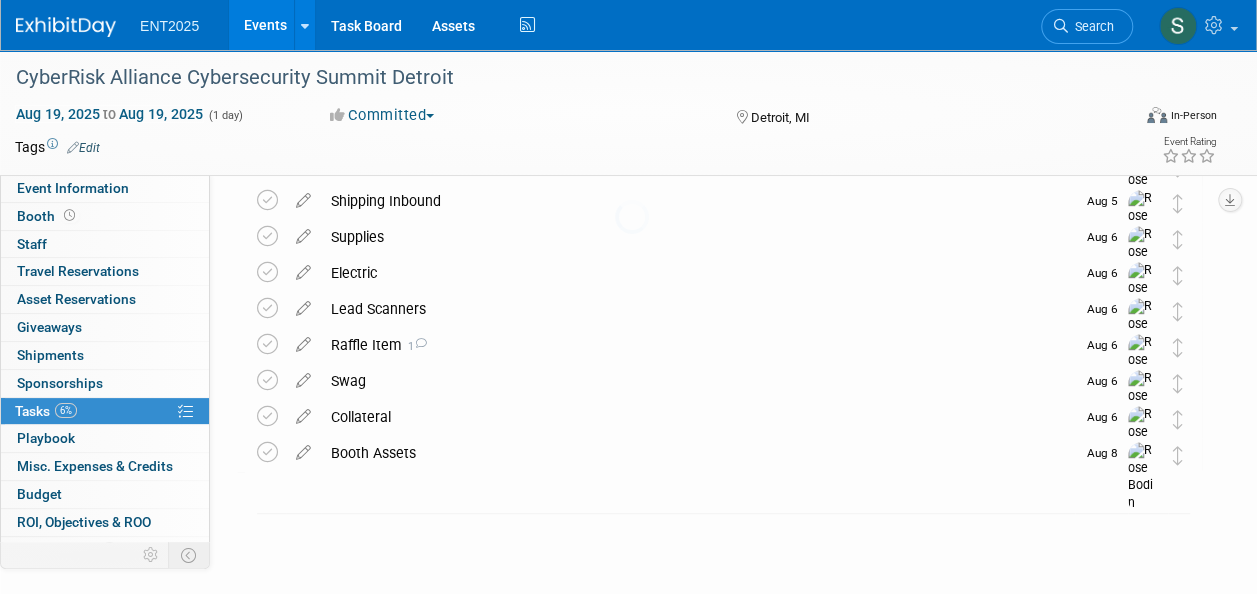 scroll, scrollTop: 399, scrollLeft: 0, axis: vertical 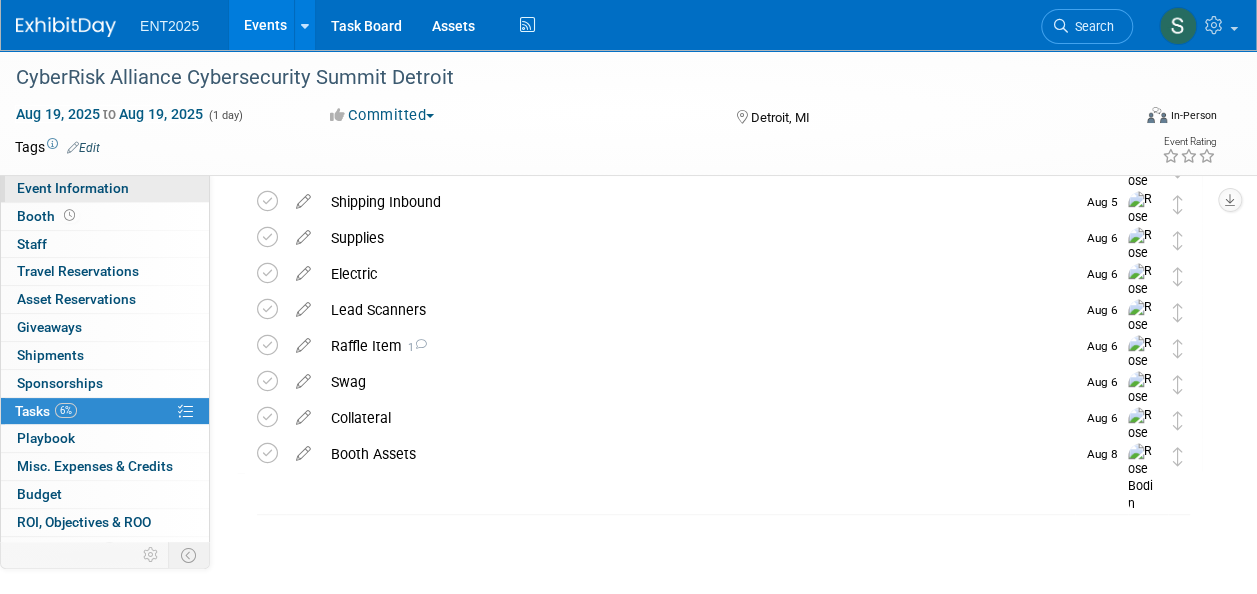 click on "Event Information" at bounding box center [105, 188] 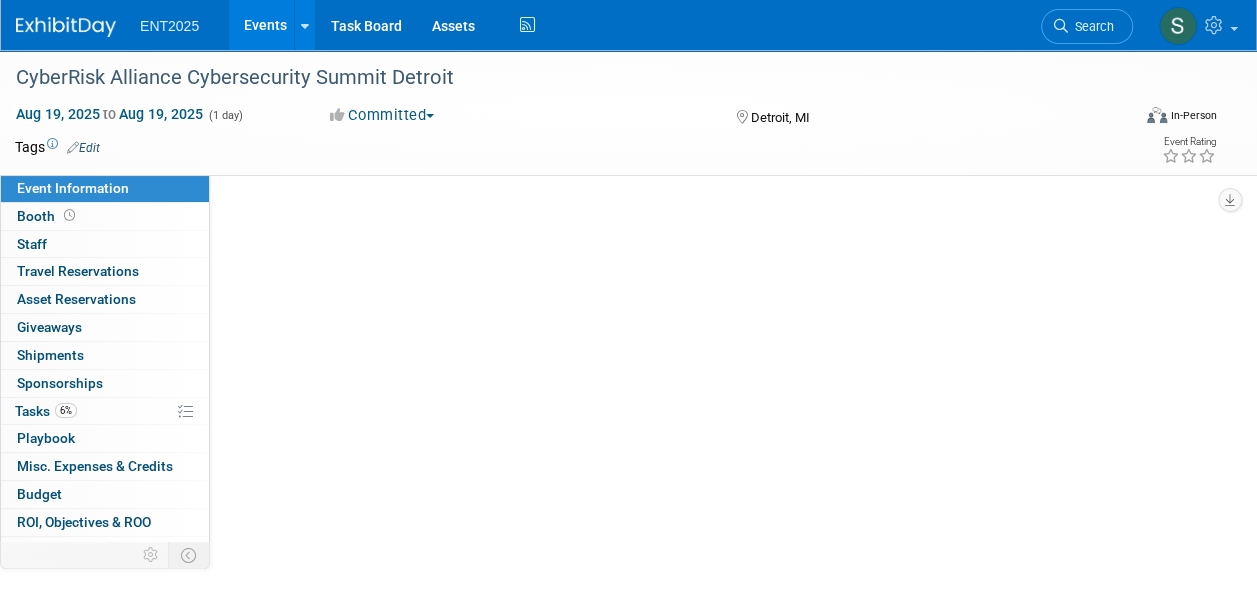 scroll, scrollTop: 0, scrollLeft: 0, axis: both 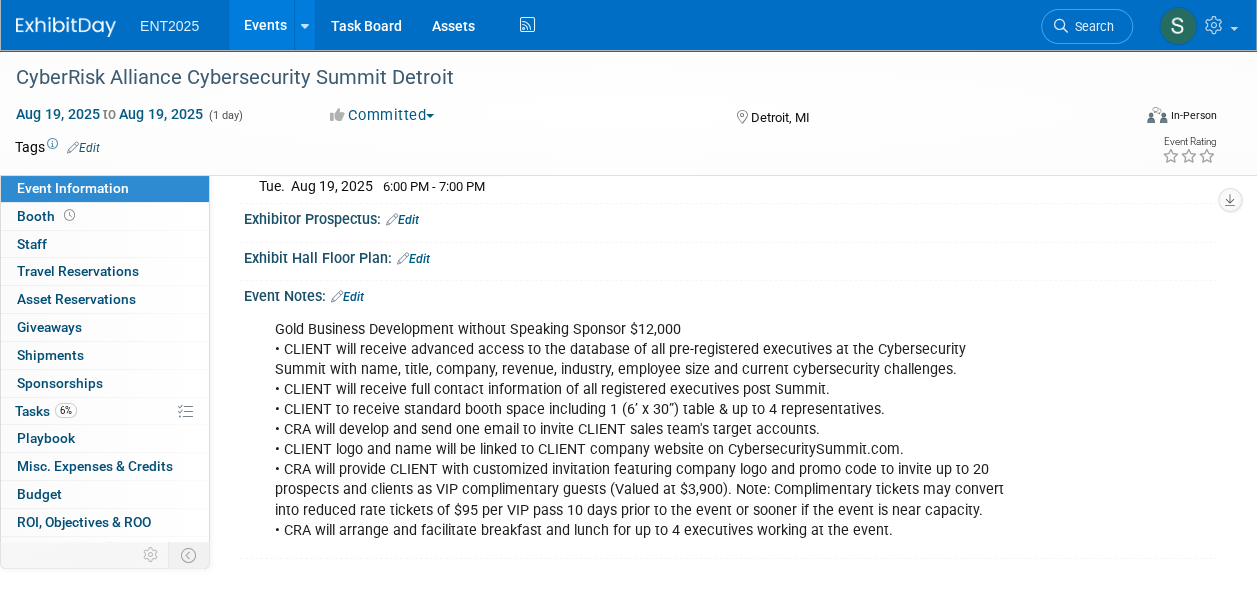 click on "Edit" at bounding box center (347, 297) 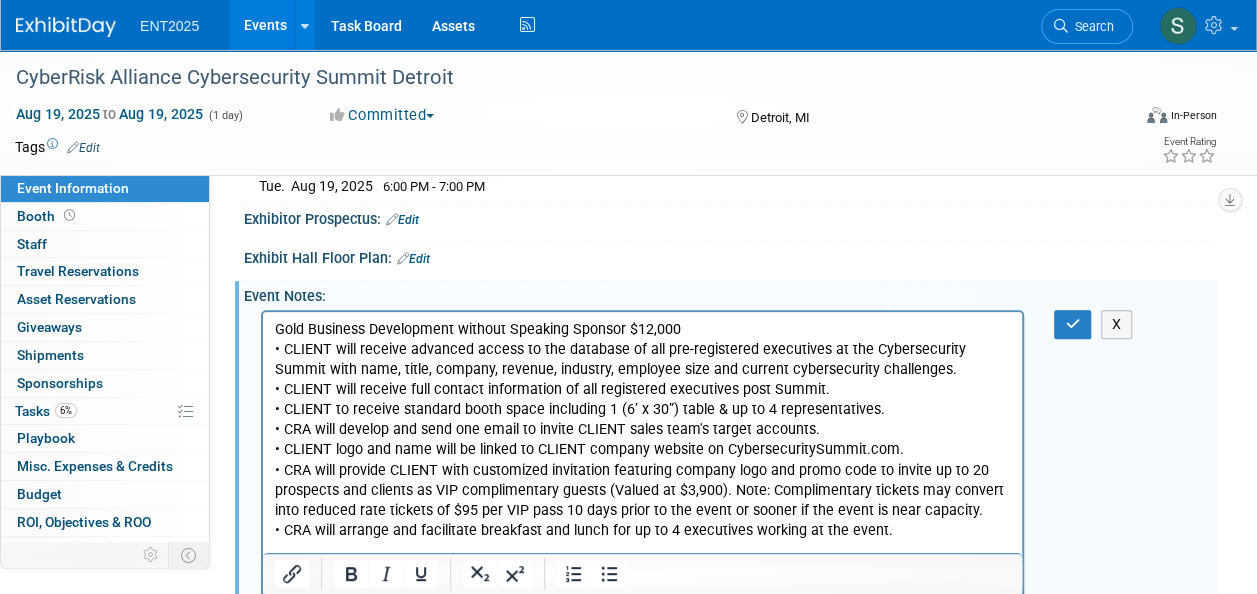 scroll, scrollTop: 0, scrollLeft: 0, axis: both 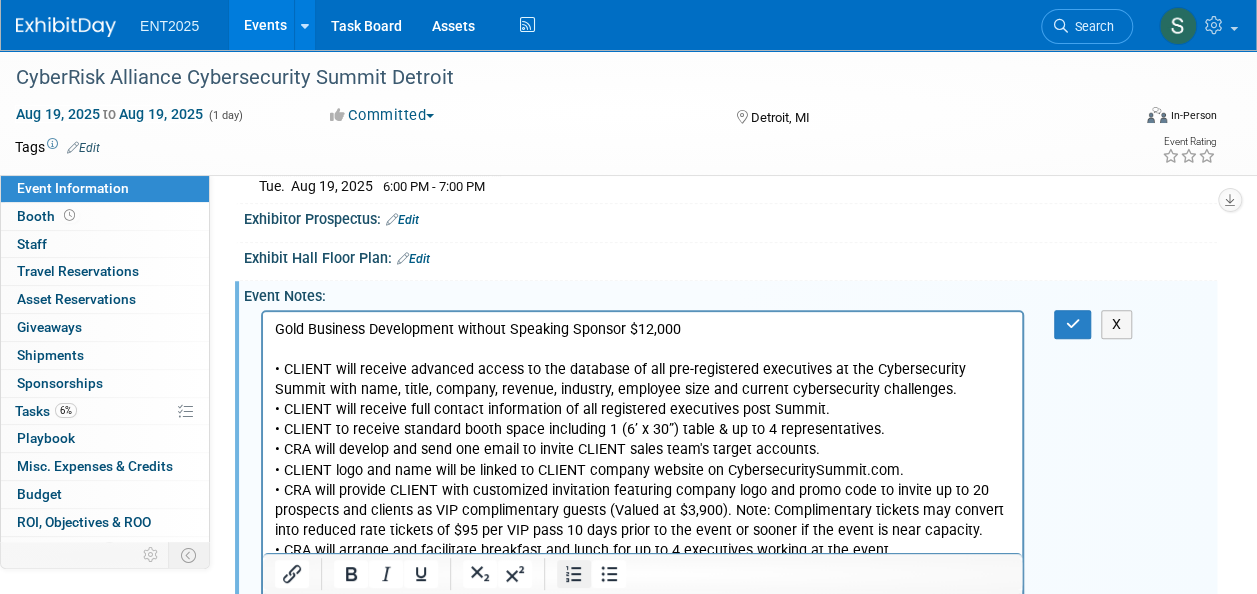 drag, startPoint x: 573, startPoint y: 577, endPoint x: 546, endPoint y: 558, distance: 33.01515 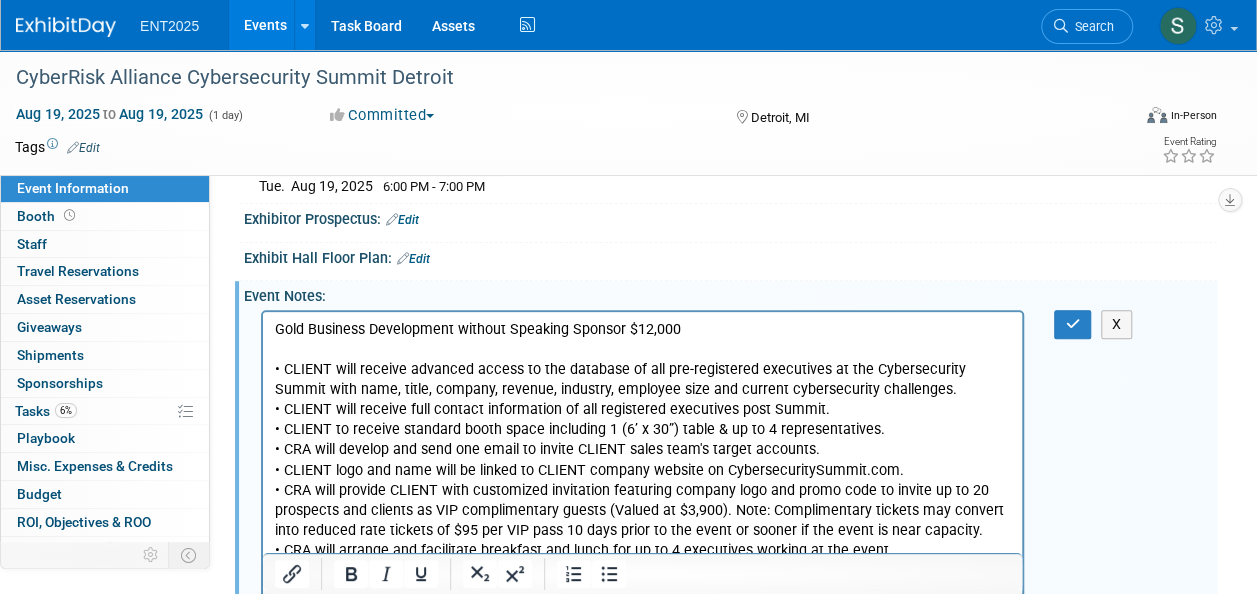 click 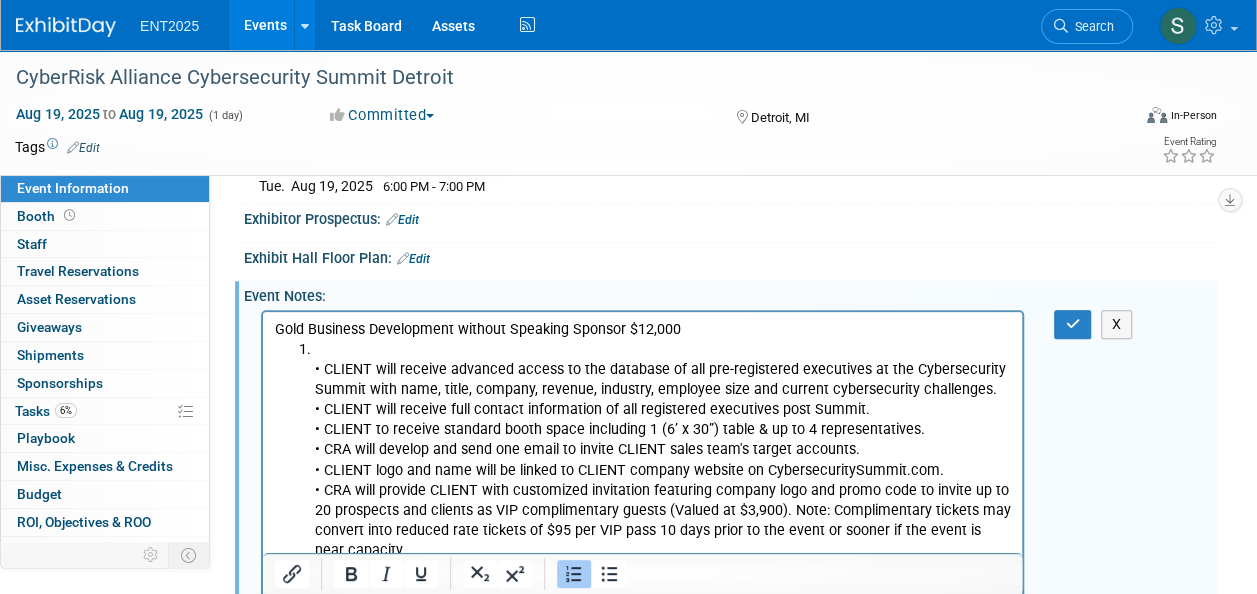 click on "• CLIENT will receive advanced access to the database of all pre-registered executives at the Cybersecurity Summit with name, title, company, revenue, industry, employee size and current cybersecurity challenges. • CLIENT will receive full contact information of all registered executives post Summit. • CLIENT to receive standard booth space including 1 (6’ x 30”) table & up to 4 representatives. • CRA will develop and send one email to invite CLIENT sales team's target accounts. • CLIENT logo and name will be linked to CLIENT company website on CybersecuritySummit.com. • CRA will provide CLIENT with customized invitation featuring company logo and promo code to invite up to 20 prospects and clients as VIP complimentary guests (Valued at $3,900). Note: Complimentary tickets may convert into reduced rate tickets of $95 per VIP pass 10 days prior to the event or sooner if the event is near capacity." at bounding box center (663, 459) 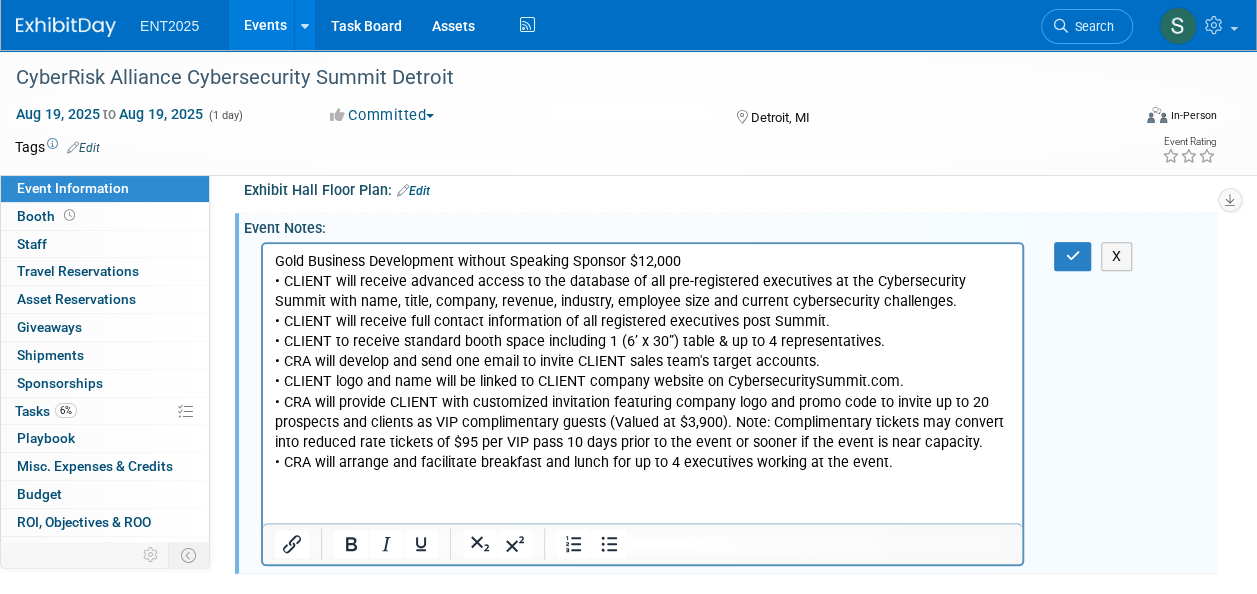 scroll, scrollTop: 452, scrollLeft: 0, axis: vertical 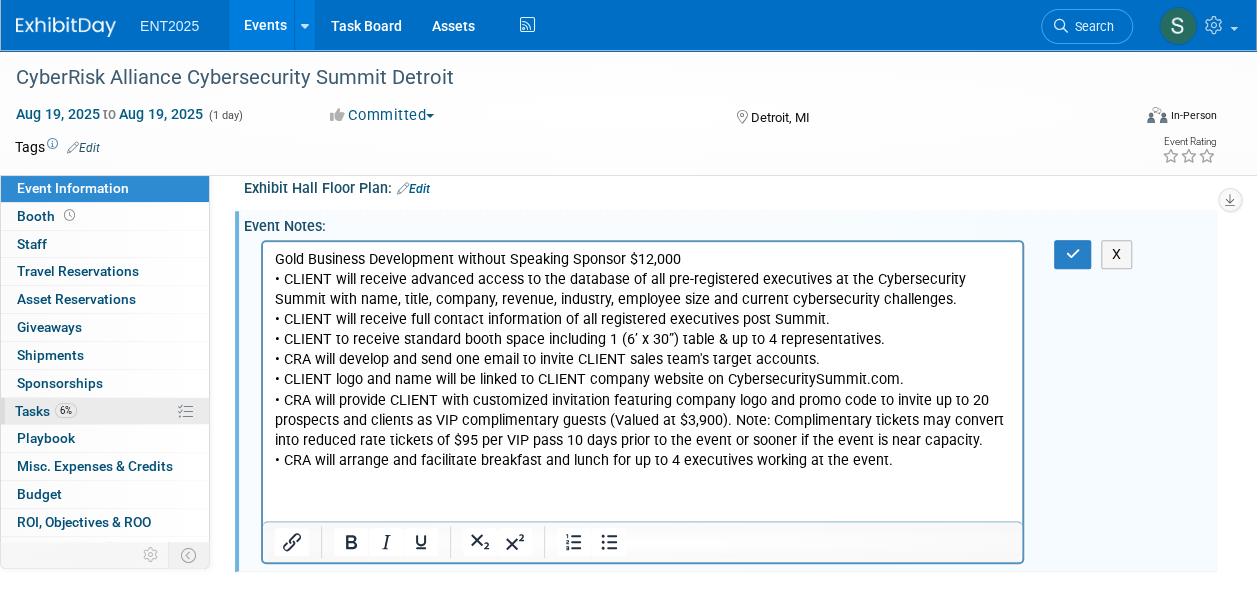click on "Tasks 6%" at bounding box center (46, 411) 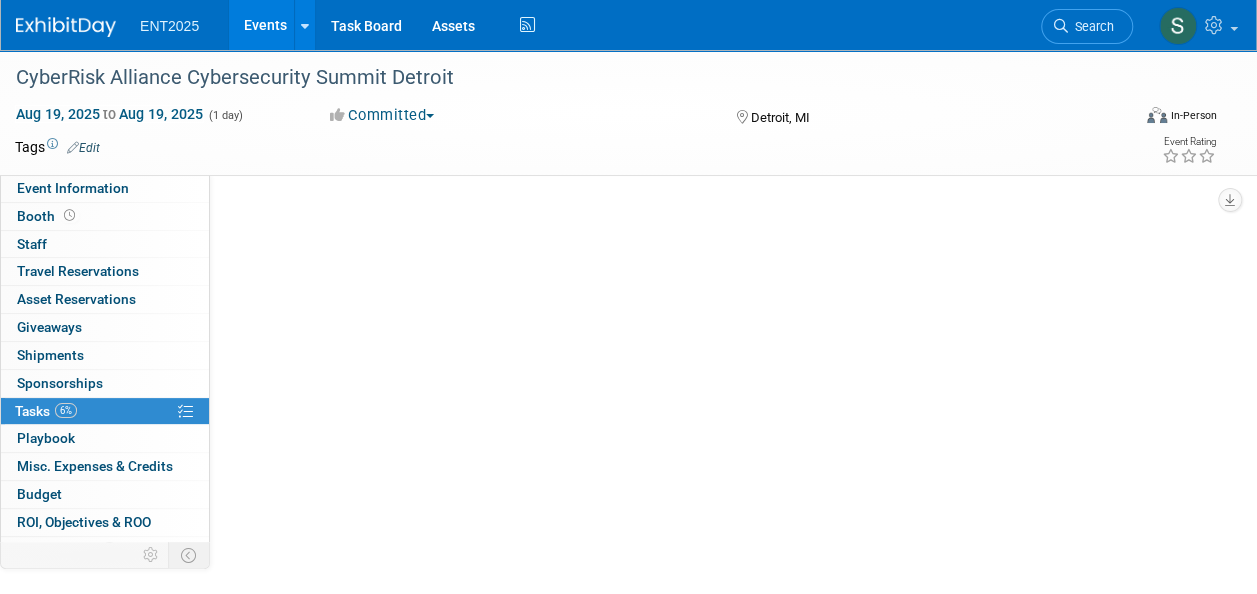 scroll, scrollTop: 0, scrollLeft: 0, axis: both 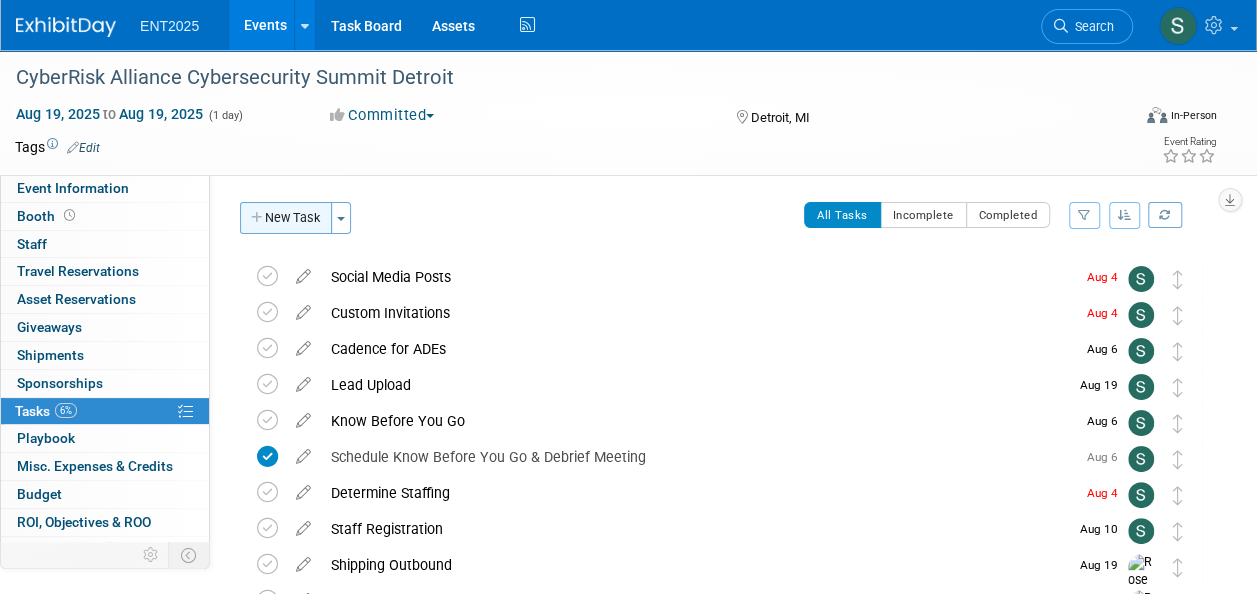click on "New Task" at bounding box center [286, 218] 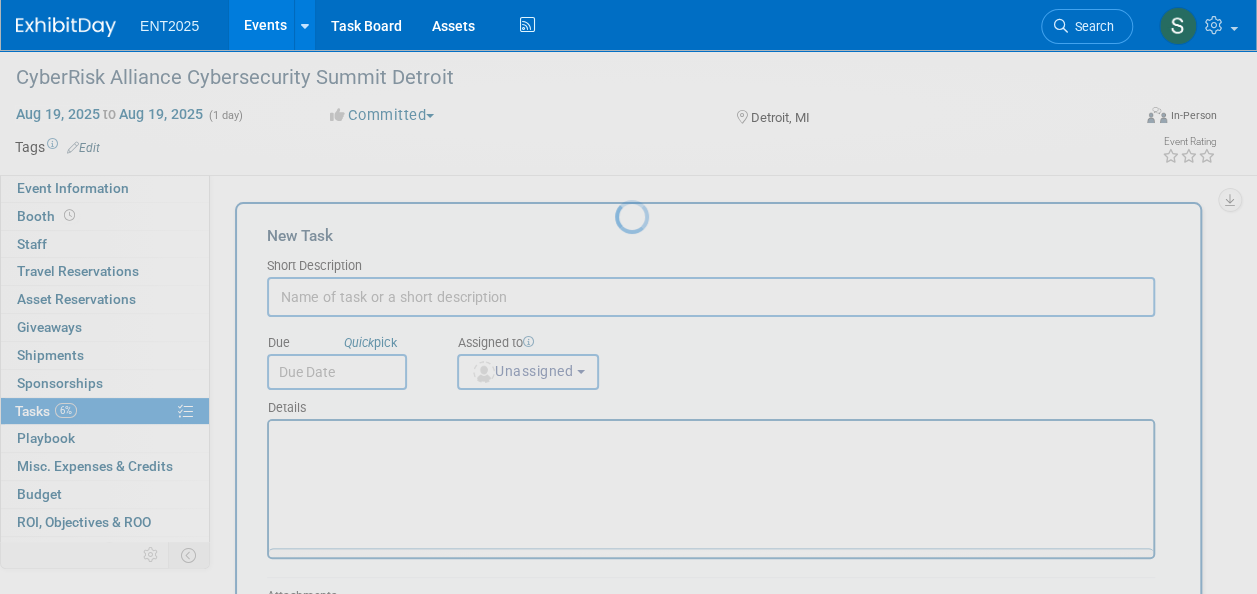 scroll, scrollTop: 0, scrollLeft: 0, axis: both 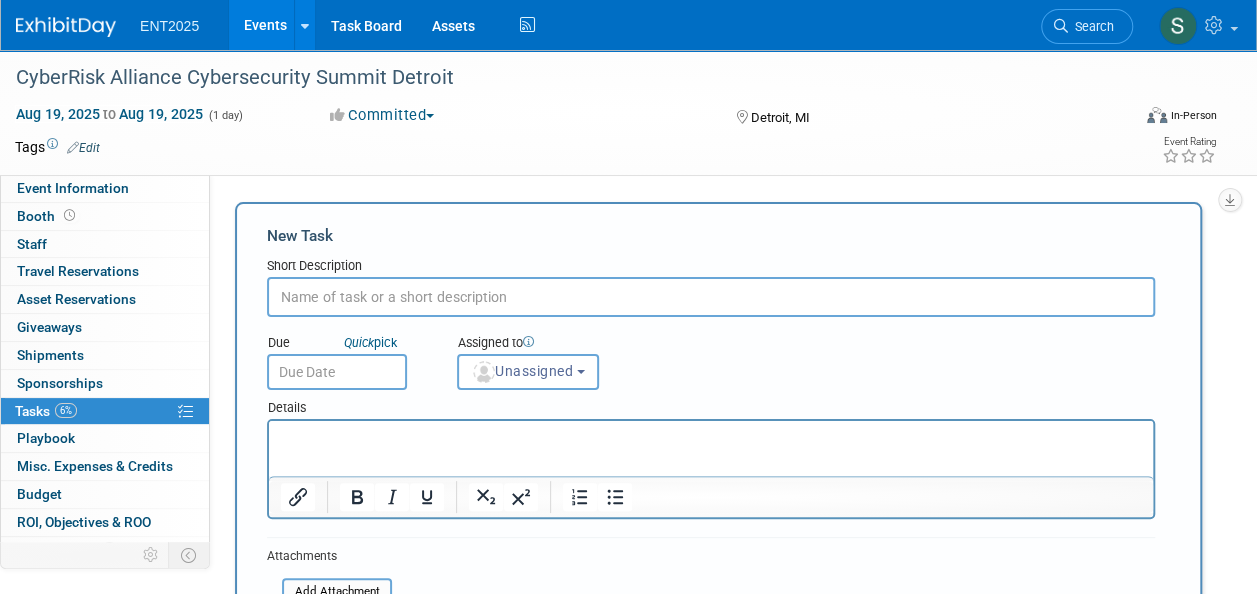 type on "p" 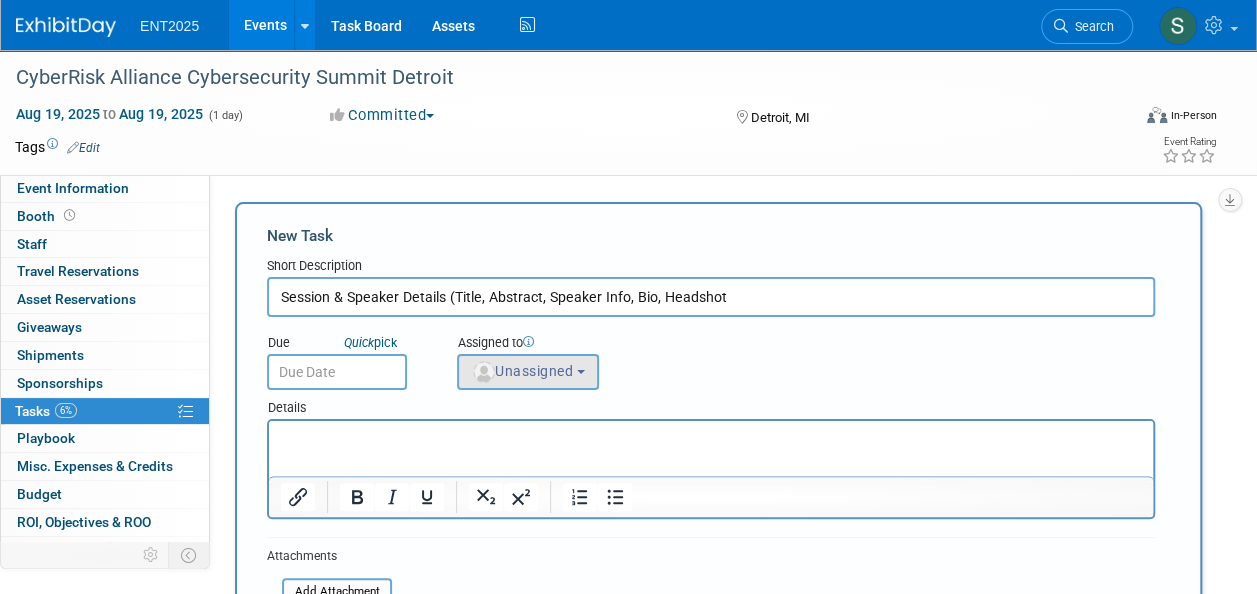 type on "Session & Speaker Details (Title, Abstract, Speaker Info, Bio, Headshot" 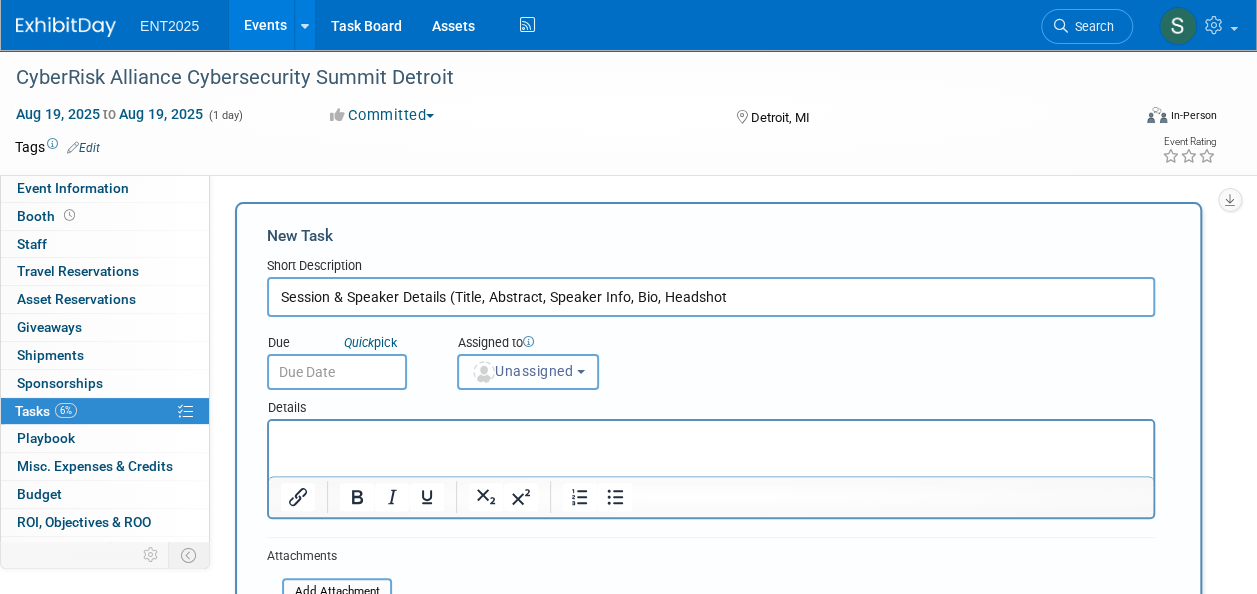 click on "Unassigned" at bounding box center (522, 371) 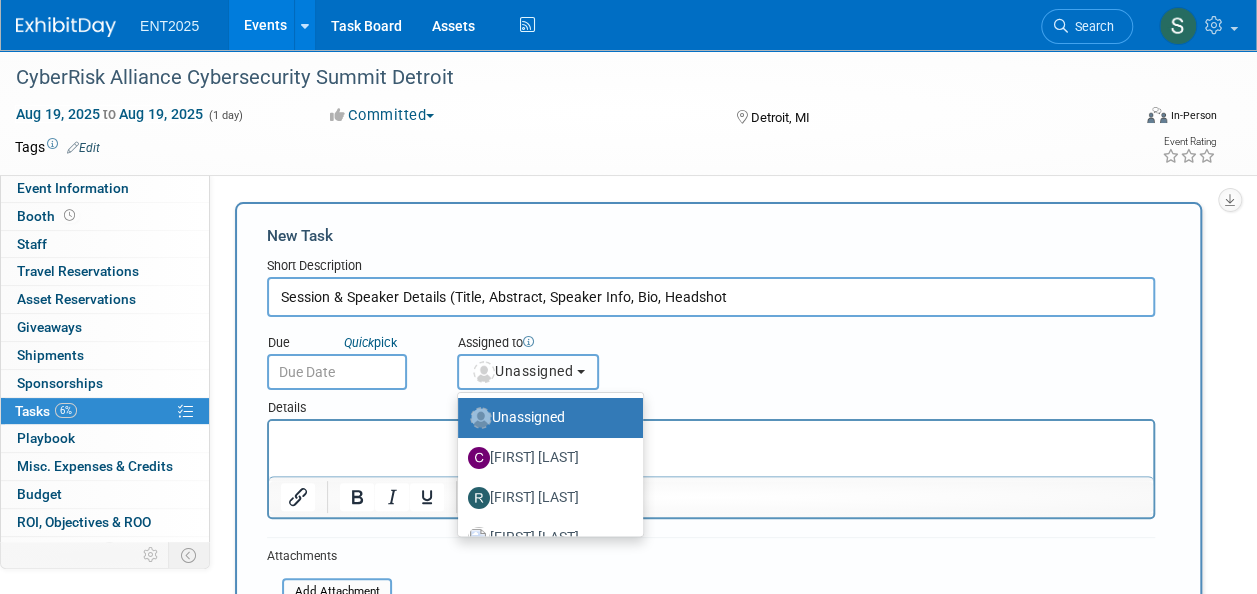 scroll, scrollTop: 66, scrollLeft: 0, axis: vertical 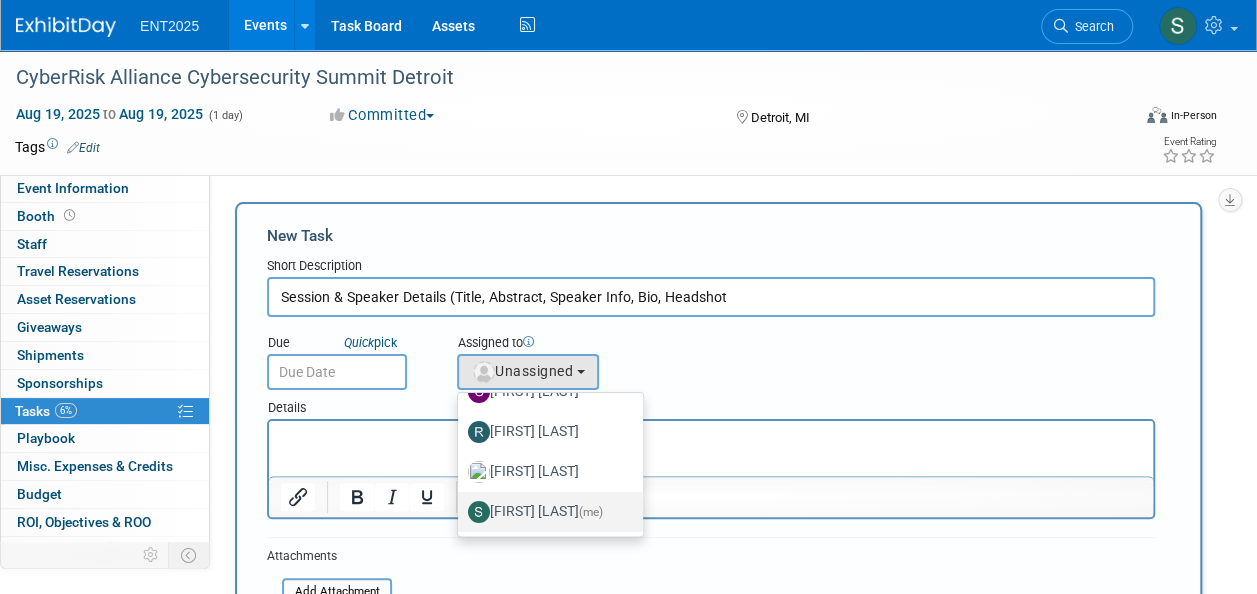 click on "[FIRST] [LAST]
(me)" at bounding box center [545, 512] 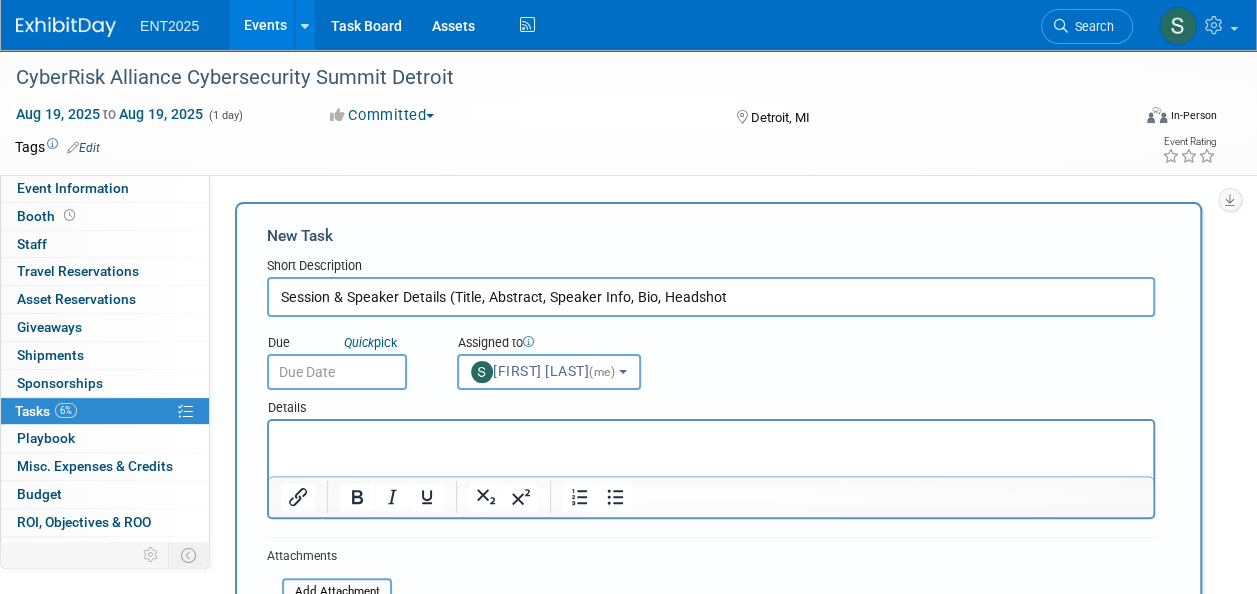 click at bounding box center (337, 372) 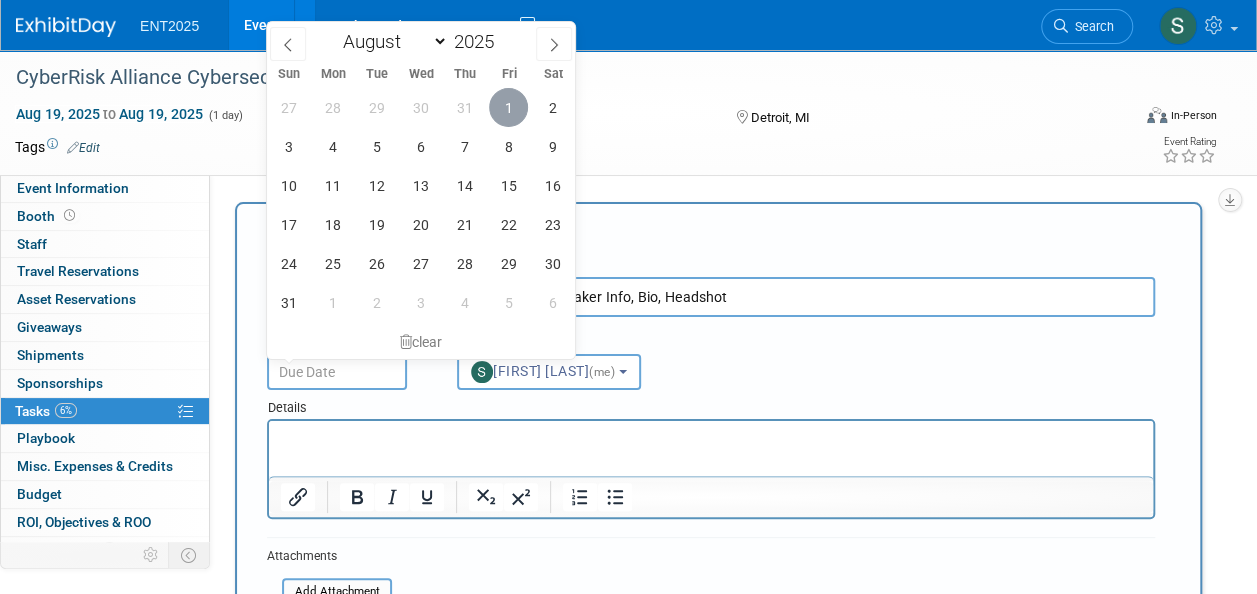 click on "1" at bounding box center (508, 107) 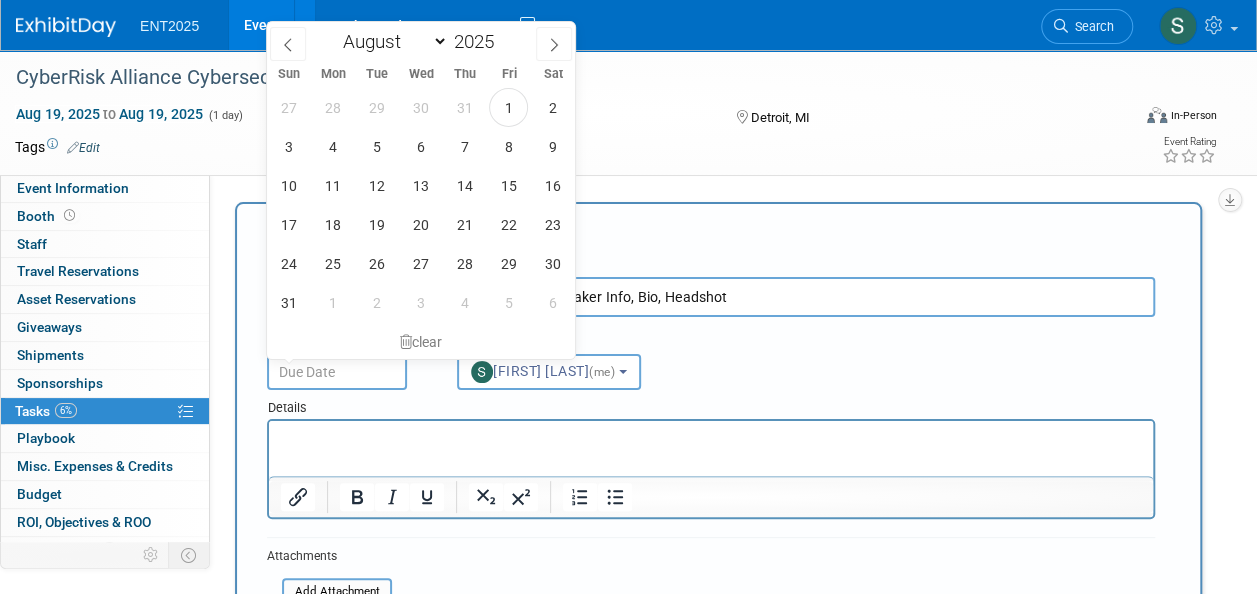 type on "Aug 1, 2025" 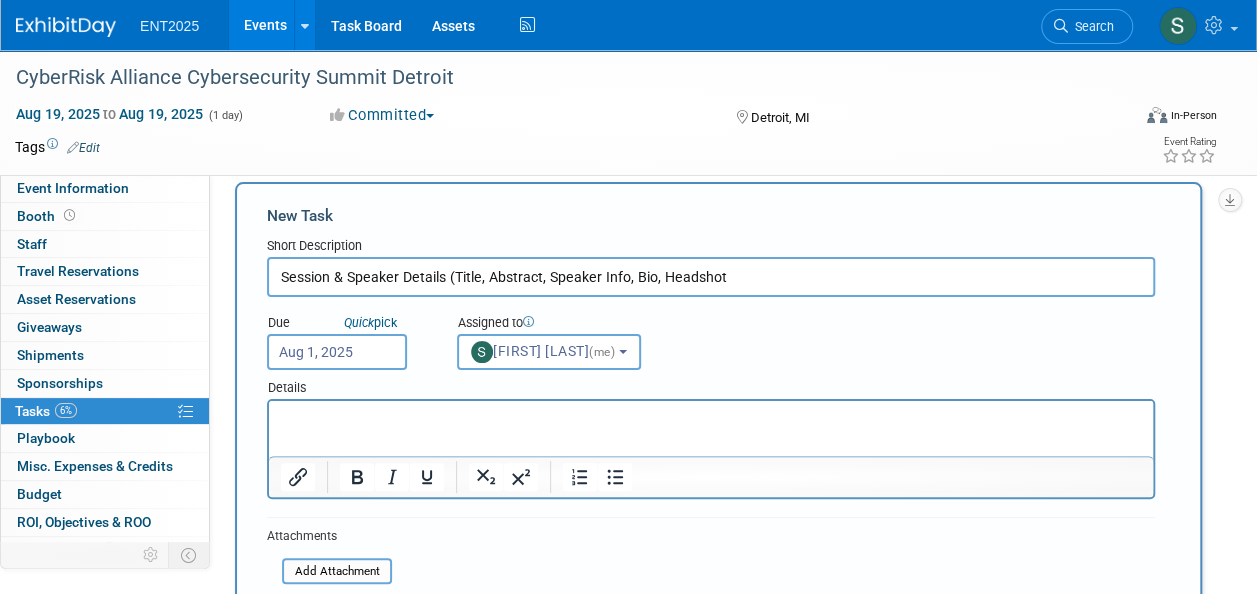 scroll, scrollTop: 0, scrollLeft: 0, axis: both 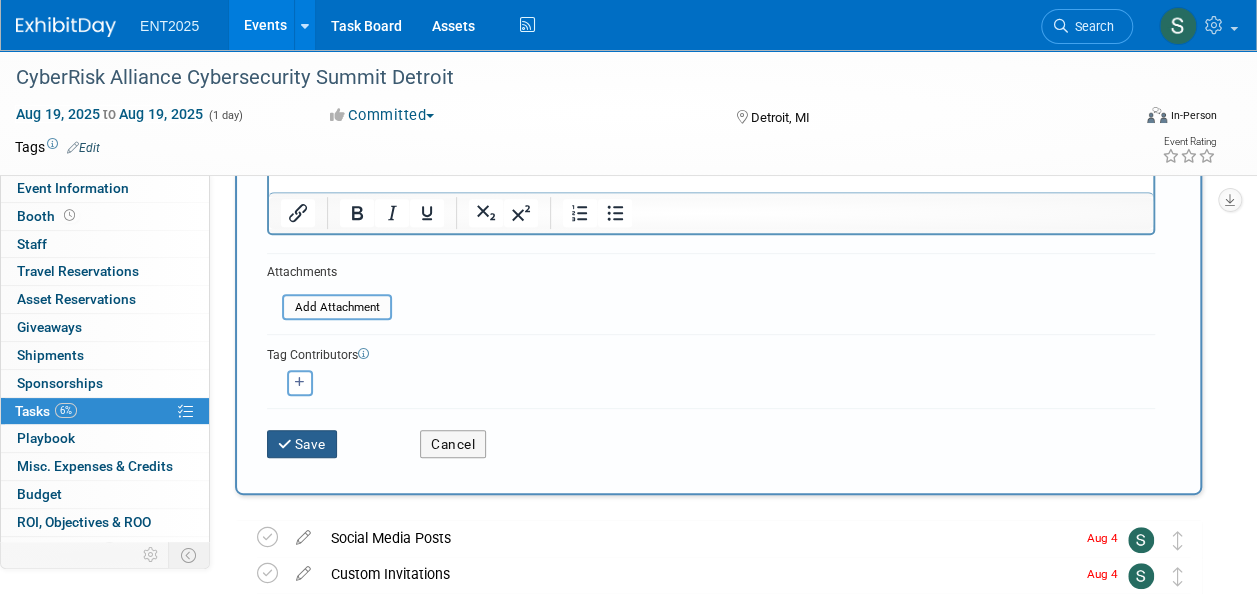 click at bounding box center [286, 445] 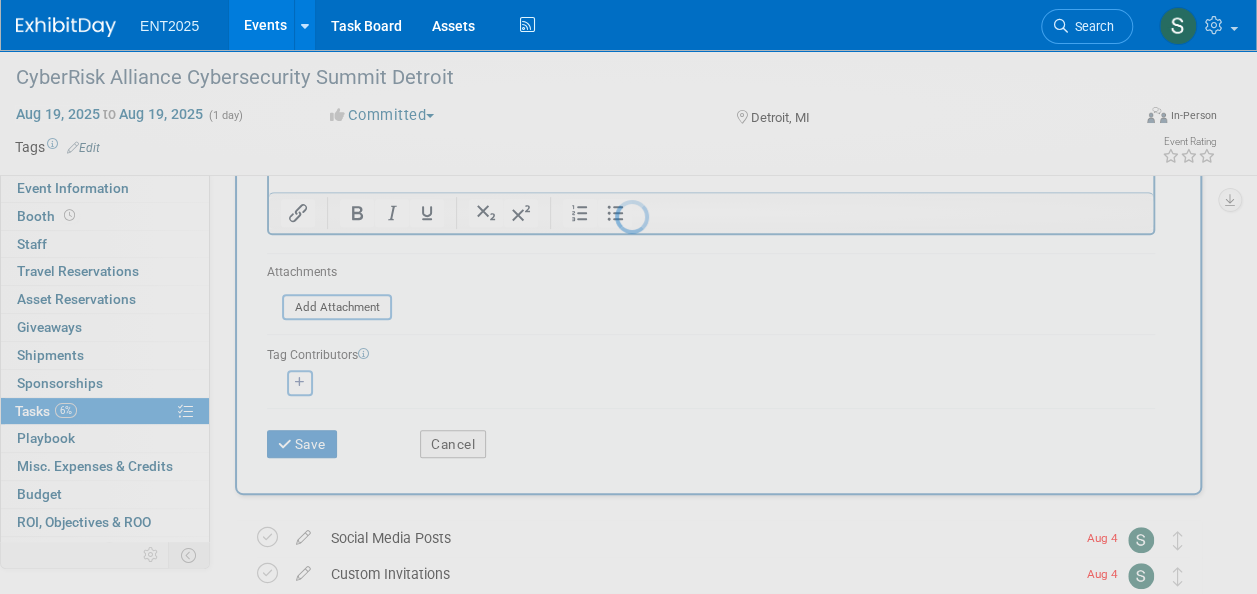 scroll, scrollTop: 34, scrollLeft: 0, axis: vertical 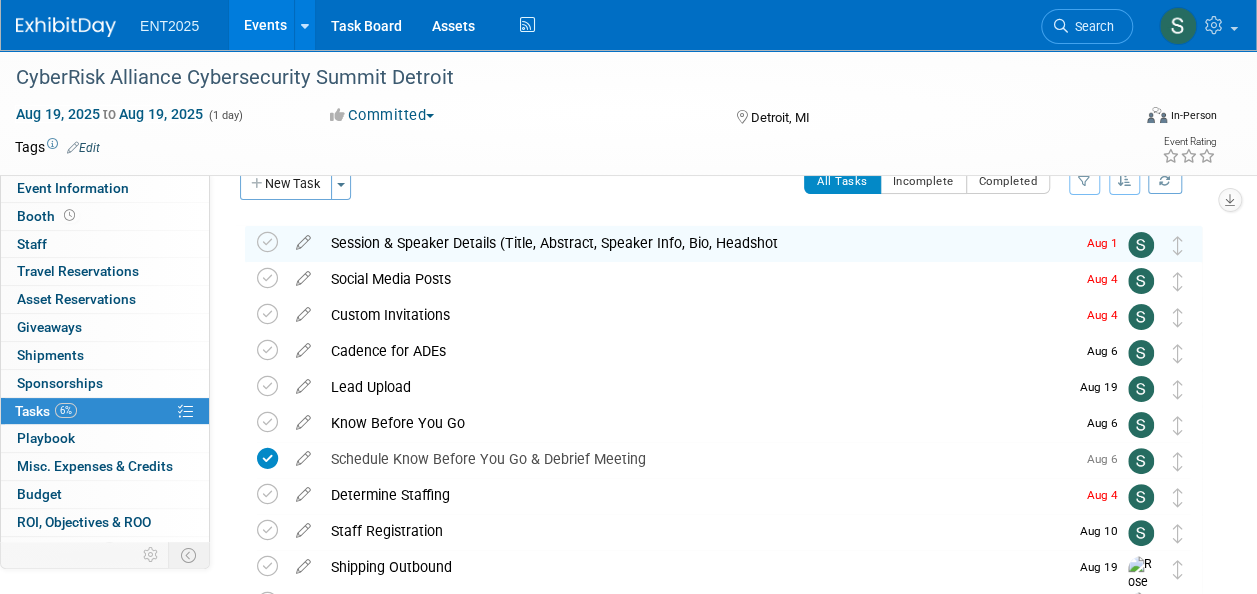 click at bounding box center [303, 238] 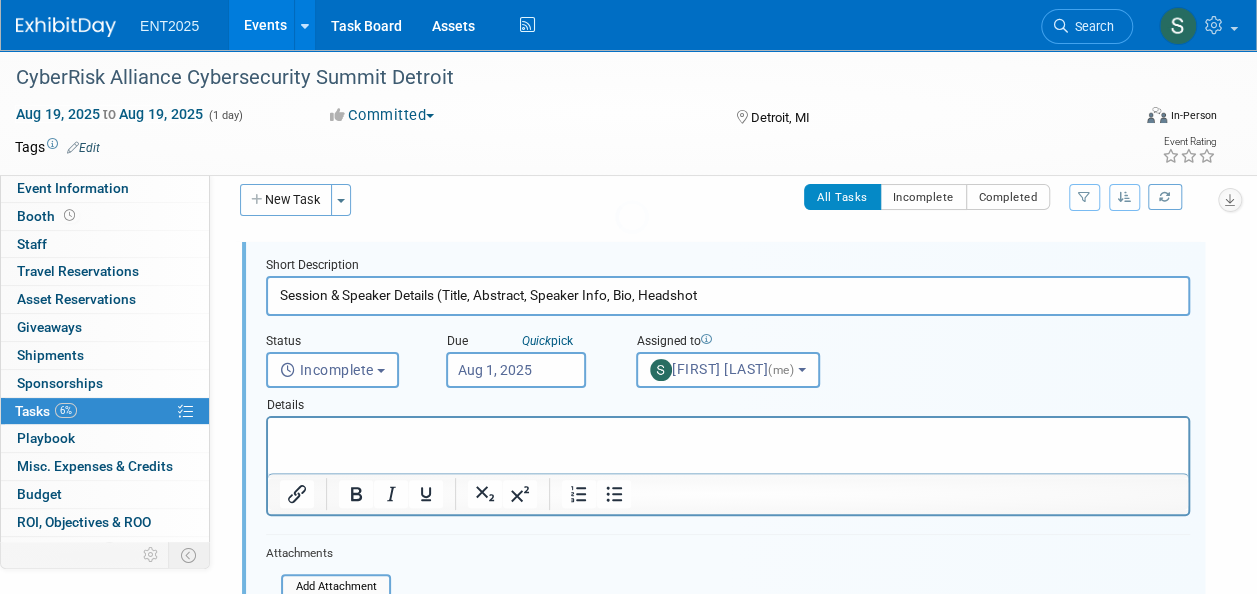 scroll, scrollTop: 0, scrollLeft: 0, axis: both 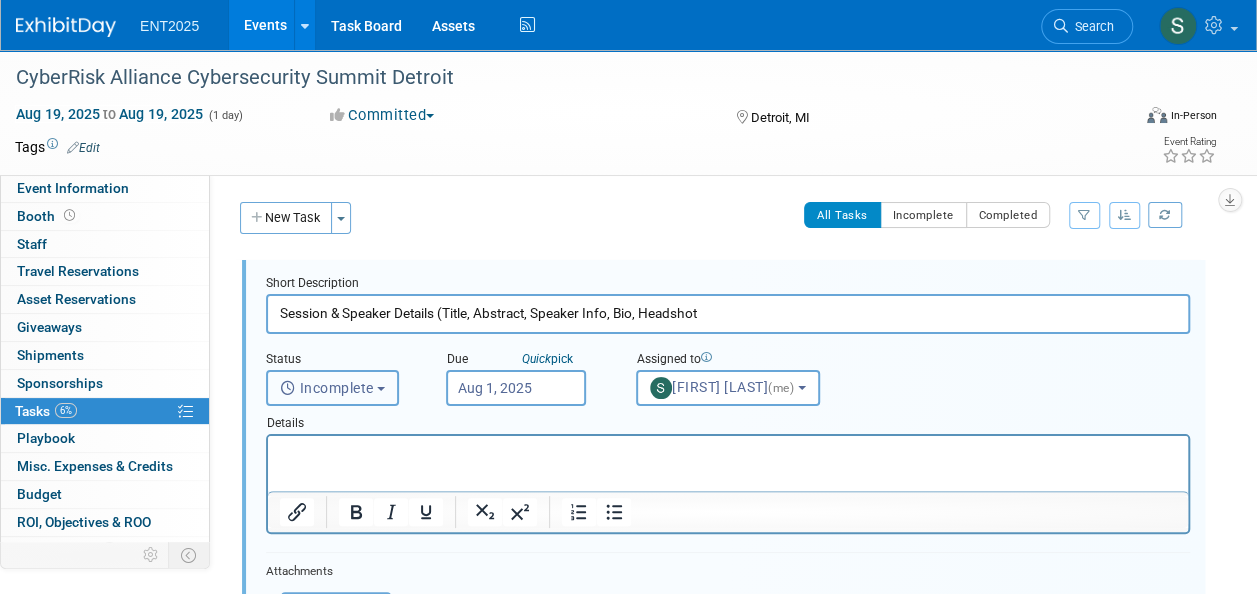 click at bounding box center (381, 389) 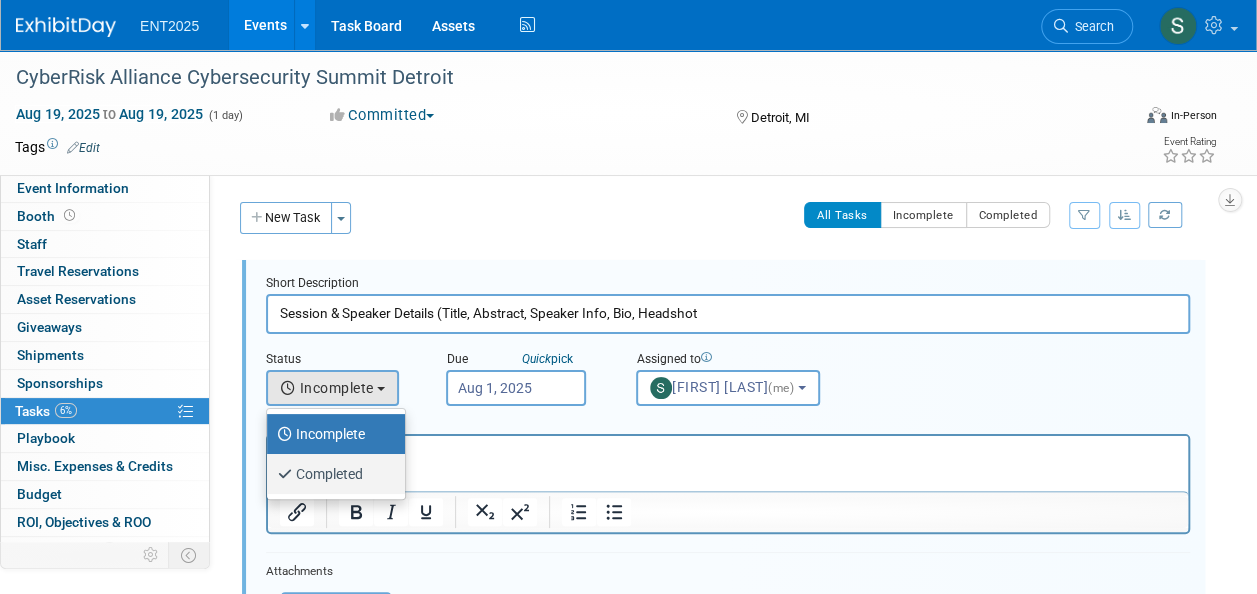 click on "Completed" at bounding box center (331, 474) 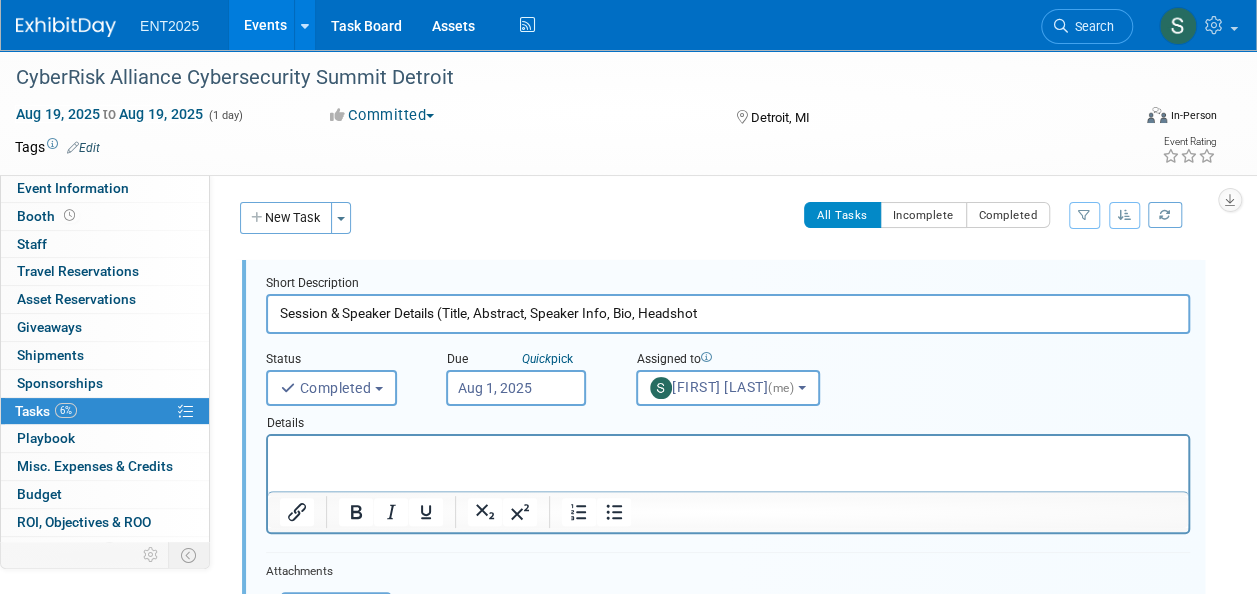 scroll, scrollTop: 2, scrollLeft: 0, axis: vertical 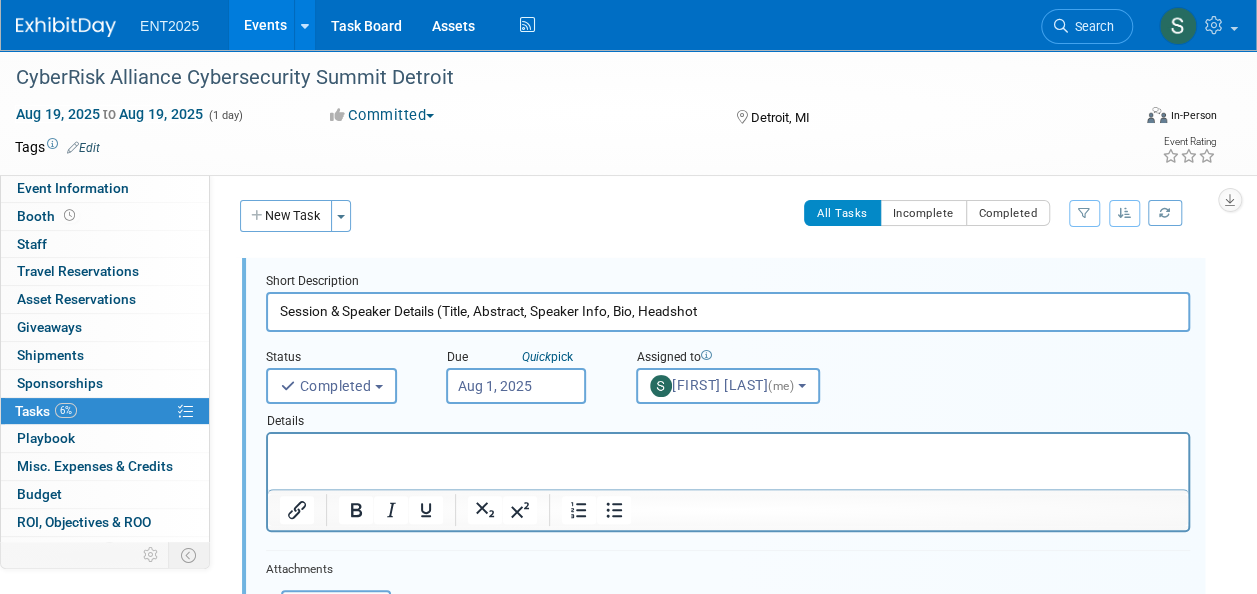 click at bounding box center (728, 451) 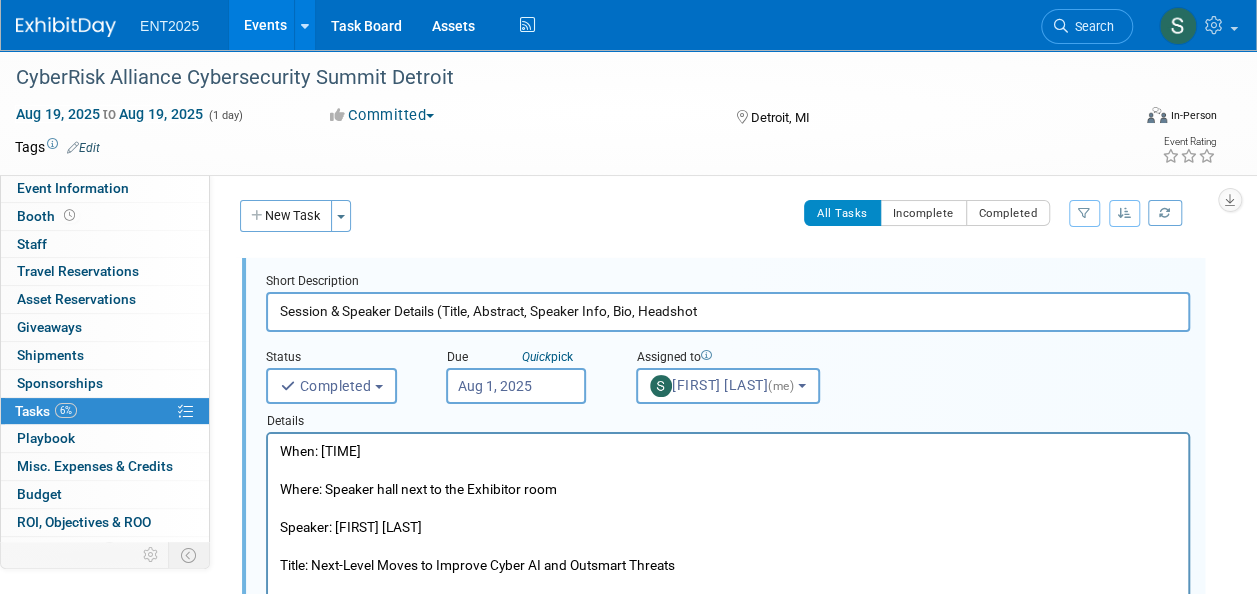 scroll, scrollTop: 136, scrollLeft: 0, axis: vertical 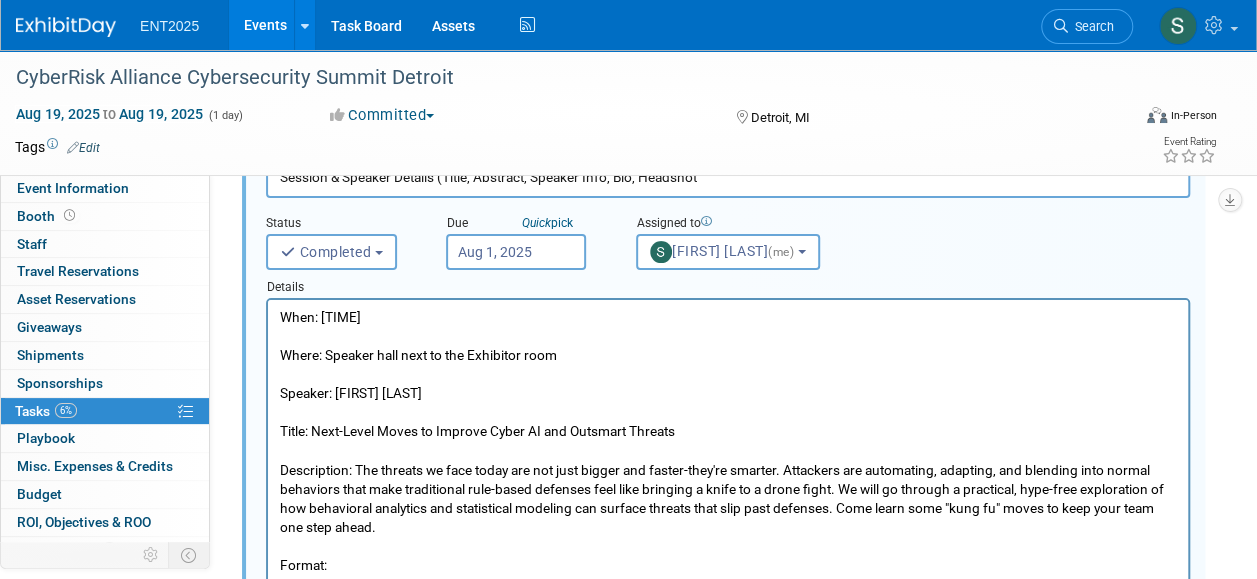 click at bounding box center [728, 336] 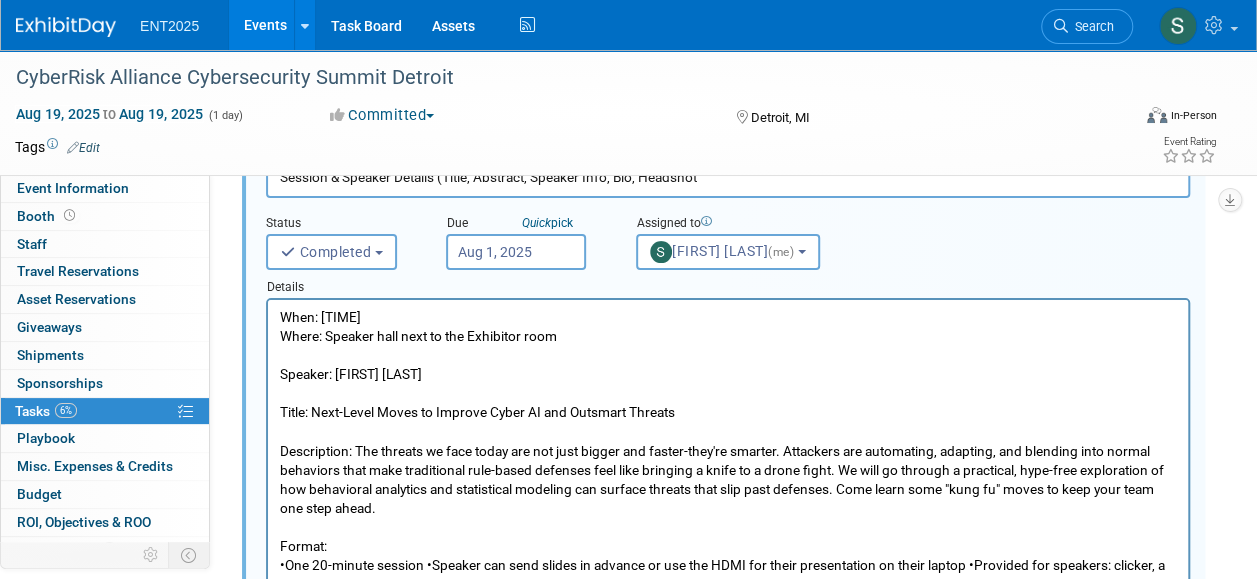 click at bounding box center (728, 355) 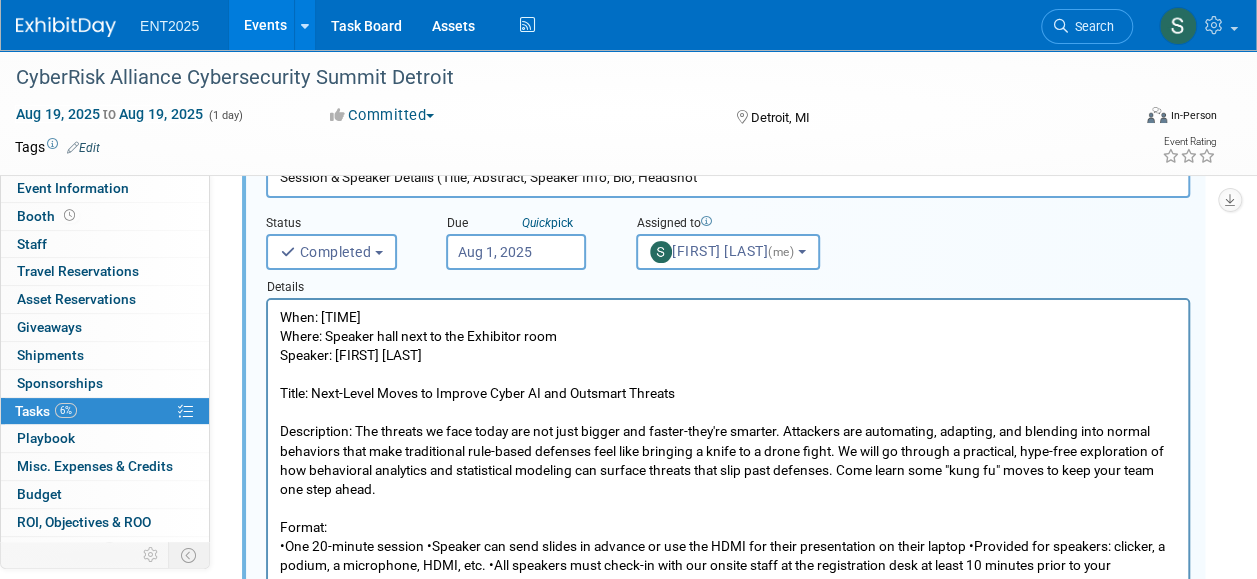 click at bounding box center (728, 374) 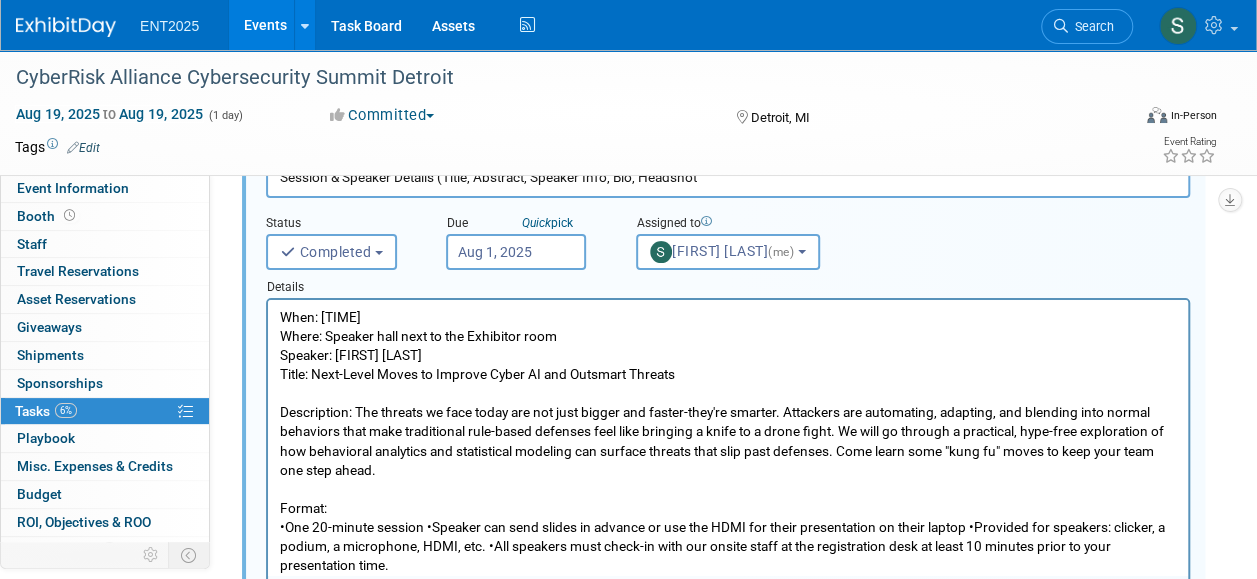 click at bounding box center [728, 393] 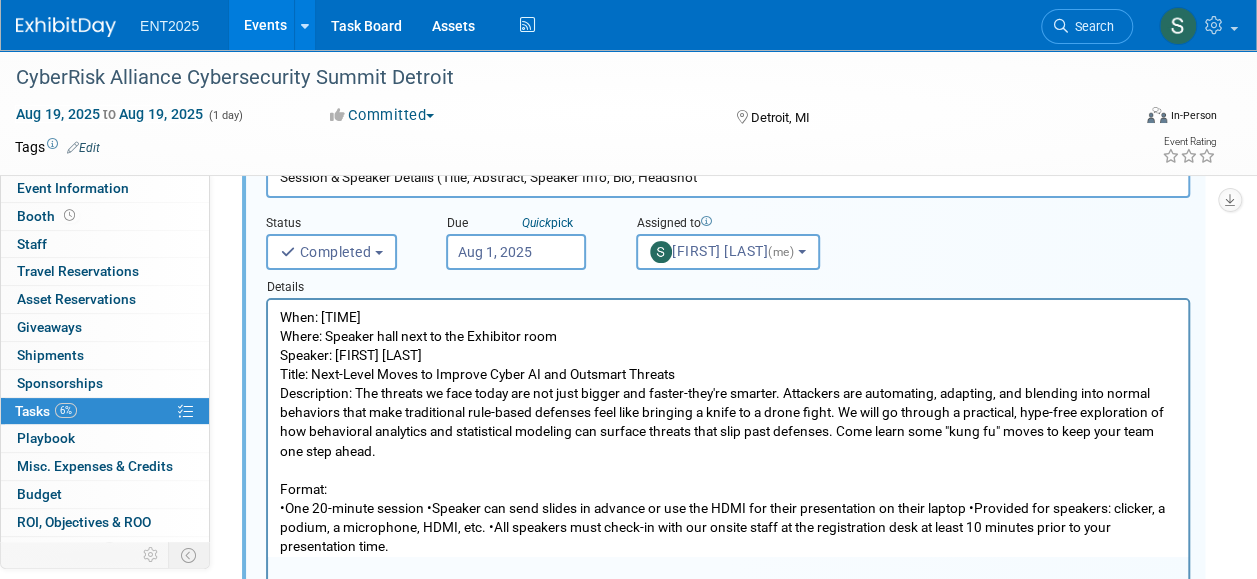 click at bounding box center (728, 470) 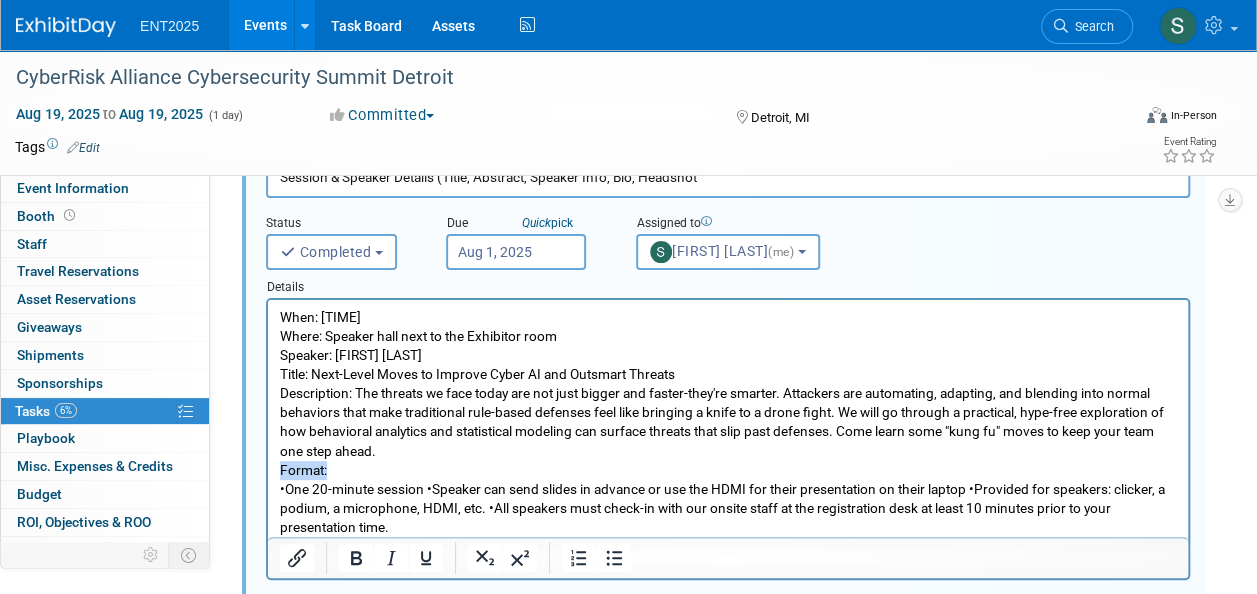 drag, startPoint x: 333, startPoint y: 467, endPoint x: 266, endPoint y: 473, distance: 67.26812 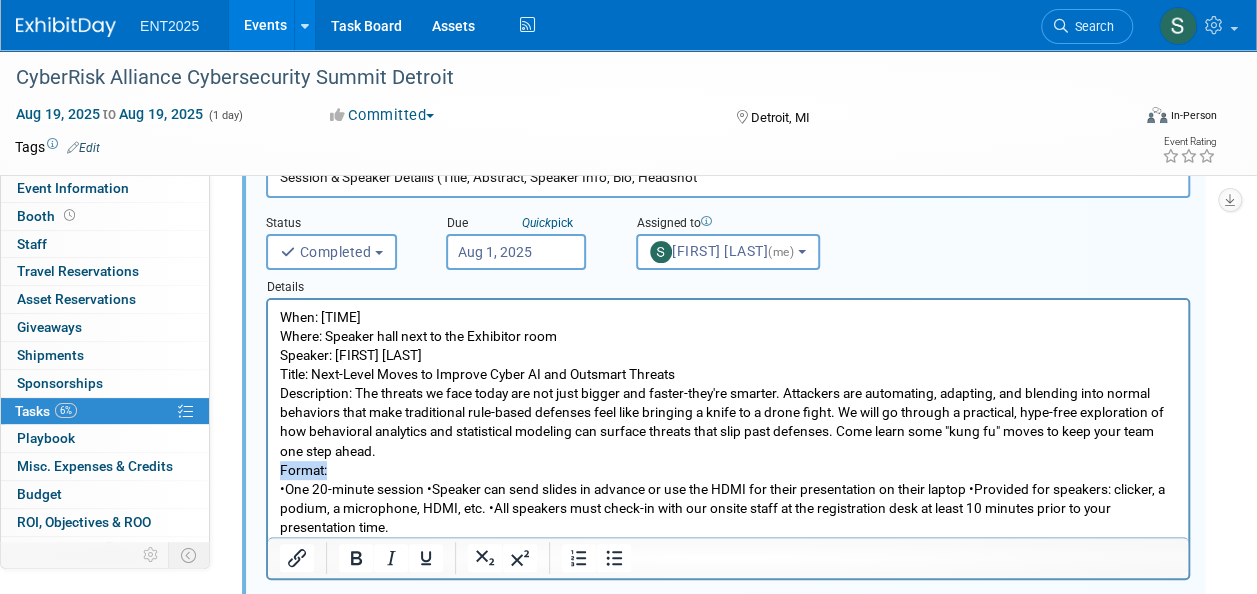 click on "When: 1:35pm Where: Speaker hall next to the Exhibitor room Speaker: [FIRST] [LAST] Title: Next-Level Moves to Improve Cyber AI and Outsmart Threats Description: The threats we face today are not just bigger and faster-they're smarter. Attackers are automating, adapting, and blending into normal behaviors that make traditional rule-based defenses feel like bringing a knife to a drone fight. We will go through a practical, hype-free exploration of how behavioral analytics and statistical modeling can surface threats that slip past defenses. Come learn some "kung fu" moves to keep your team one step ahead. Format: •One 20-minute session •Speaker can send slides in advance or use the HDMI for their presentation on their laptop •Provided for speakers: clicker, a podium, a microphone, HDMI, etc. •All speakers must check-in with our onsite staff at the registration desk at least 10 minutes prior to your presentation time." at bounding box center (728, 418) 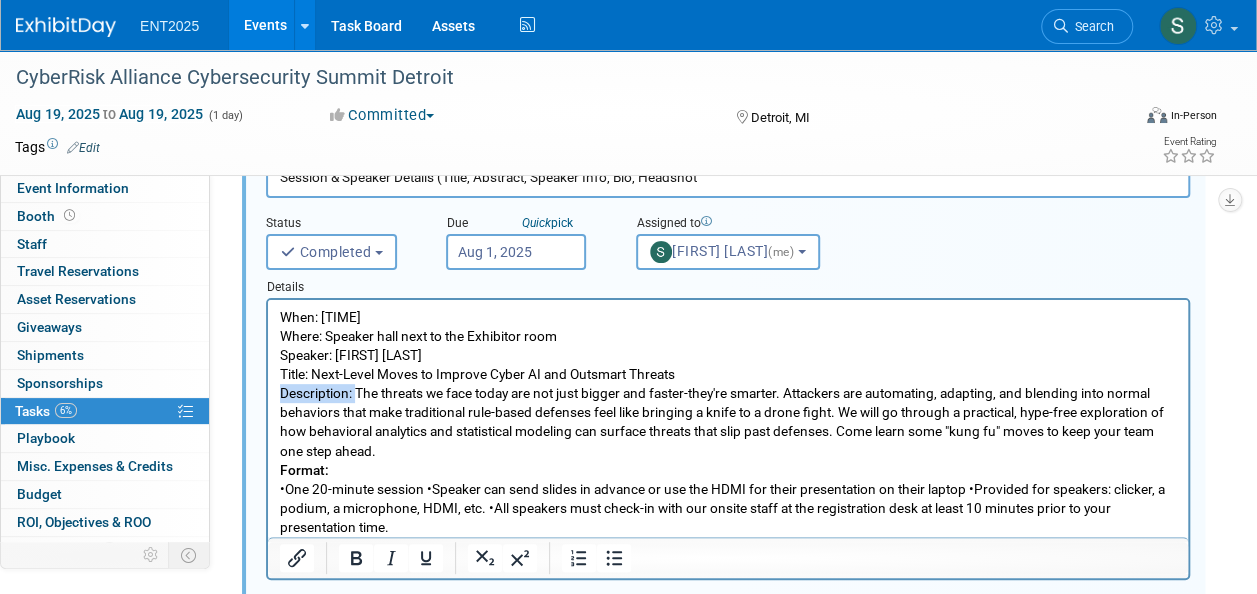 drag, startPoint x: 354, startPoint y: 395, endPoint x: 248, endPoint y: 393, distance: 106.01887 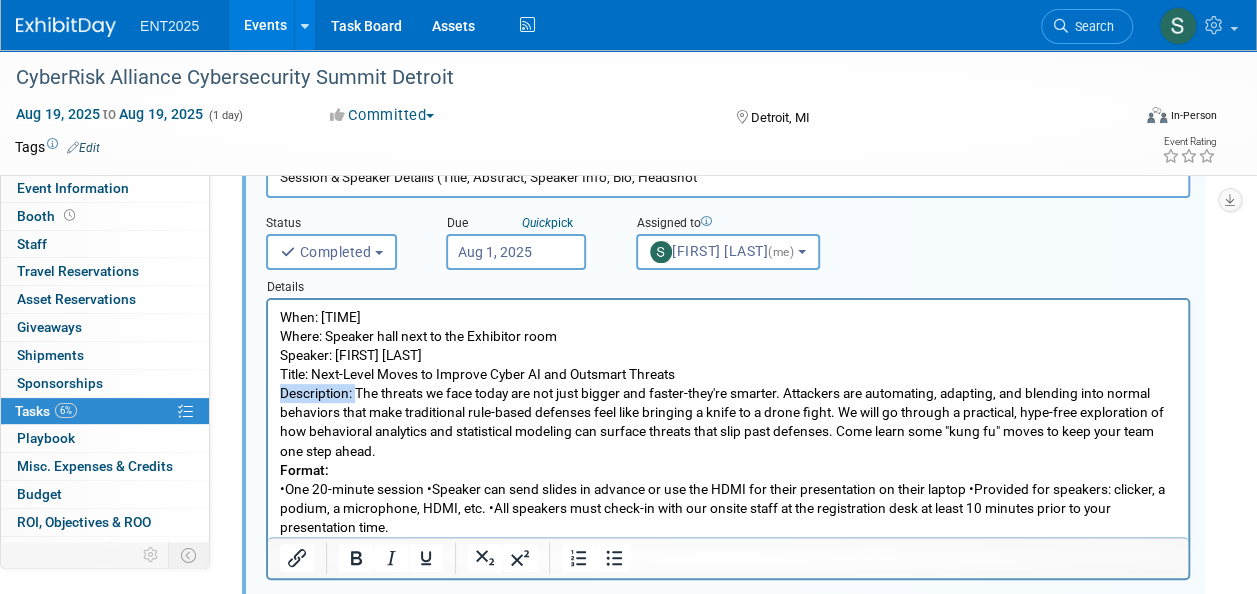 click on "When: 1:35pm Where: Speaker hall next to the Exhibitor room Speaker: [FIRST] [LAST] Title: Next-Level Moves to Improve Cyber AI and Outsmart Threats Description: The threats we face today are not just bigger and faster-they're smarter. Attackers are automating, adapting, and blending into normal behaviors that make traditional rule-based defenses feel like bringing a knife to a drone fight. We will go through a practical, hype-free exploration of how behavioral analytics and statistical modeling can surface threats that slip past defenses. Come learn some "kung fu" moves to keep your team one step ahead. Format: •One 20-minute session •Speaker can send slides in advance or use the HDMI for their presentation on their laptop •Provided for speakers: clicker, a podium, a microphone, HDMI, etc. •All speakers must check-in with our onsite staff at the registration desk at least 10 minutes prior to your presentation time." at bounding box center [728, 418] 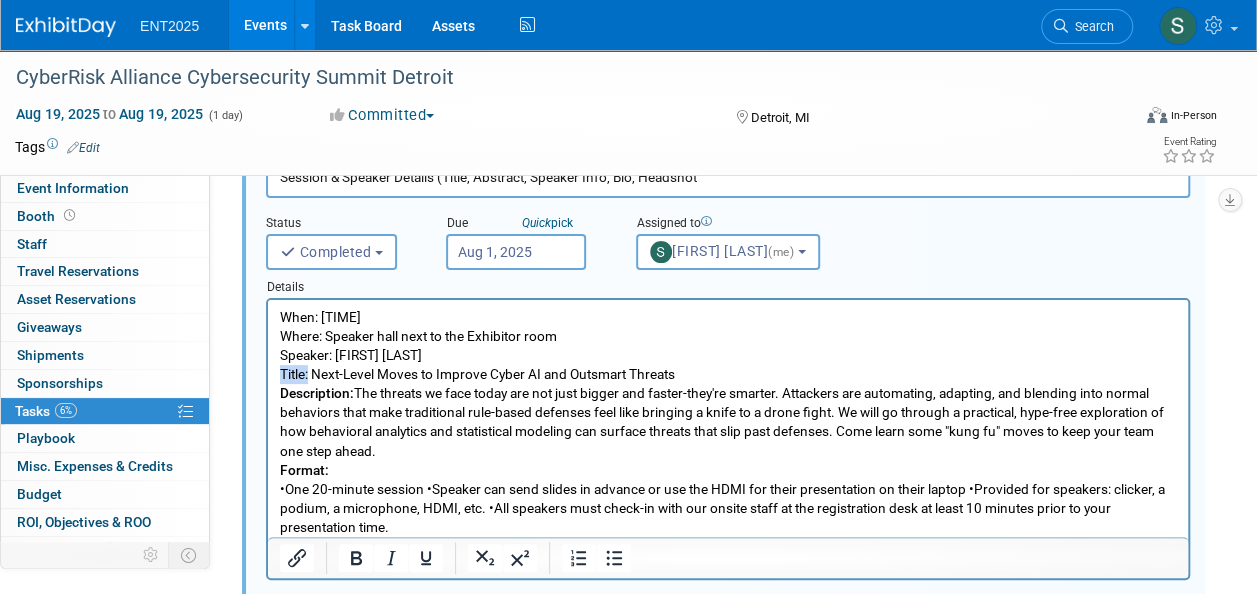 drag, startPoint x: 309, startPoint y: 375, endPoint x: 264, endPoint y: 377, distance: 45.044422 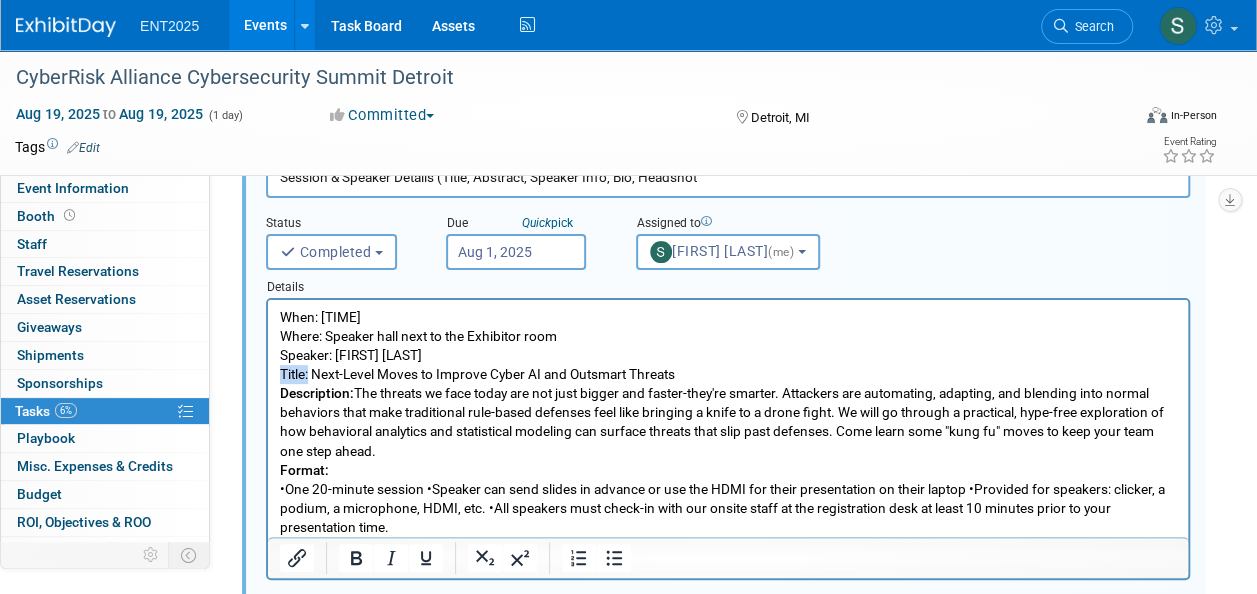 click on "When: [TIME] Where: Speaker hall next to the Exhibitor room Speaker: [FIRST] [LAST] Title: Next-Level Moves to Improve Cyber AI and Outsmart Threats Description: The threats we face today are not just bigger and faster-they're smarter. Attackers are automating, adapting, and blending into normal behaviors that make traditional rule-based defenses feel like bringing a knife to a drone fight. We will go through a practical, hype-free exploration of how behavioral analytics and statistical modeling can surface threats that slip past defenses. Come learn some "kung fu" moves to keep your team one step ahead. Format: •One 20-minute session •Speaker can send slides in advance or use the HDMI for their presentation on their laptop •Provided for speakers: clicker, a podium, a microphone, HDMI, etc. •All speakers must check-in with our onsite staff at the registration desk at least 10 minutes prior to your presentation time." at bounding box center (728, 418) 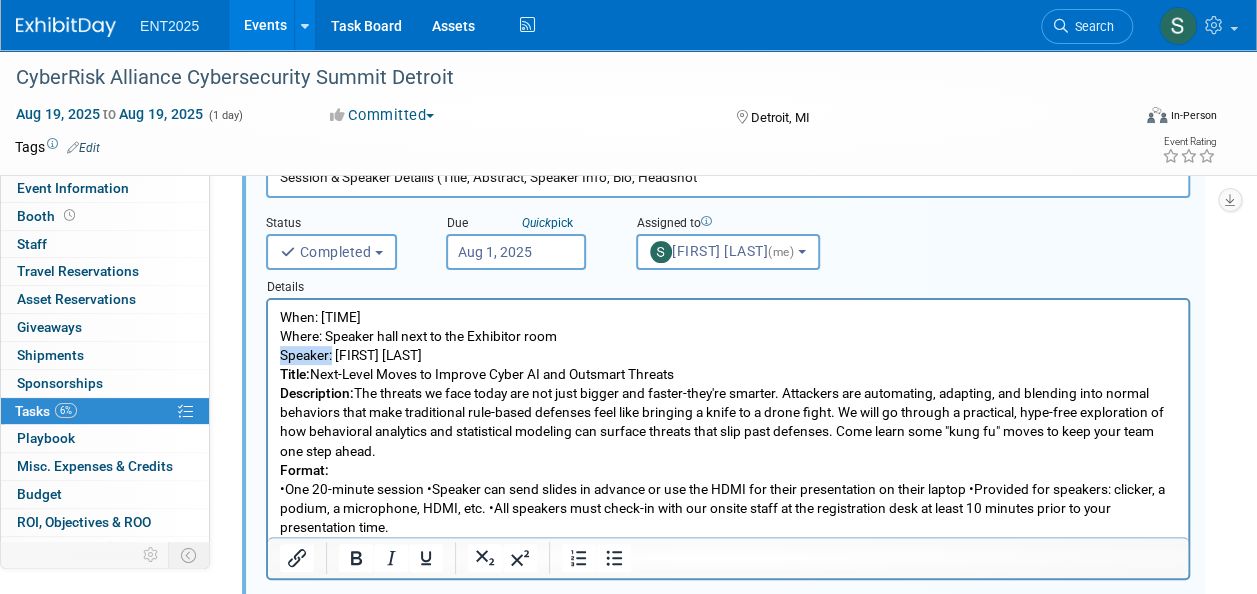 drag, startPoint x: 331, startPoint y: 355, endPoint x: 250, endPoint y: 356, distance: 81.00617 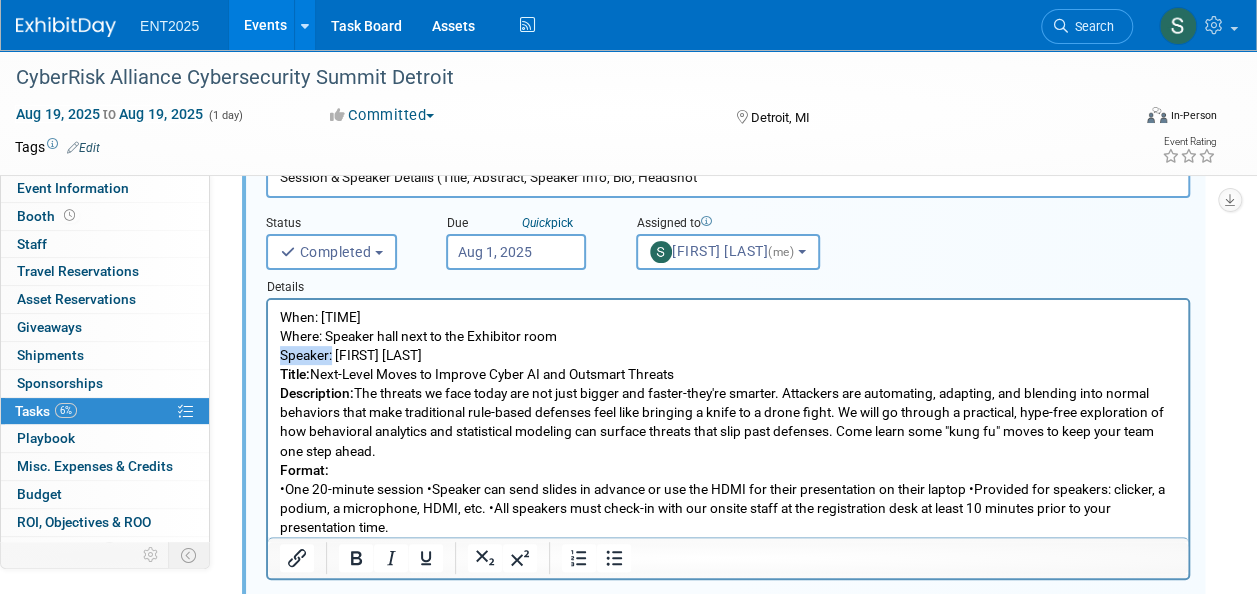 click on "When: [TIME] Where: Speaker hall next to the Exhibitor room Speaker: [FIRST] [LAST] Title: Next-Level Moves to Improve Cyber AI and Outsmart Threats Description: The threats we face today are not just bigger and faster-they're smarter. Attackers are automating, adapting, and blending into normal behaviors that make traditional rule-based defenses feel like bringing a knife to a drone fight. We will go through a practical, hype-free exploration of how behavioral analytics and statistical modeling can surface threats that slip past defenses. Come learn some "kung fu" moves to keep your team one step ahead. Format: •One 20-minute session •Speaker can send slides in advance or use the HDMI for their presentation on their laptop •Provided for speakers: clicker, a podium, a microphone, HDMI, etc. •All speakers must check-in with our onsite staff at the registration desk at least 10 minutes prior to your presentation time." at bounding box center (728, 418) 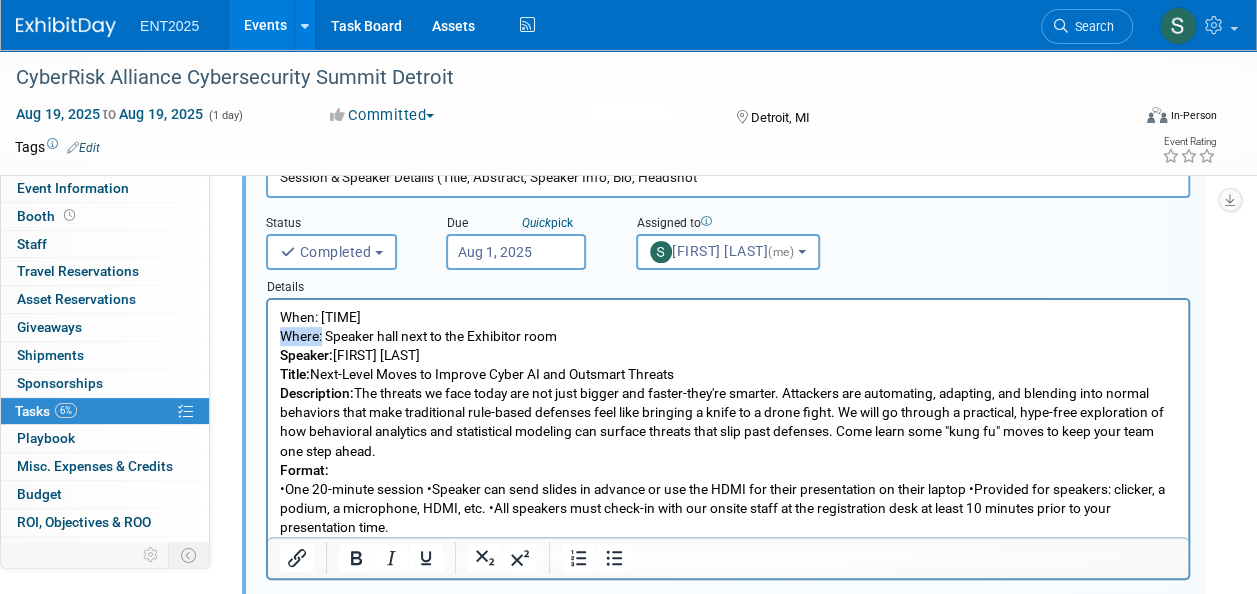drag, startPoint x: 320, startPoint y: 339, endPoint x: 257, endPoint y: 339, distance: 63 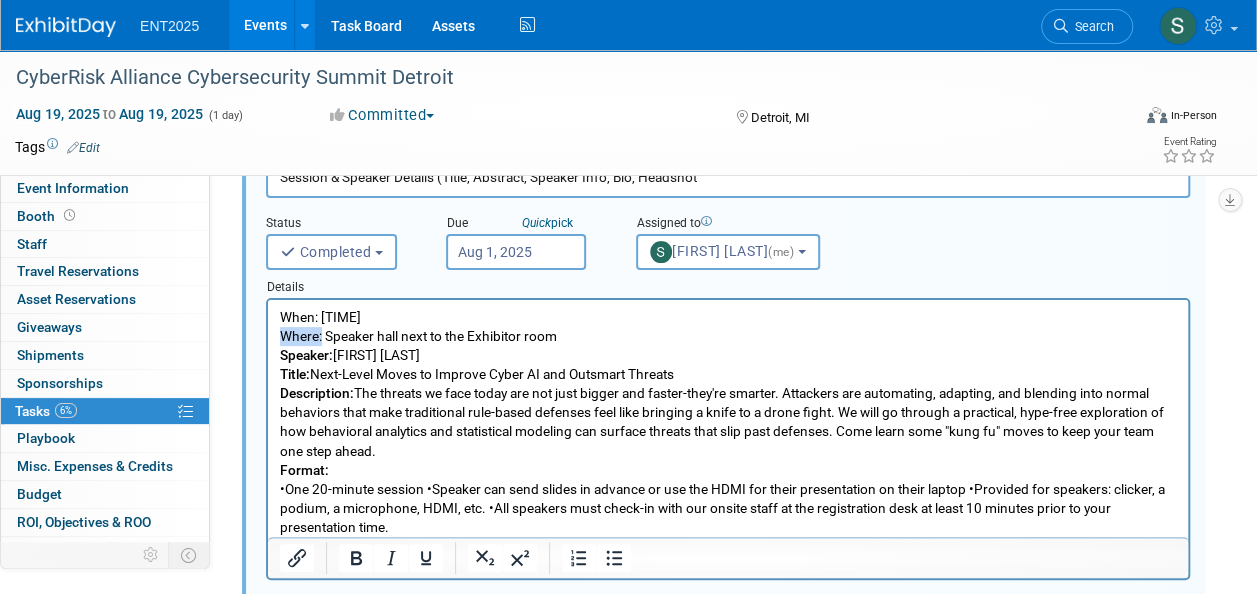 click on "When: [TIME] Where: Speaker hall next to the Exhibitor room Speaker: [FIRST] [LAST] Title: Next-Level Moves to Improve Cyber AI and Outsmart Threats Description: The threats we face today are not just bigger and faster-they're smarter. Attackers are automating, adapting, and blending into normal behaviors that make traditional rule-based defenses feel like bringing a knife to a drone fight. We will go through a practical, hype-free exploration of how behavioral analytics and statistical modeling can surface threats that slip past defenses. Come learn some "kung fu" moves to keep your team one step ahead. Format: •One 20-minute session •Speaker can send slides in advance or use the HDMI for their presentation on their laptop •Provided for speakers: clicker, a podium, a microphone, HDMI, etc. •All speakers must check-in with our onsite staff at the registration desk at least 10 minutes prior to your presentation time." at bounding box center [728, 418] 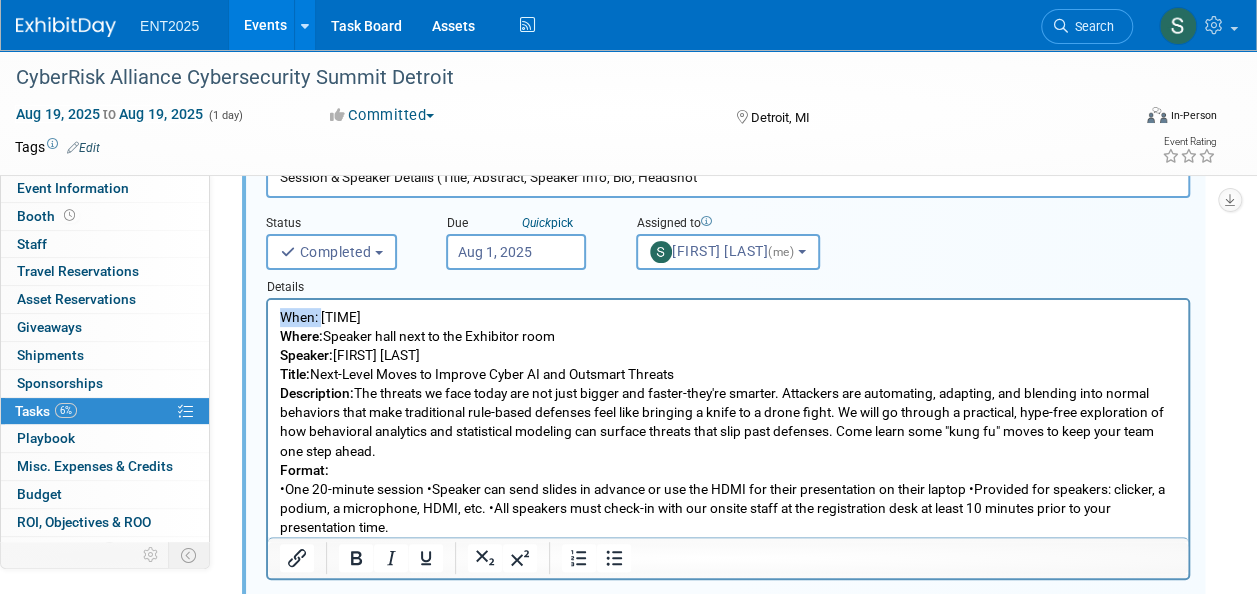 drag, startPoint x: 320, startPoint y: 319, endPoint x: 284, endPoint y: 325, distance: 36.496574 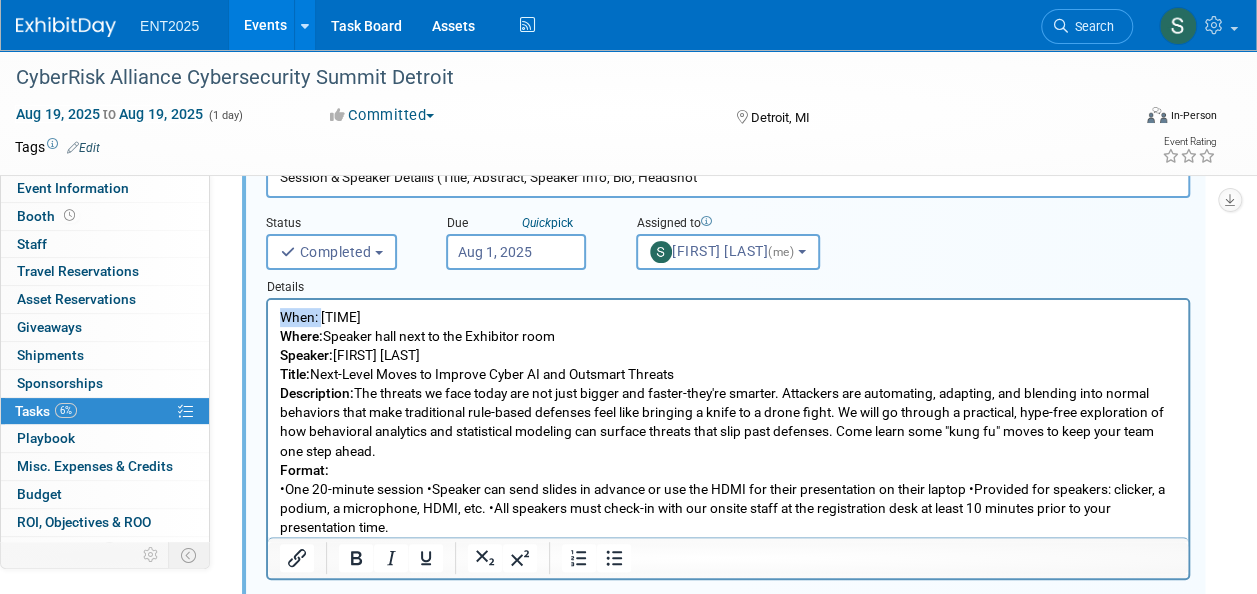 click on "When: [TIME]" at bounding box center [728, 317] 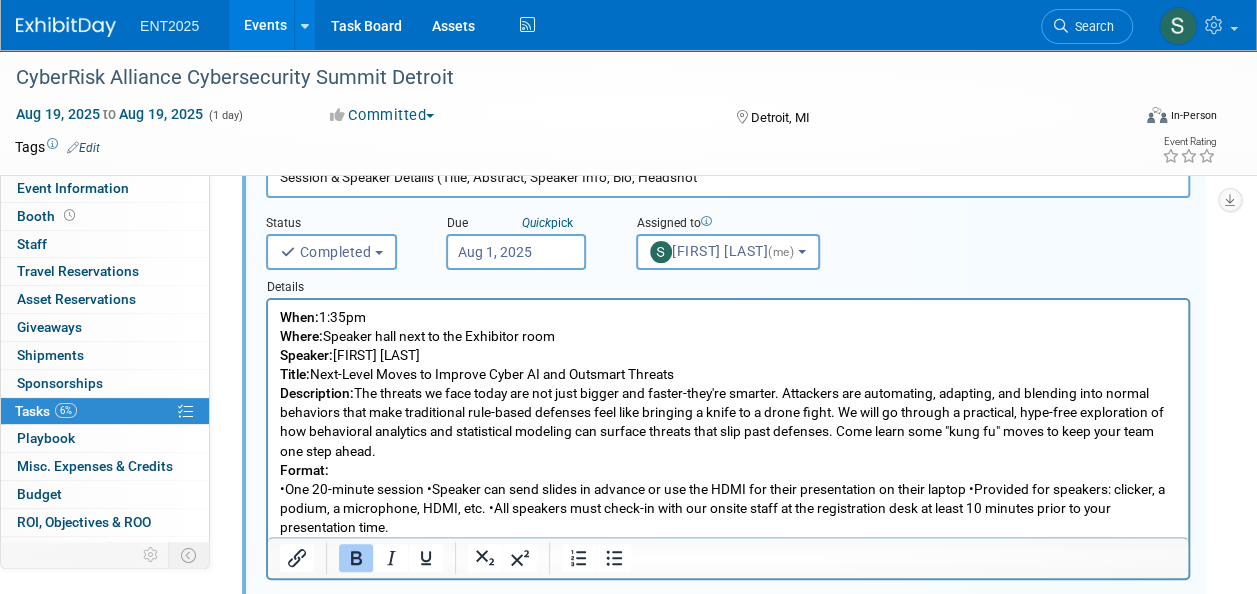 click on "Speaker: [FIRST] [LAST]" at bounding box center [728, 355] 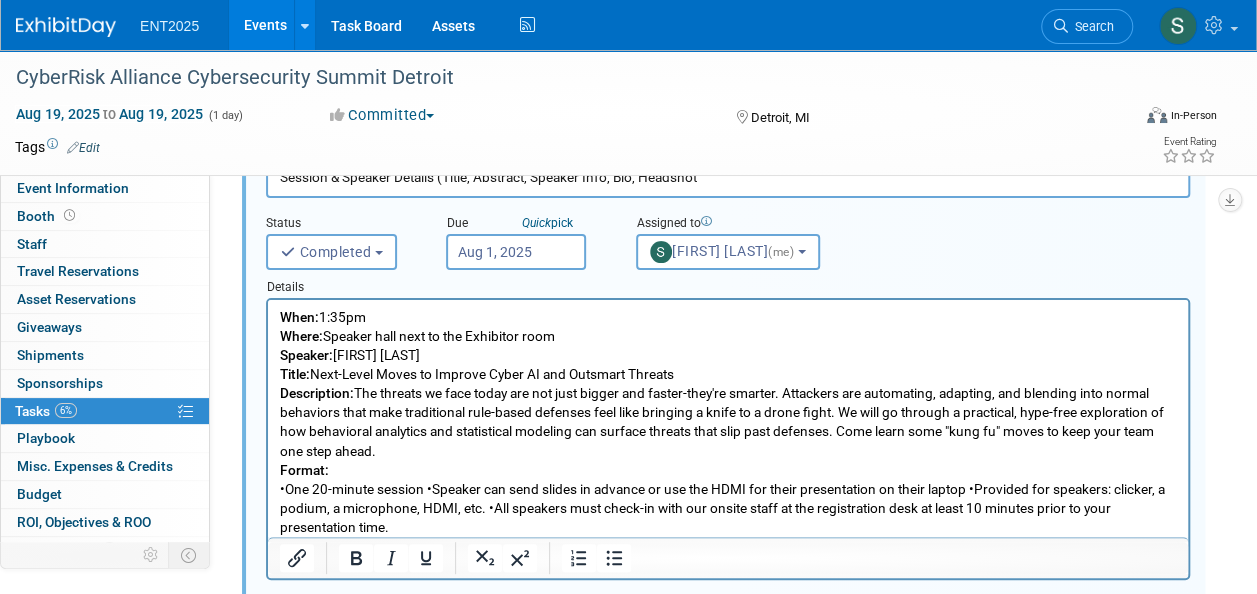 click on "Where: Speaker hall next to the Exhibitor room" at bounding box center (728, 336) 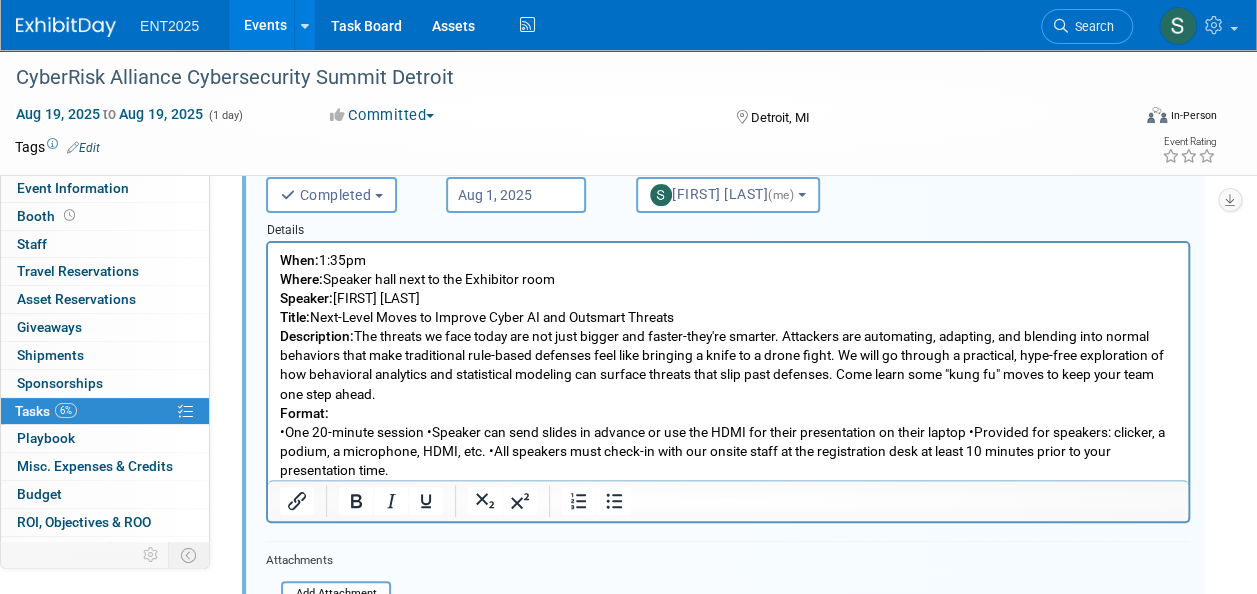 scroll, scrollTop: 202, scrollLeft: 0, axis: vertical 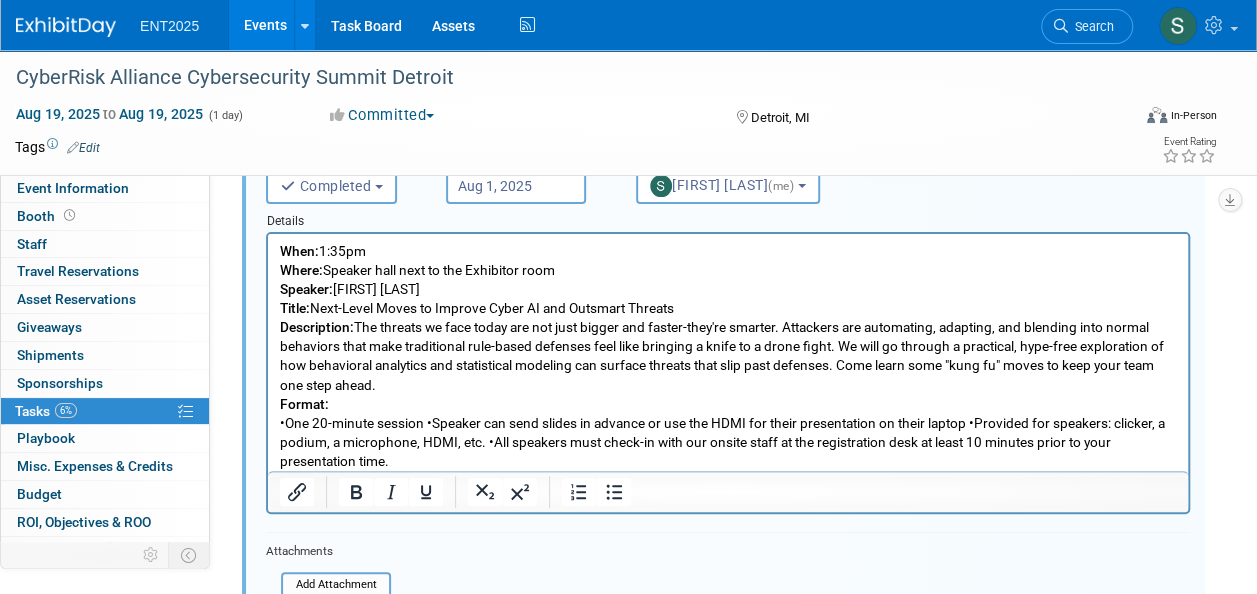 click on "•One 20-minute session •Speaker can send slides in advance or use the HDMI for their presentation on their laptop •Provided for speakers: clicker, a podium, a microphone, HDMI, etc. •All speakers must check-in with our onsite staff at the registration desk at least 10 minutes prior to your presentation time." at bounding box center [728, 442] 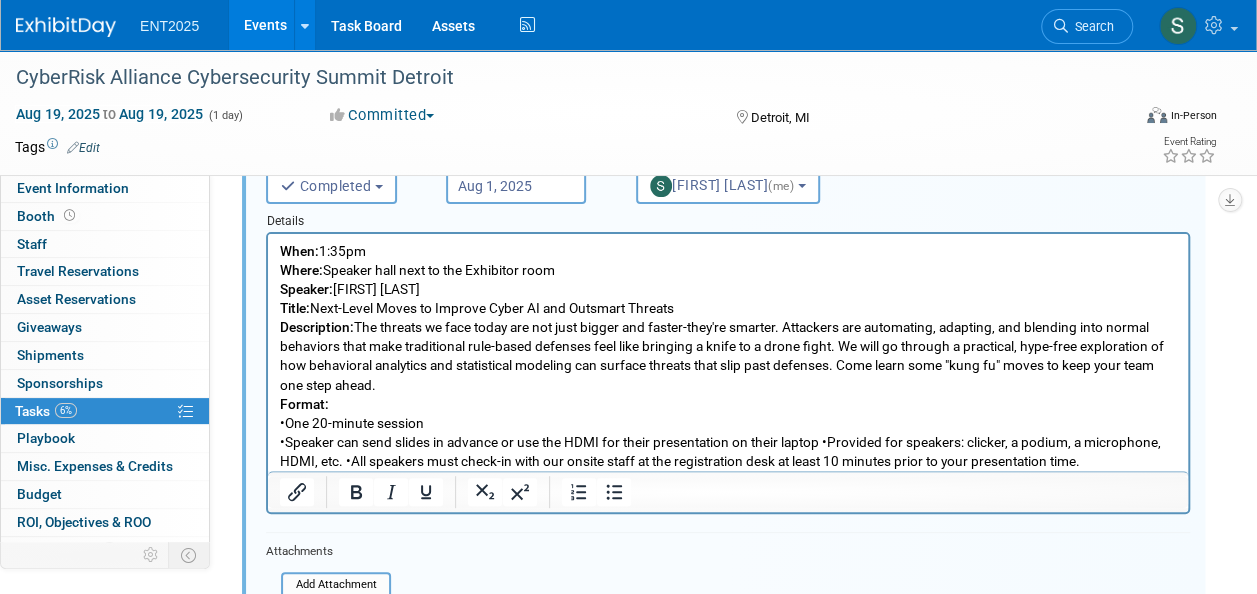 click on "•Speaker can send slides in advance or use the HDMI for their presentation on their laptop •Provided for speakers: clicker, a podium, a microphone, HDMI, etc. •All speakers must check-in with our onsite staff at the registration desk at least 10 minutes prior to your presentation time." at bounding box center (728, 452) 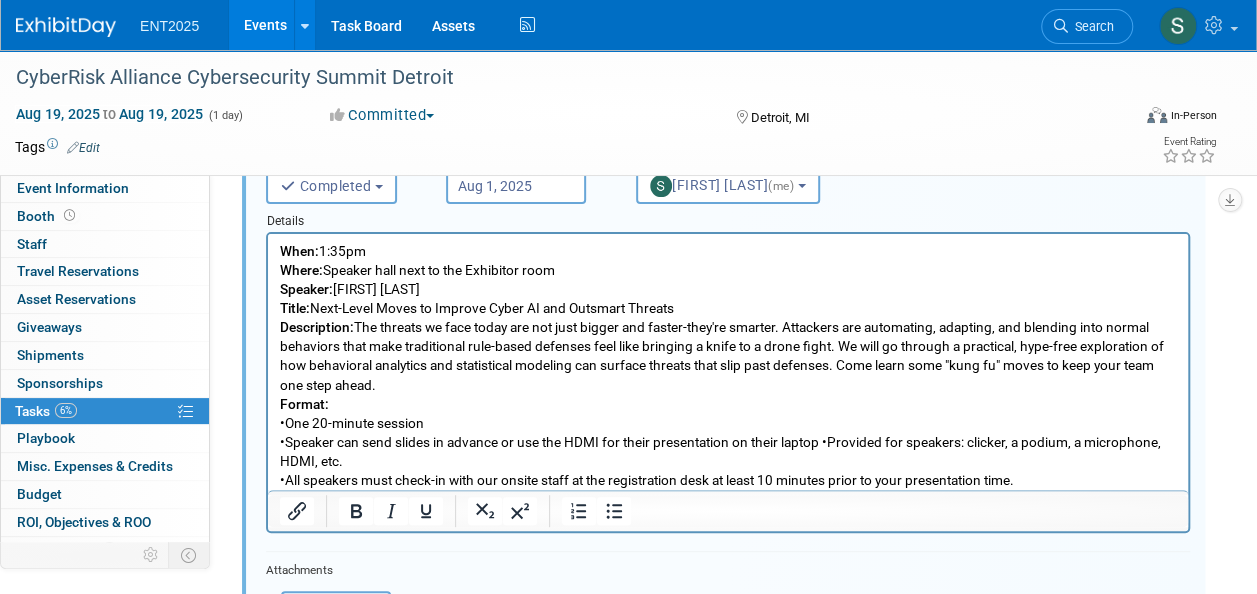 click on "•Speaker can send slides in advance or use the HDMI for their presentation on their laptop •Provided for speakers: clicker, a podium, a microphone, HDMI, etc." at bounding box center [728, 452] 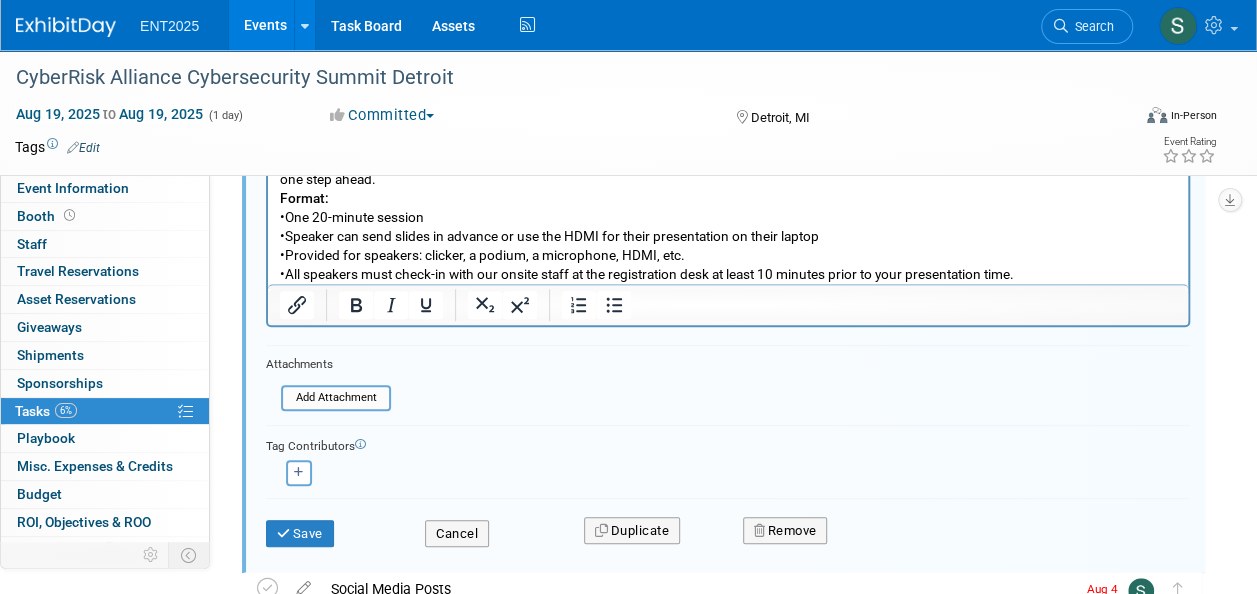 scroll, scrollTop: 410, scrollLeft: 0, axis: vertical 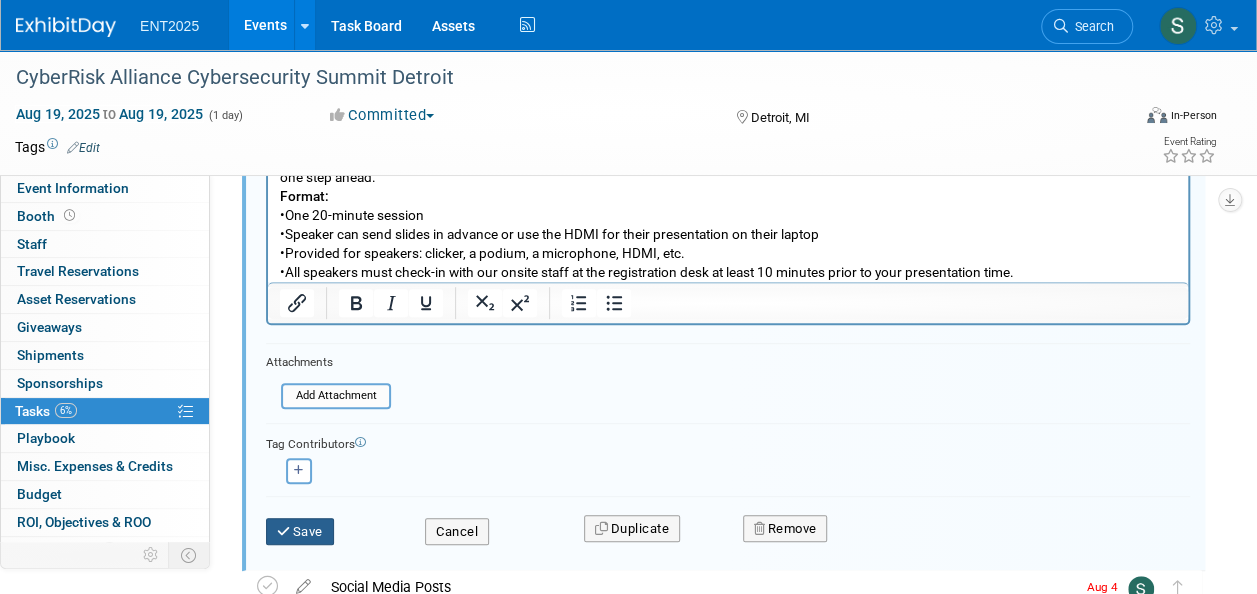 click on "Save" at bounding box center [300, 532] 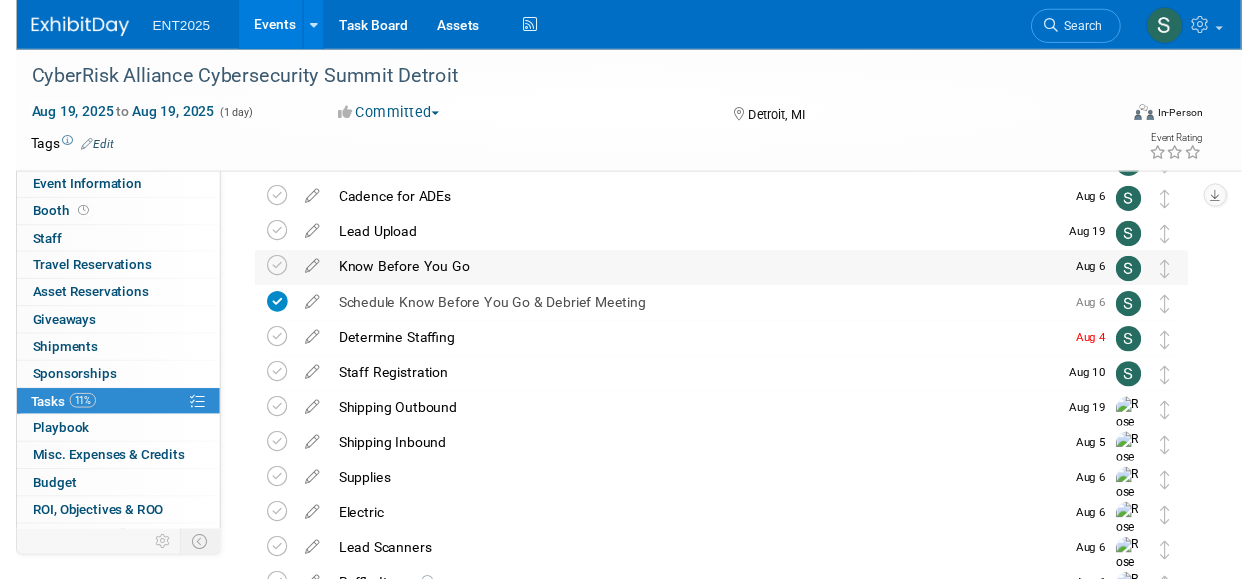 scroll, scrollTop: 188, scrollLeft: 0, axis: vertical 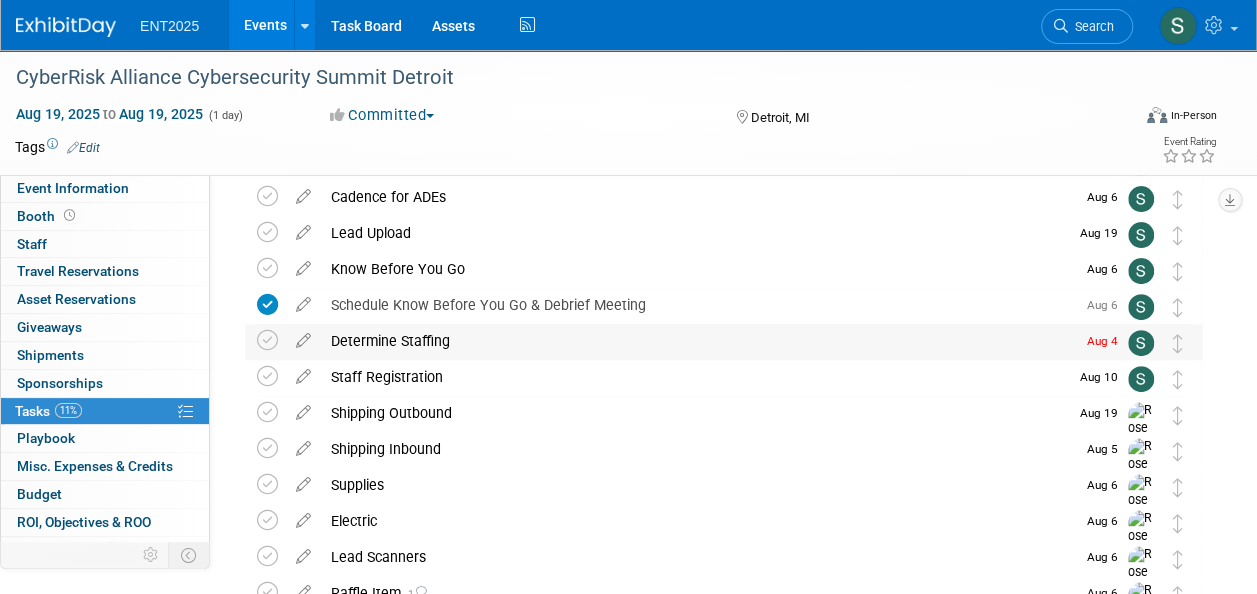 click on "Determine Staffing" at bounding box center (698, 341) 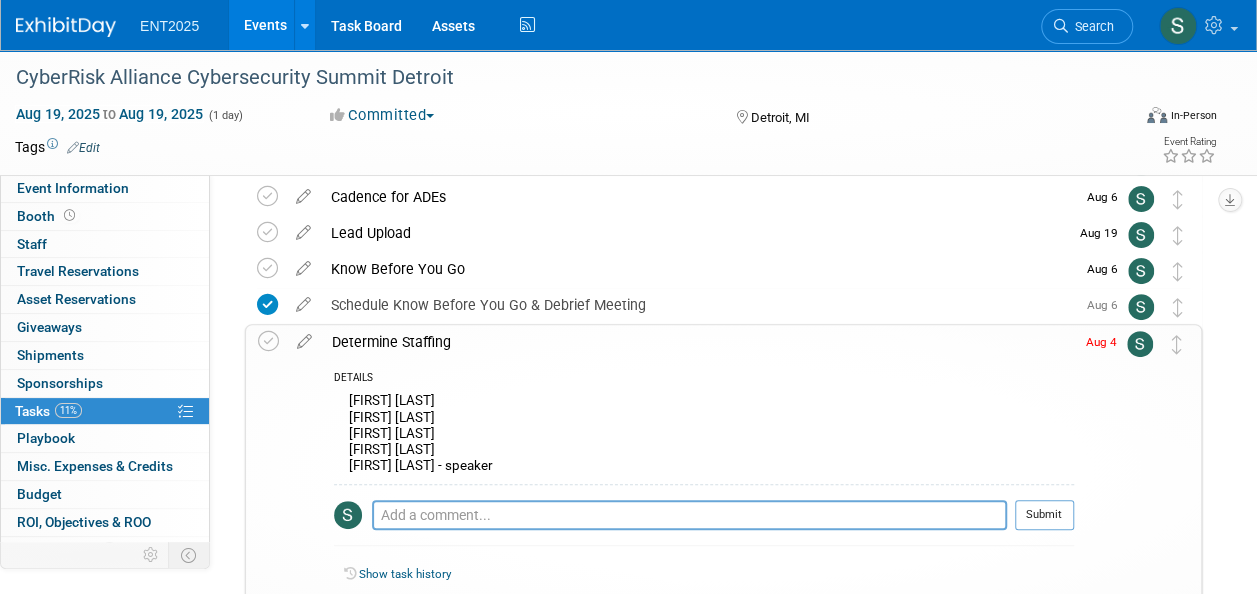 click on "Determine Staffing" at bounding box center (698, 342) 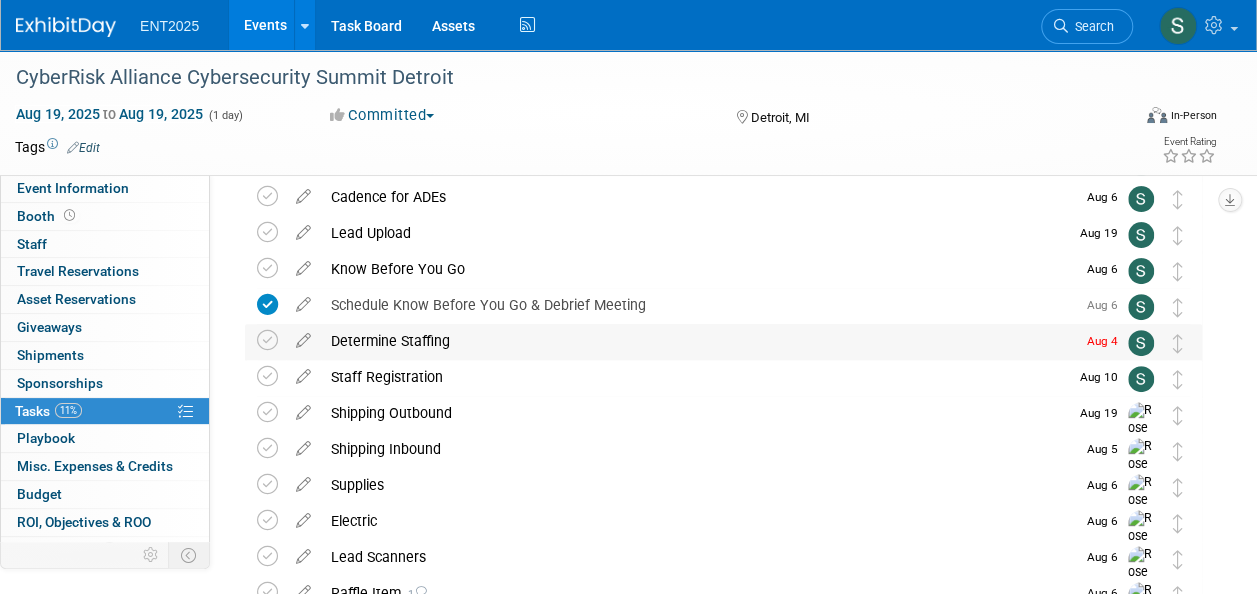 click on "Determine Staffing" at bounding box center (698, 341) 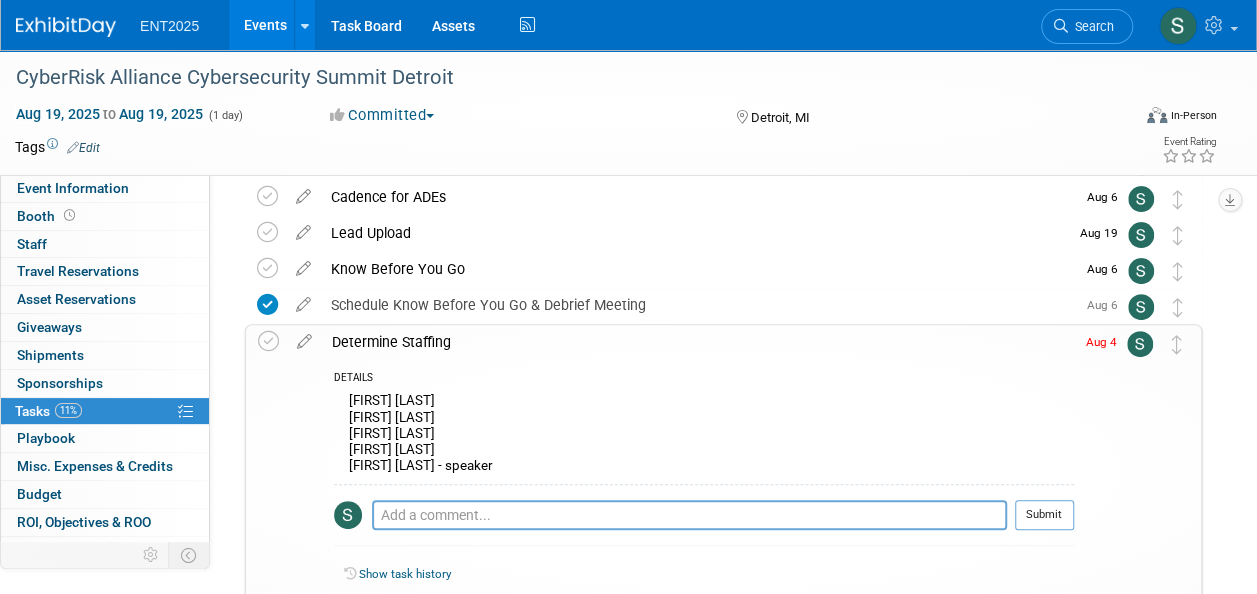 click at bounding box center (304, 337) 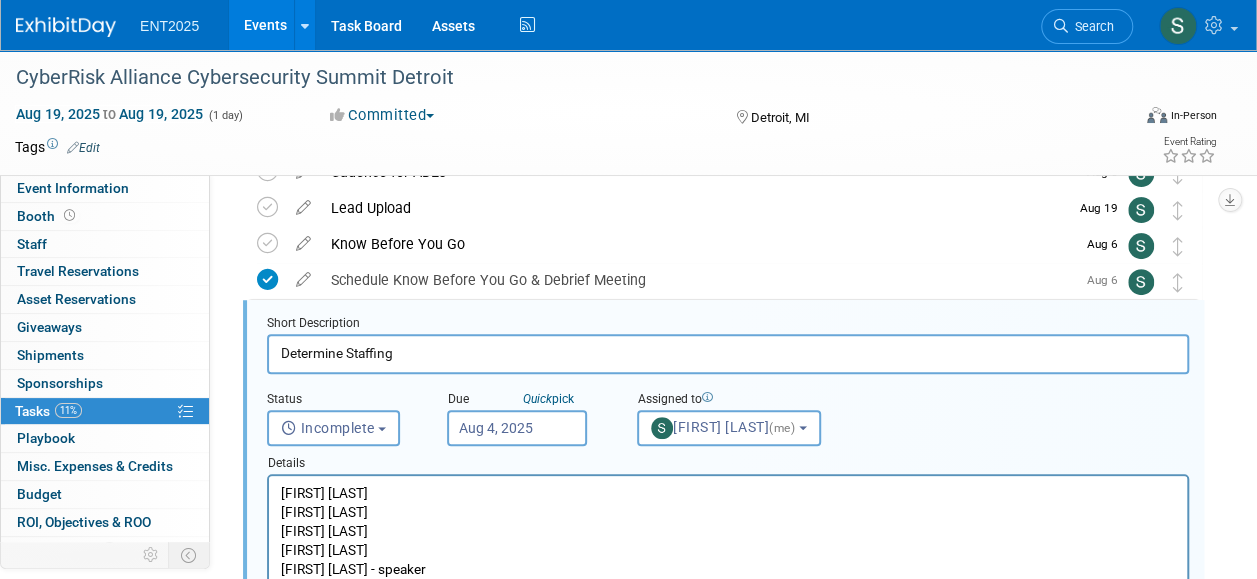 scroll, scrollTop: 219, scrollLeft: 0, axis: vertical 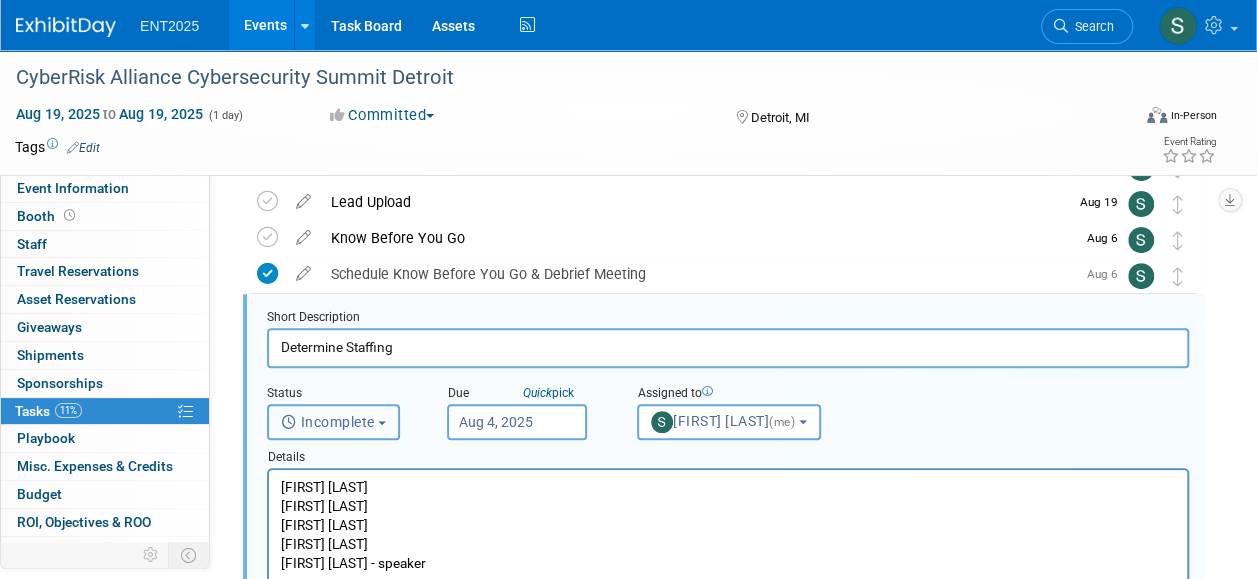 click on "Incomplete" at bounding box center [328, 422] 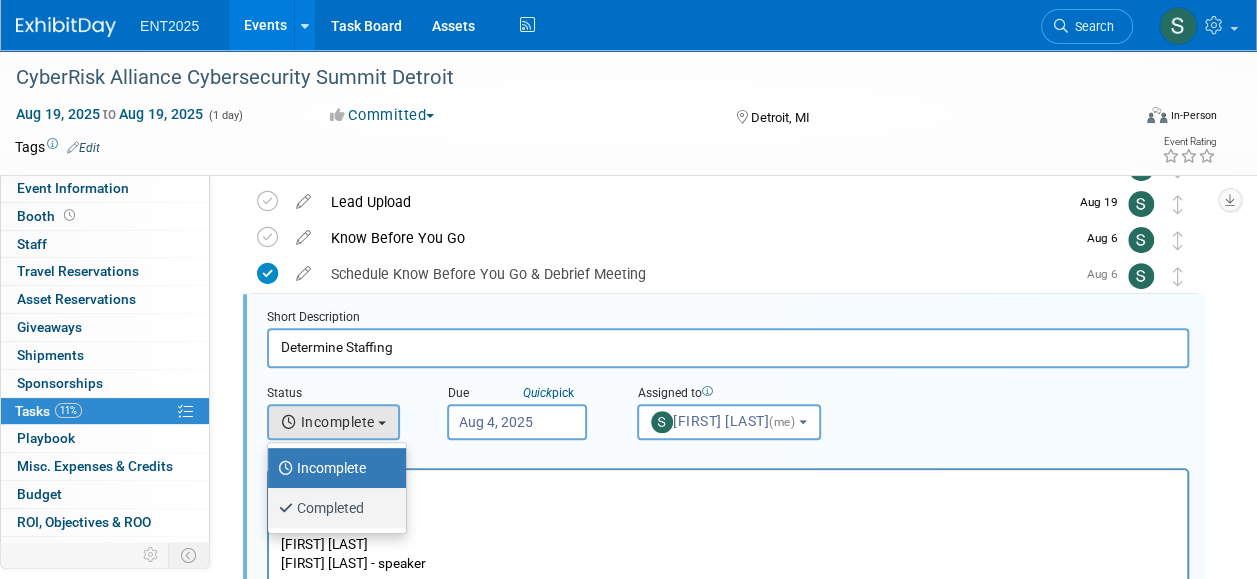 click on "Completed" at bounding box center [332, 508] 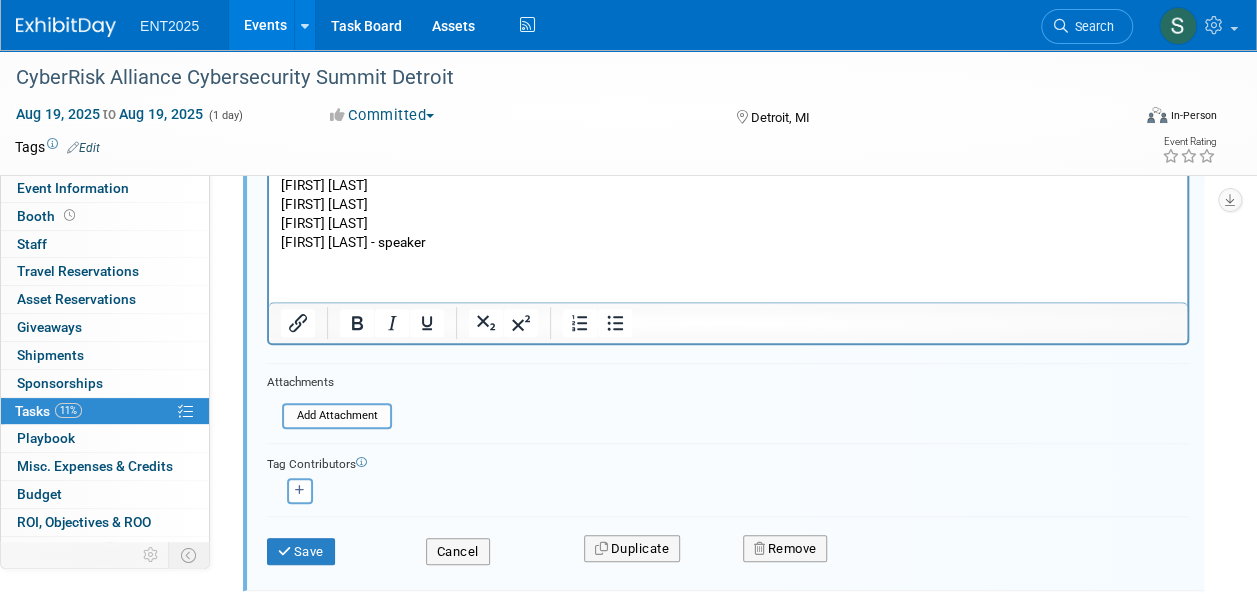 scroll, scrollTop: 538, scrollLeft: 0, axis: vertical 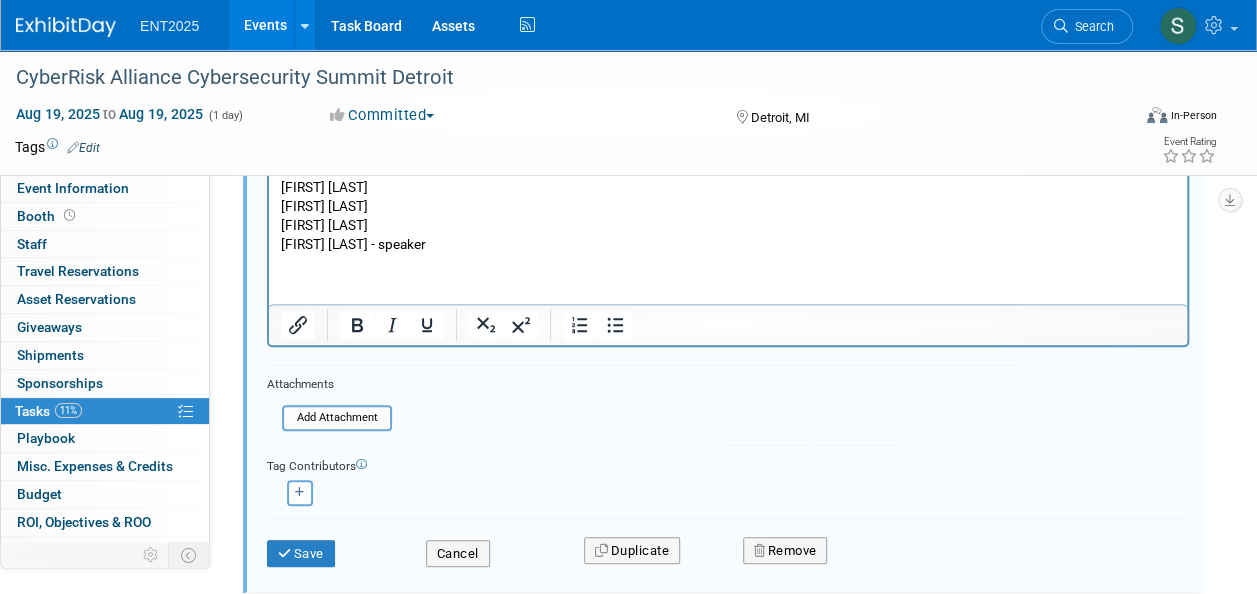 click on "Save" at bounding box center [331, 547] 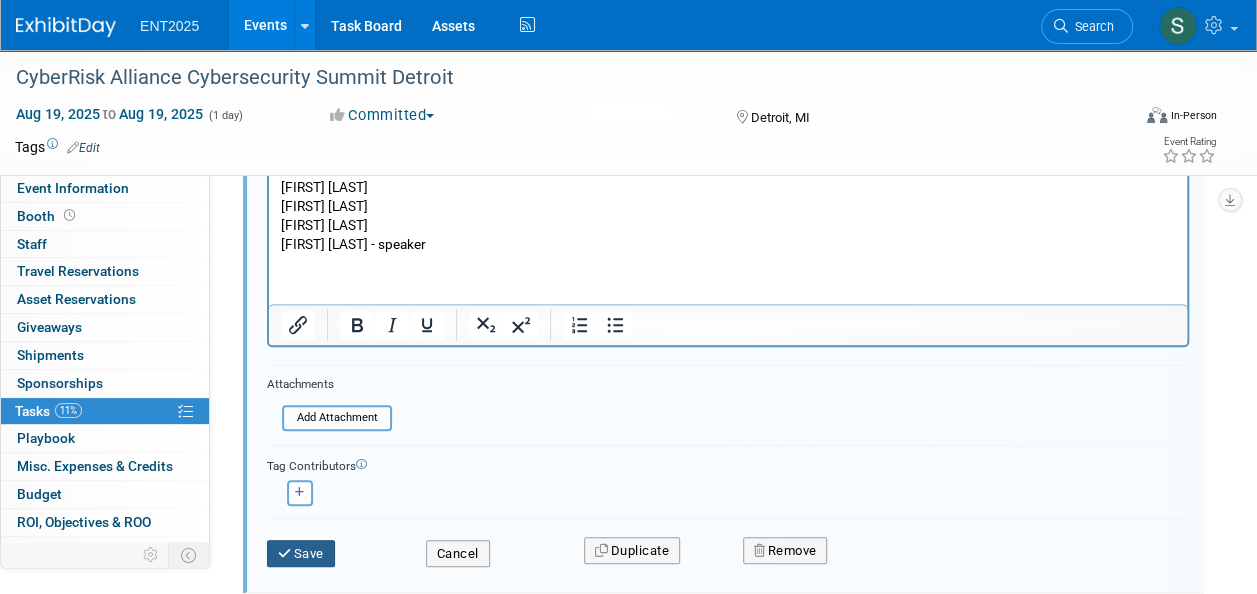 click on "Save" at bounding box center (301, 554) 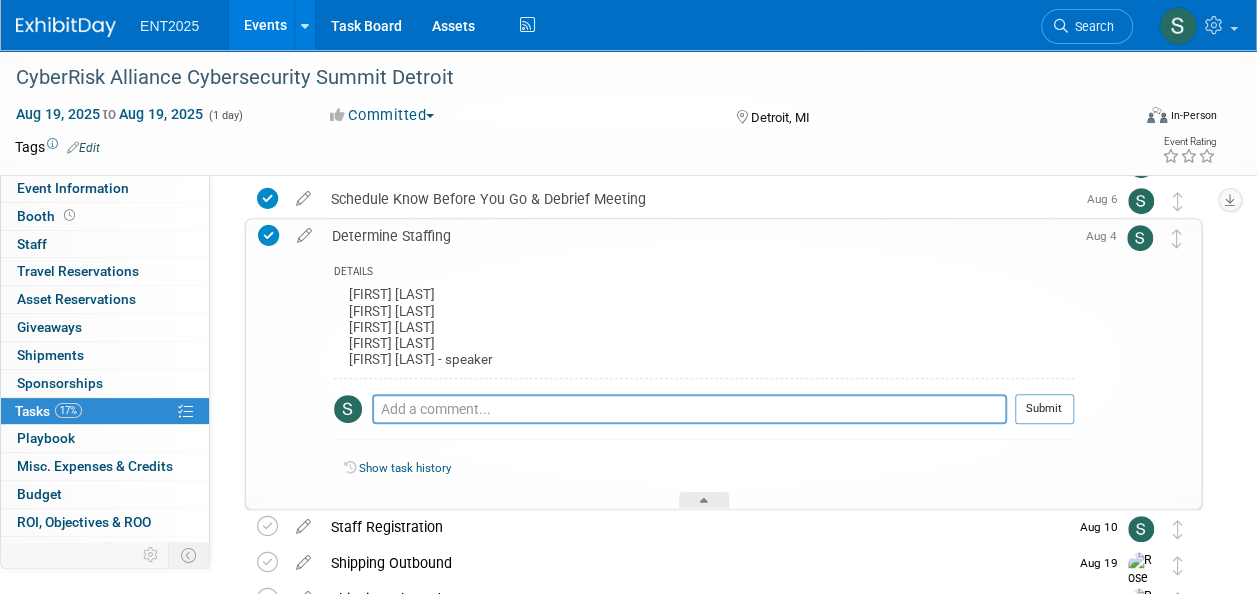 scroll, scrollTop: 296, scrollLeft: 0, axis: vertical 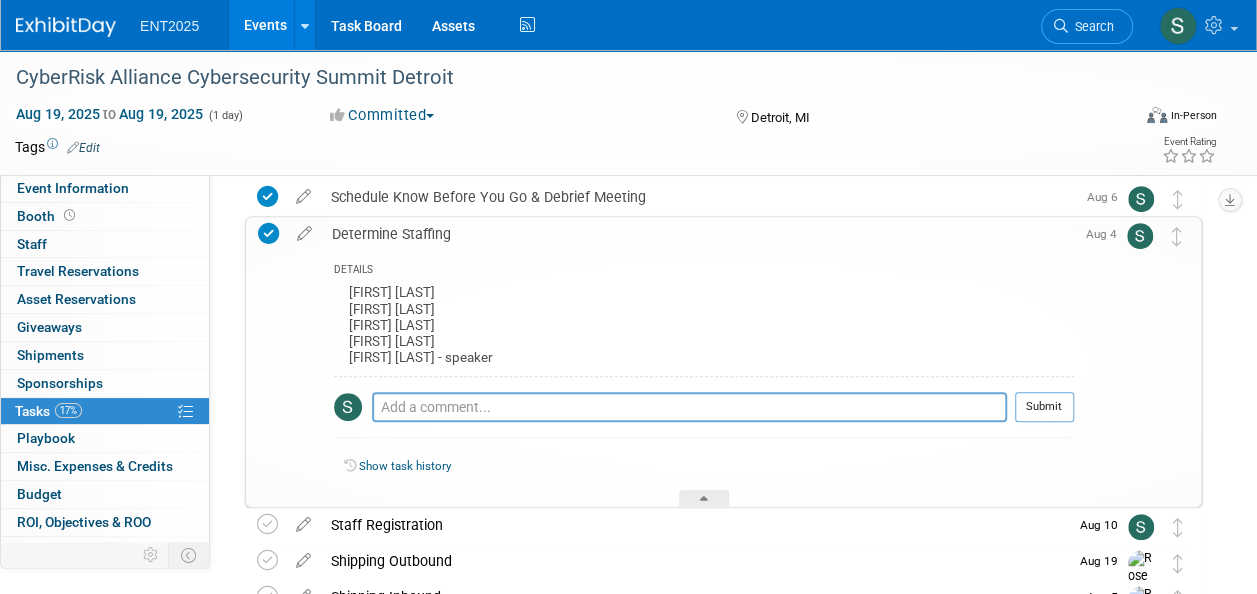 click on "Determine Staffing" at bounding box center (698, 234) 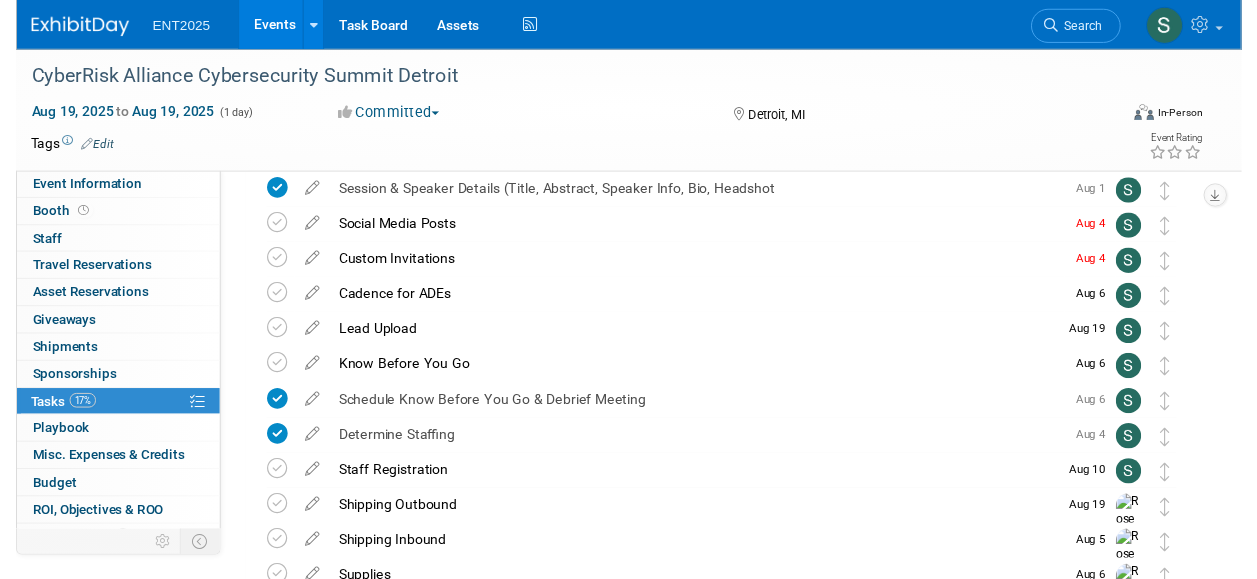 scroll, scrollTop: 79, scrollLeft: 0, axis: vertical 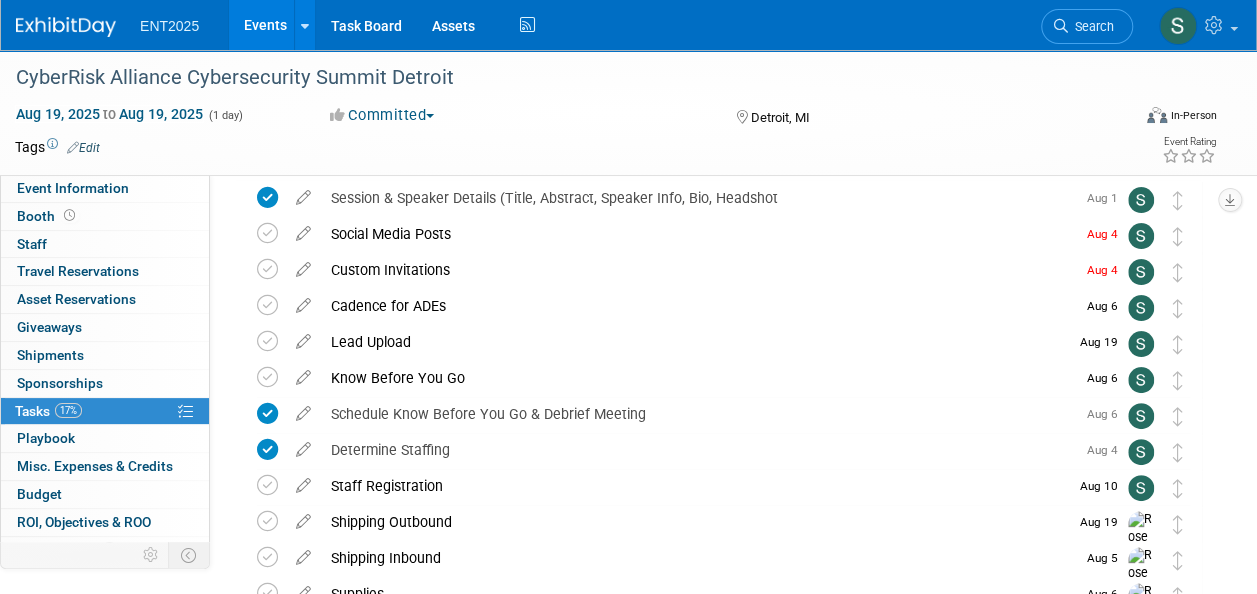 click at bounding box center (303, 373) 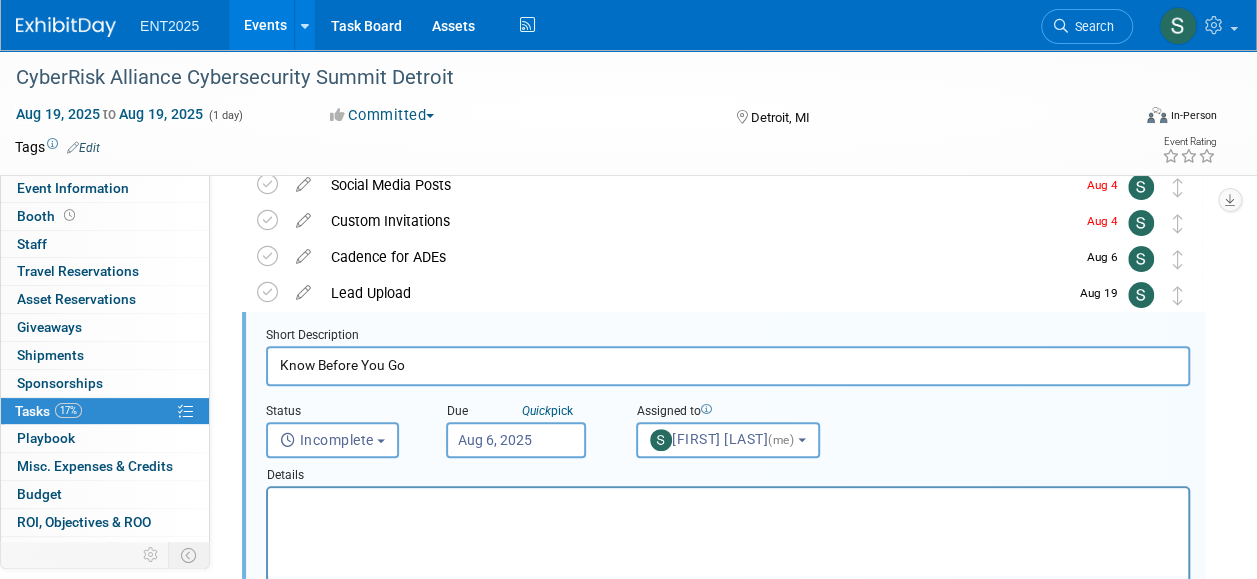 scroll, scrollTop: 146, scrollLeft: 0, axis: vertical 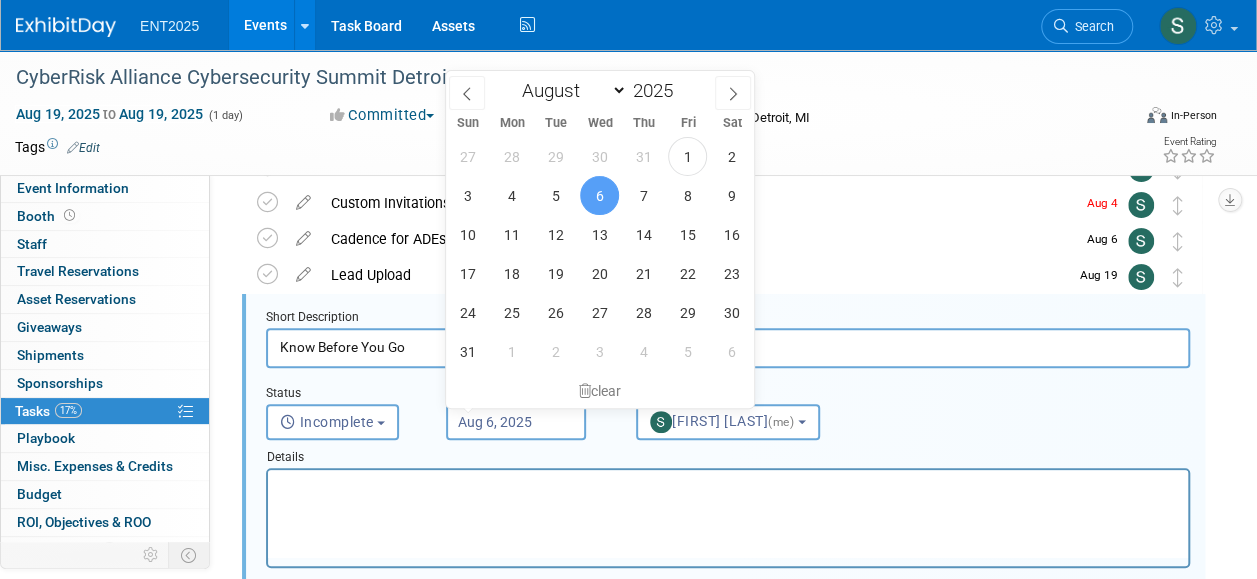 click on "Aug 6, 2025" at bounding box center (516, 422) 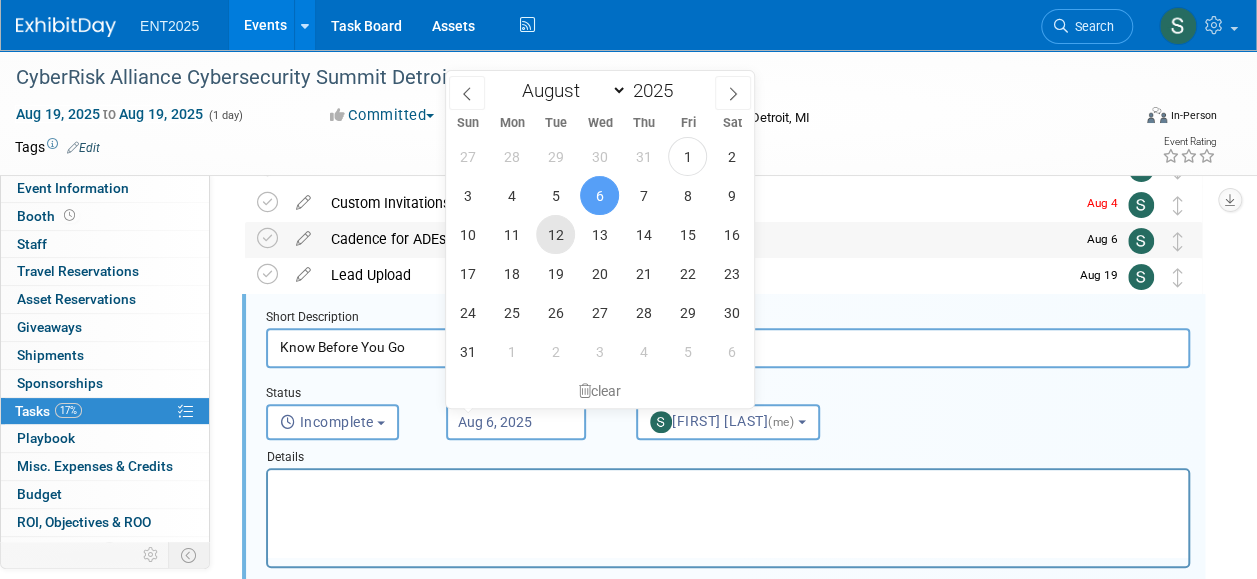 click on "12" at bounding box center [555, 234] 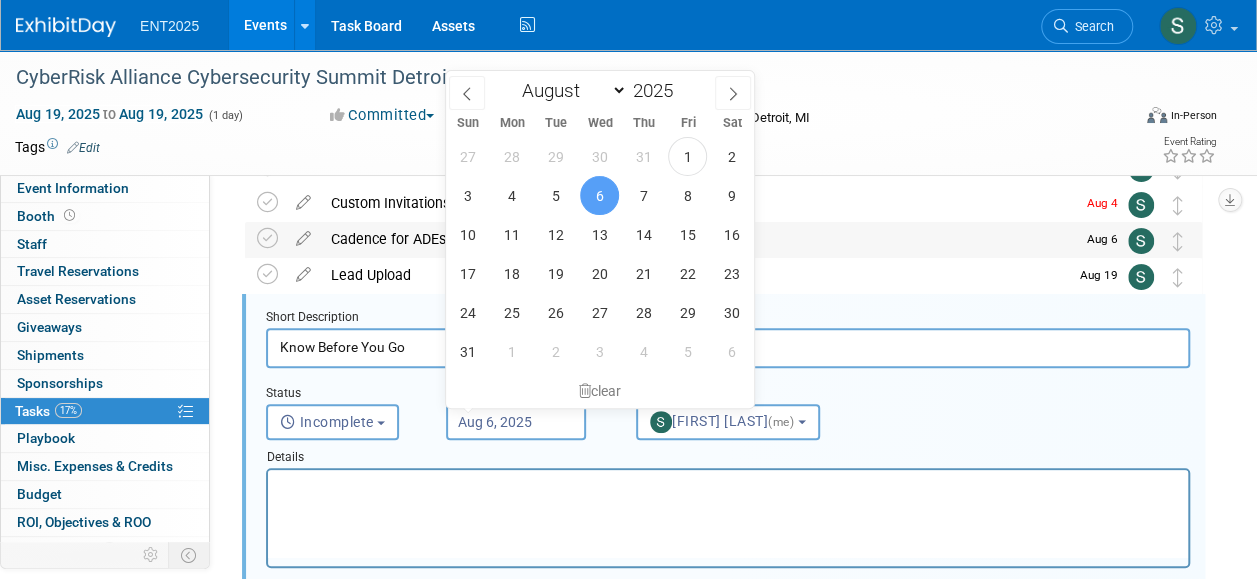 type on "Aug 12, 2025" 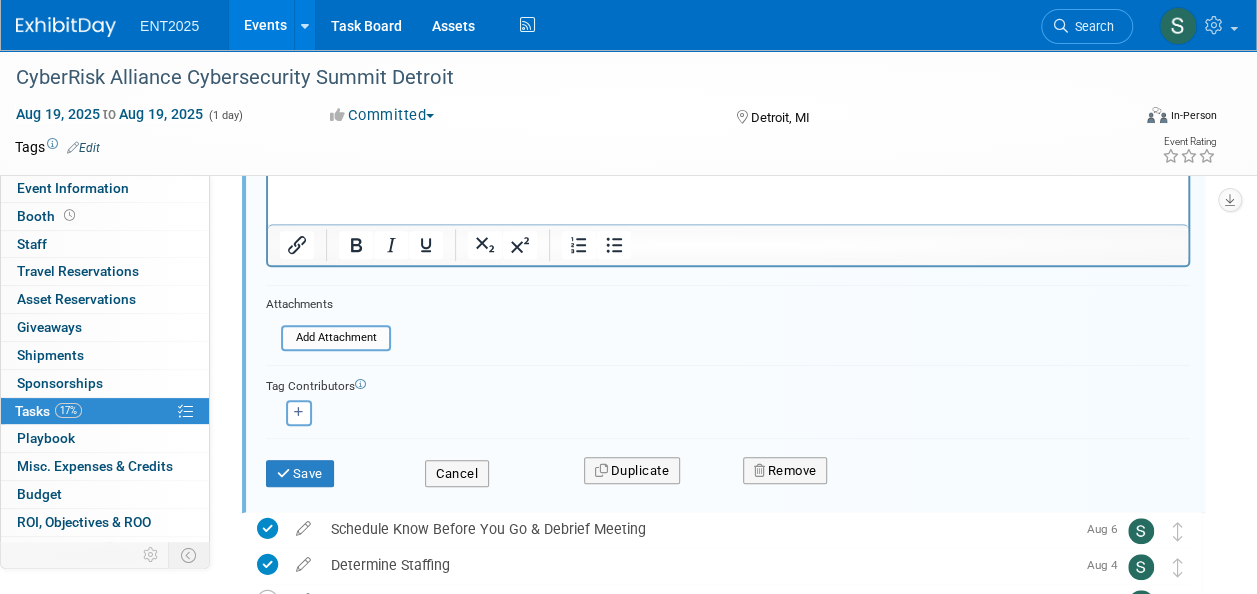 scroll, scrollTop: 473, scrollLeft: 0, axis: vertical 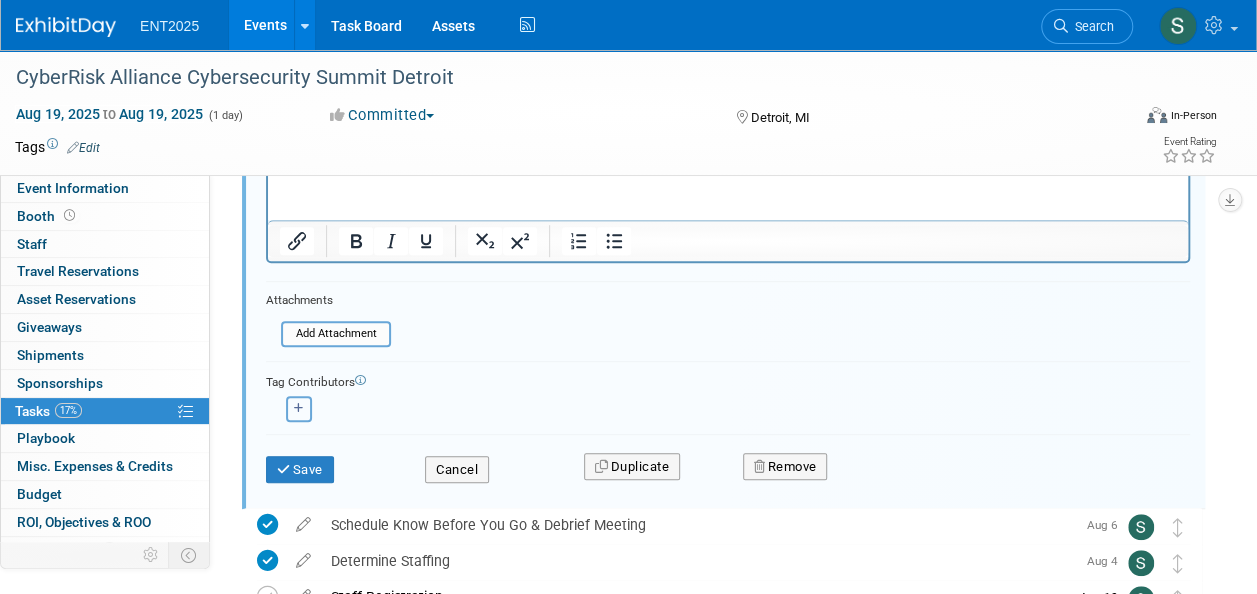 click at bounding box center [299, 408] 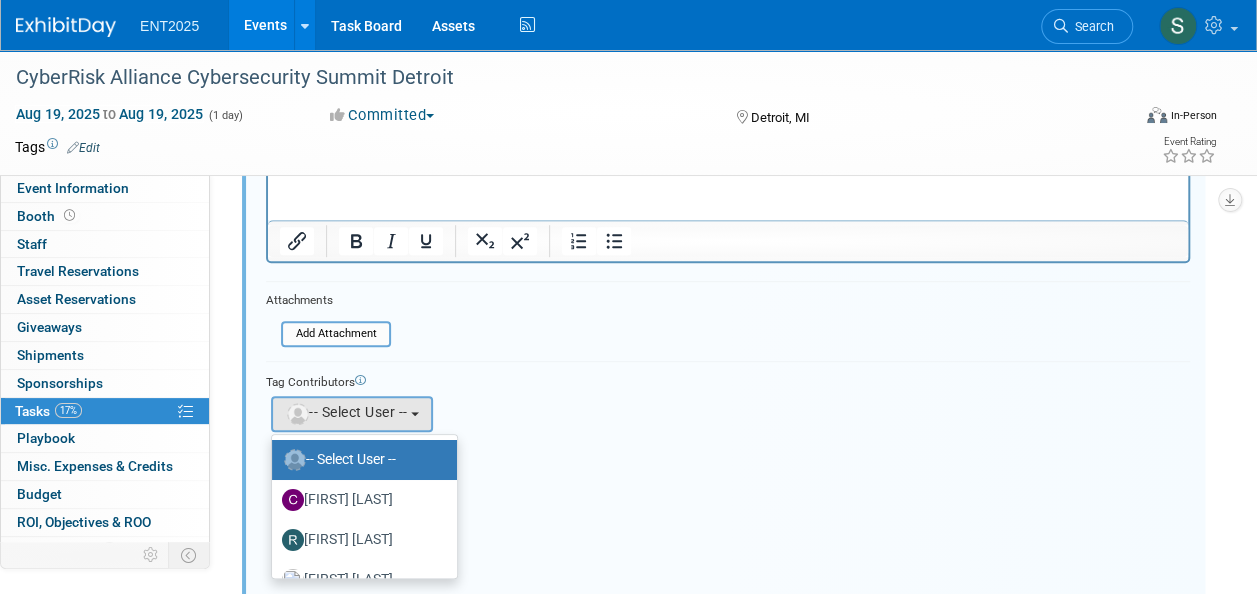 scroll, scrollTop: 66, scrollLeft: 0, axis: vertical 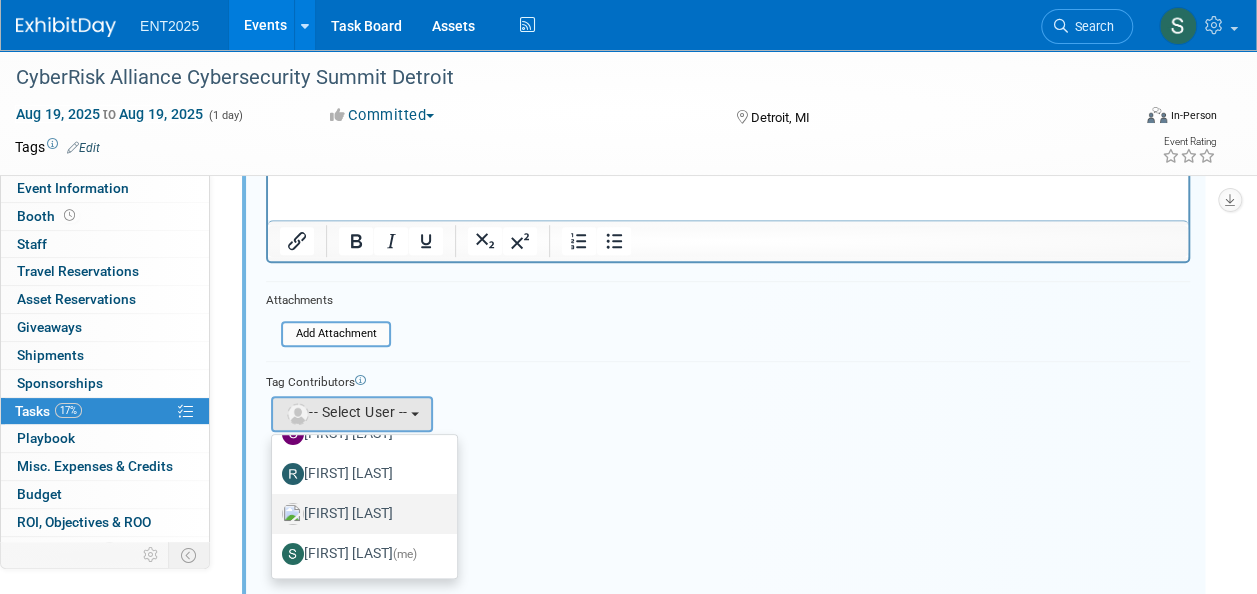 click on "[FIRST] [LAST]" at bounding box center (359, 514) 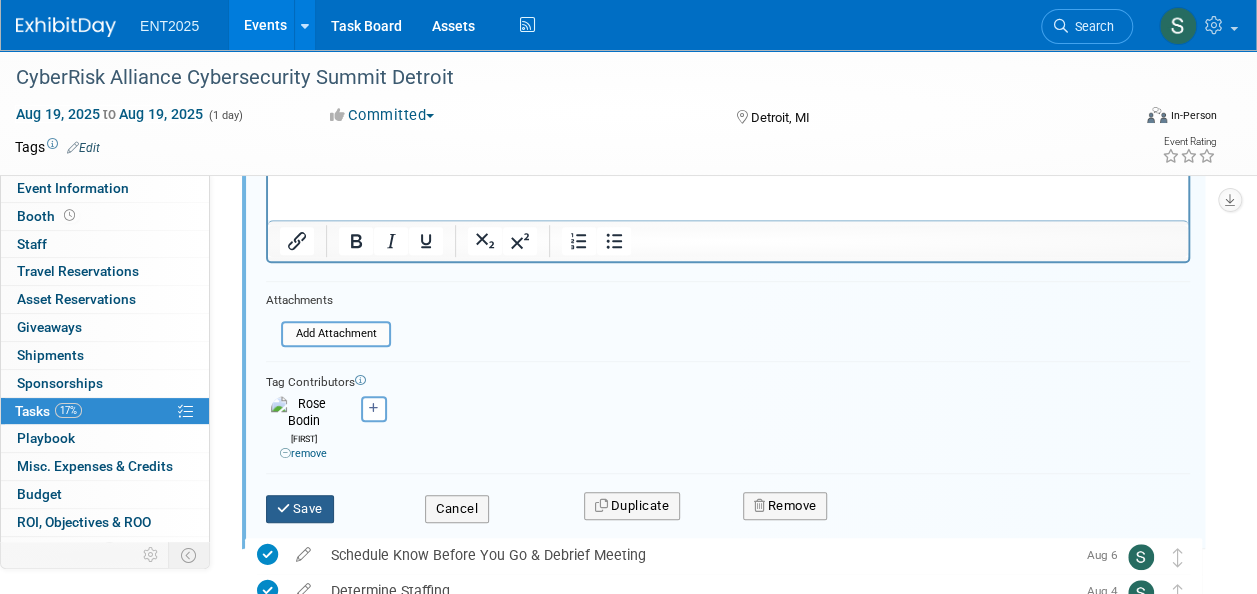 click on "Save" at bounding box center (300, 509) 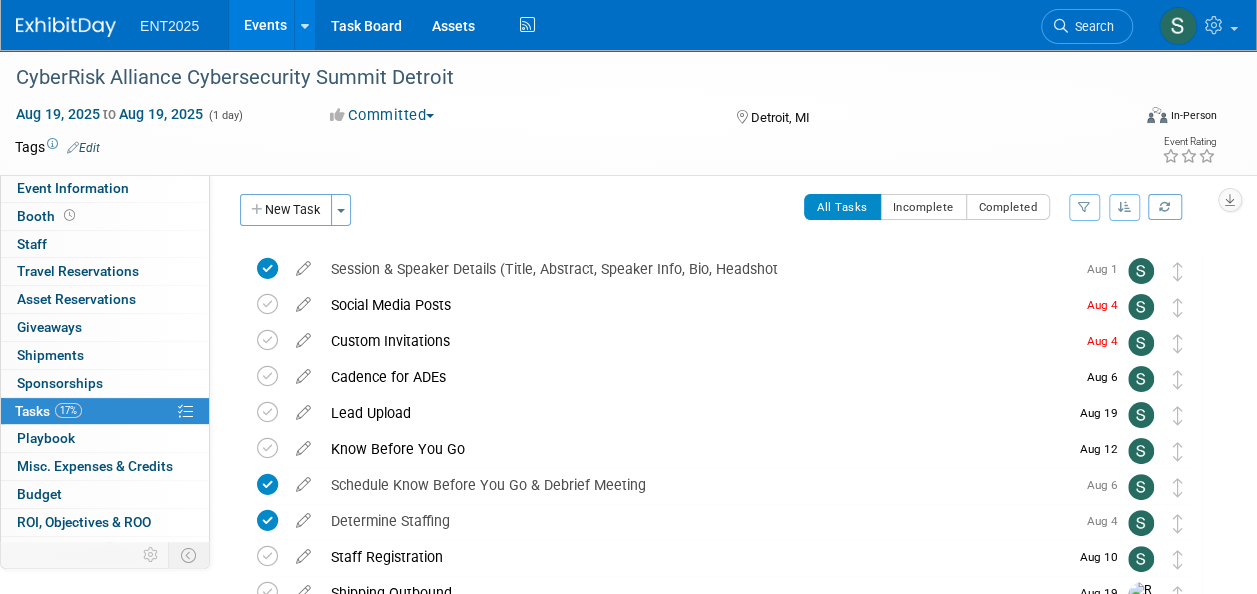 scroll, scrollTop: 5, scrollLeft: 0, axis: vertical 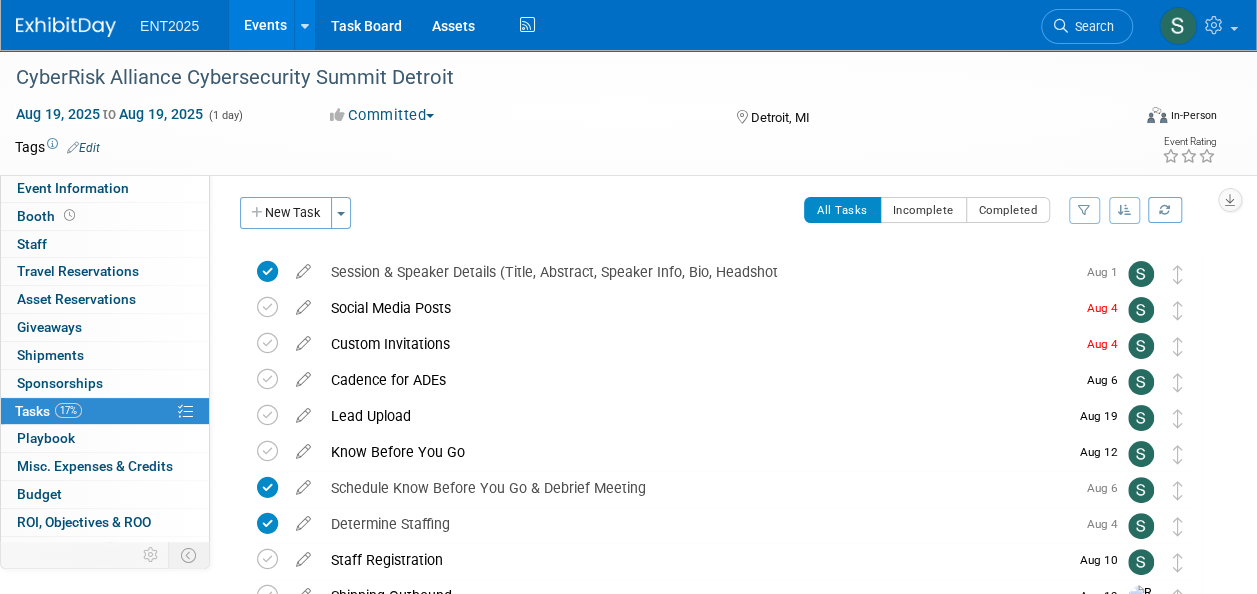 click at bounding box center (303, 303) 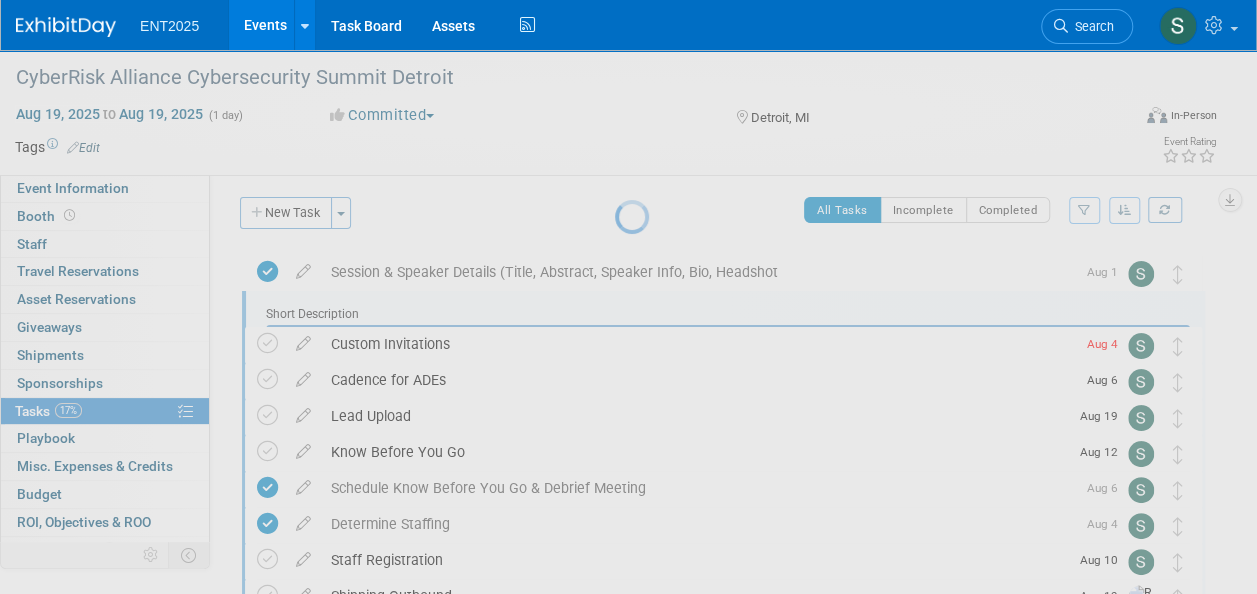 scroll, scrollTop: 0, scrollLeft: 0, axis: both 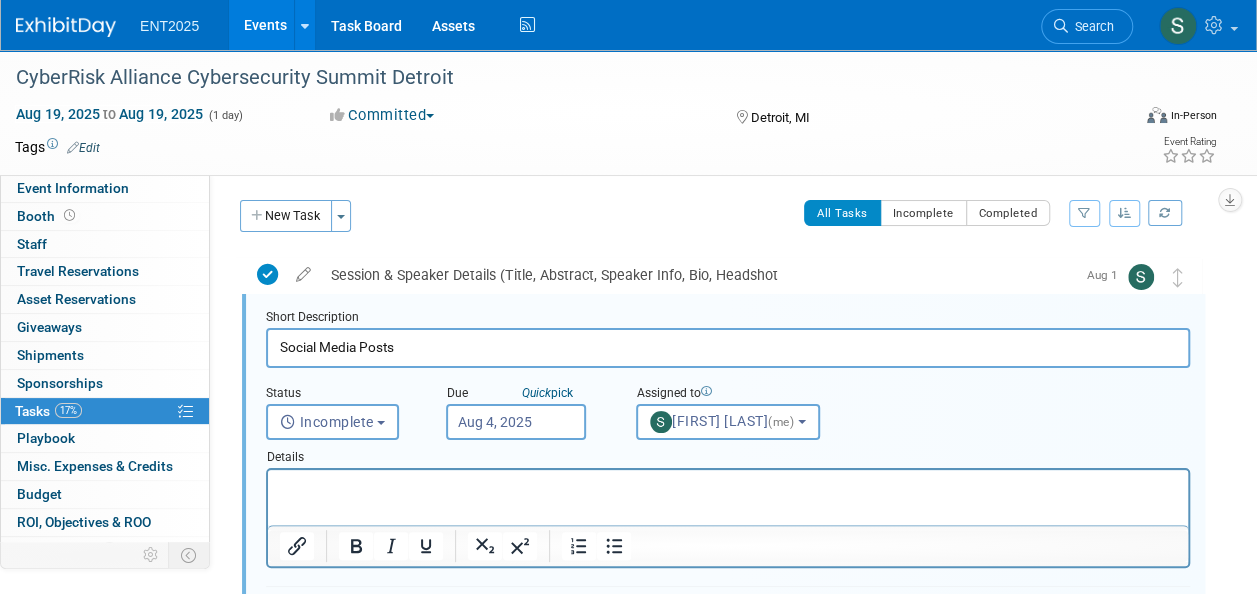 click on "Aug 4, 2025" at bounding box center (516, 422) 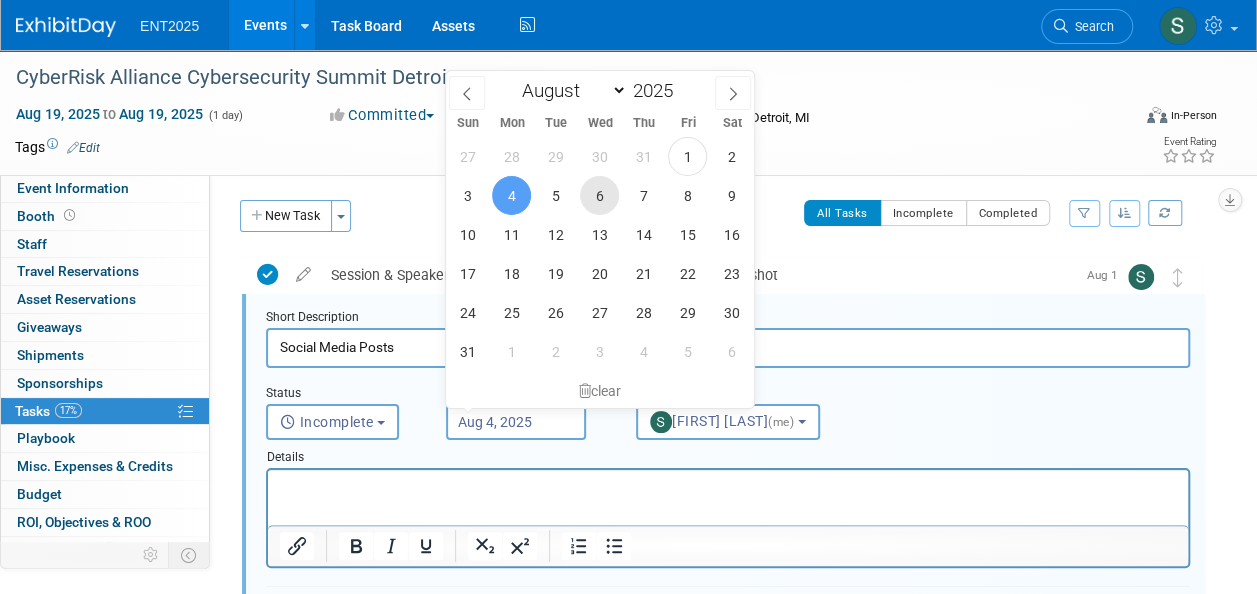 click on "6" at bounding box center [599, 195] 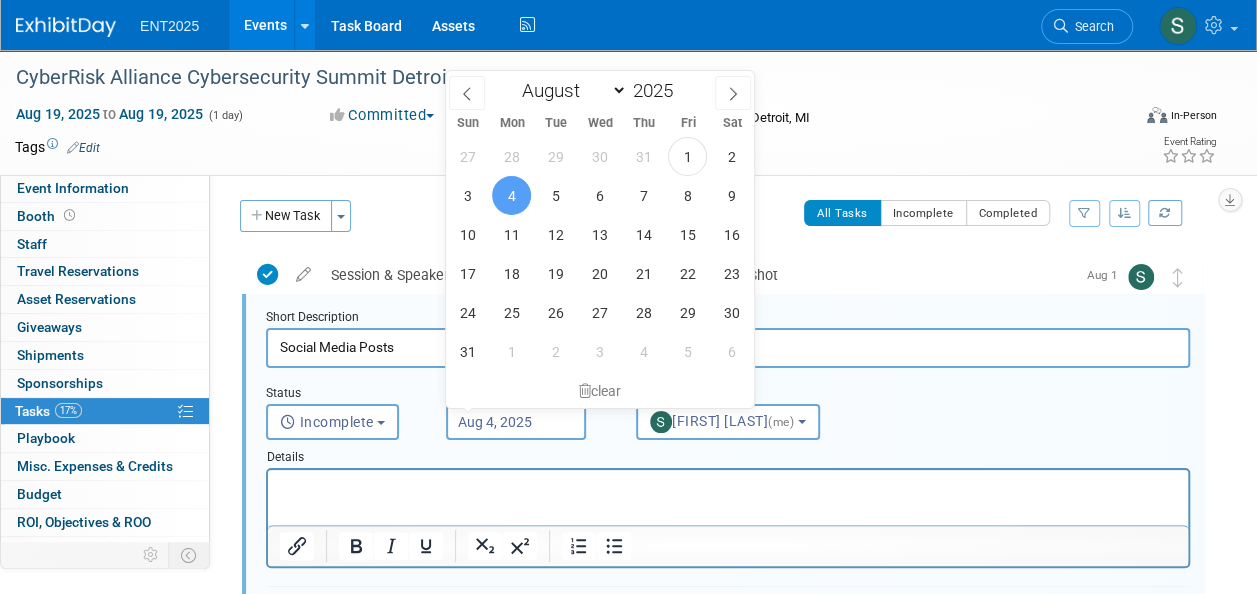 type on "Aug 6, 2025" 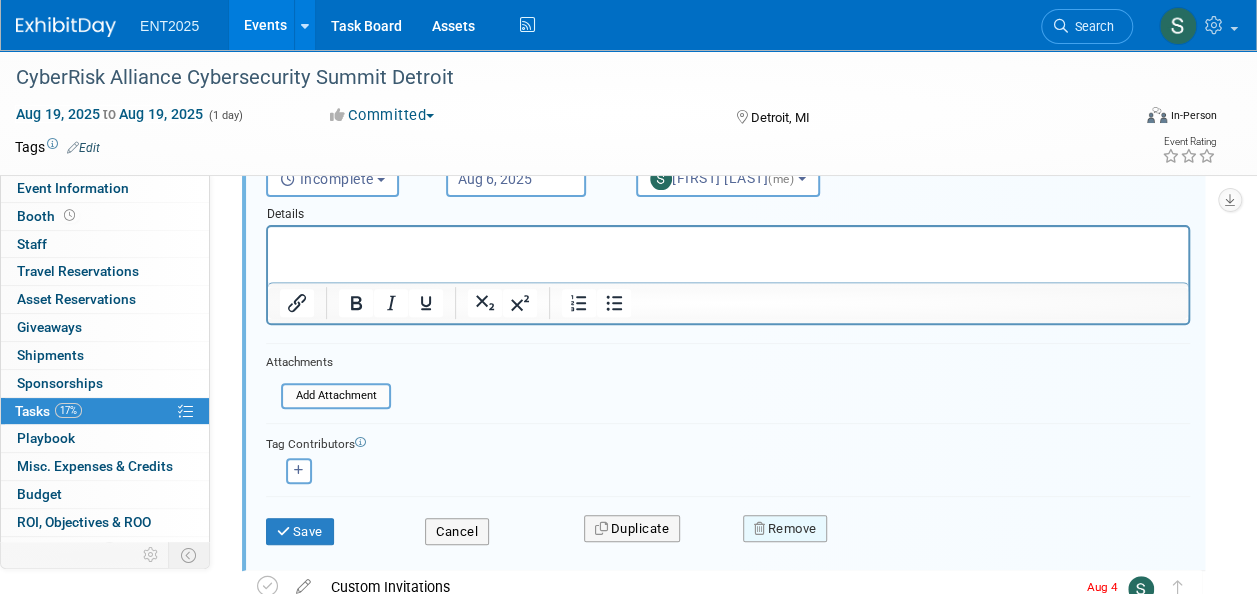 scroll, scrollTop: 250, scrollLeft: 0, axis: vertical 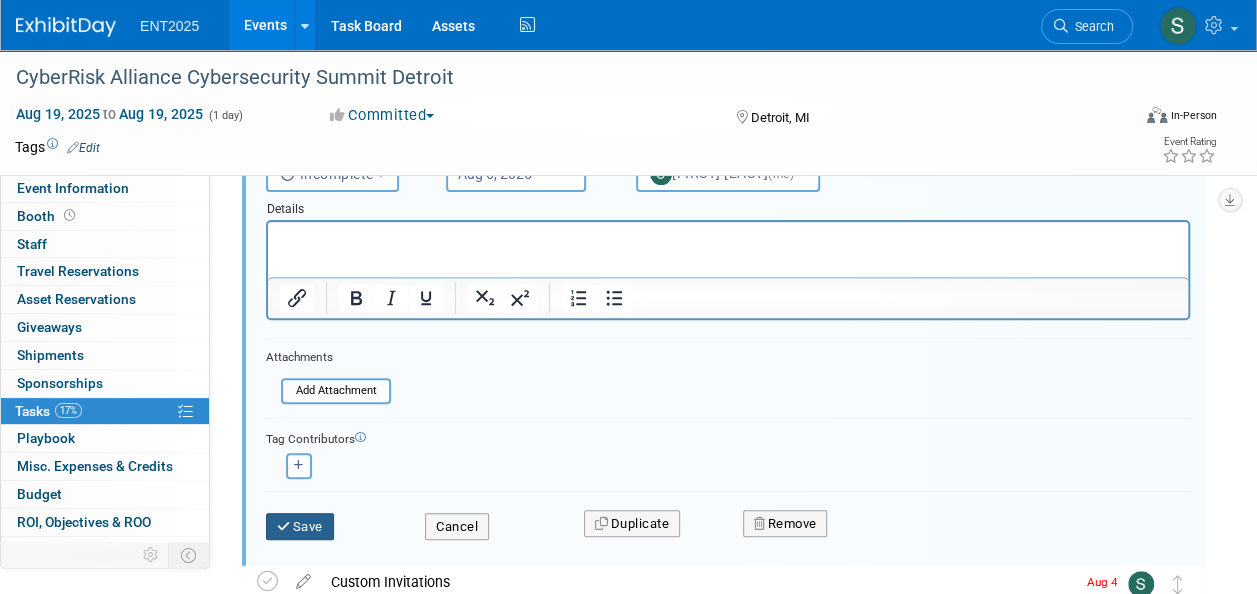 click on "Save" at bounding box center [300, 527] 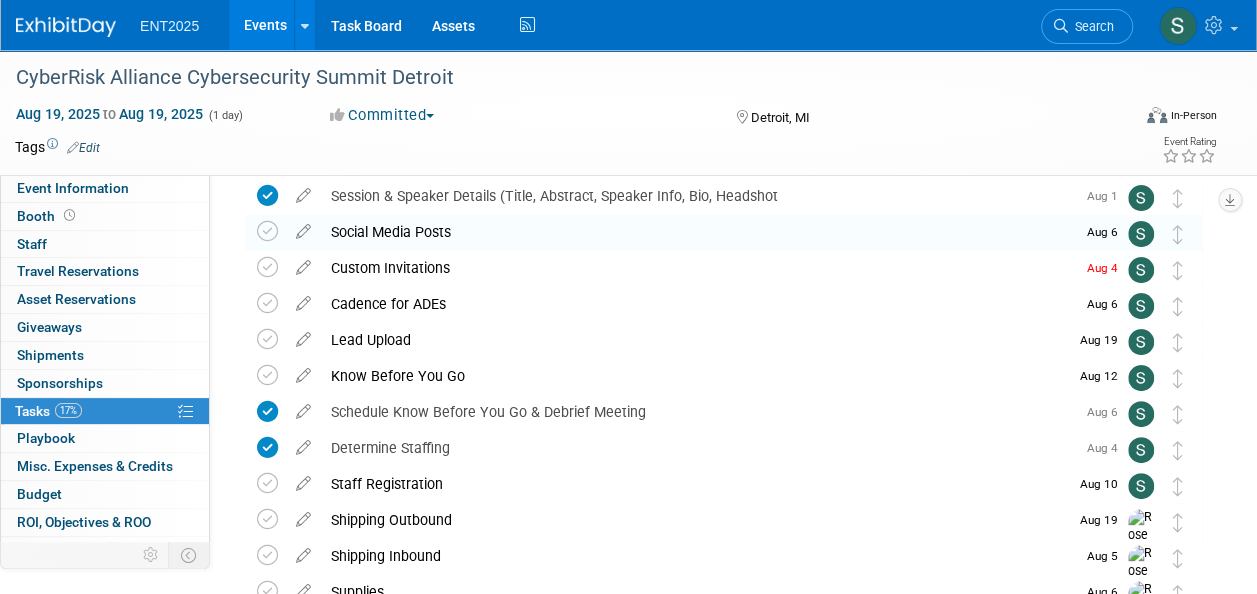 scroll, scrollTop: 76, scrollLeft: 0, axis: vertical 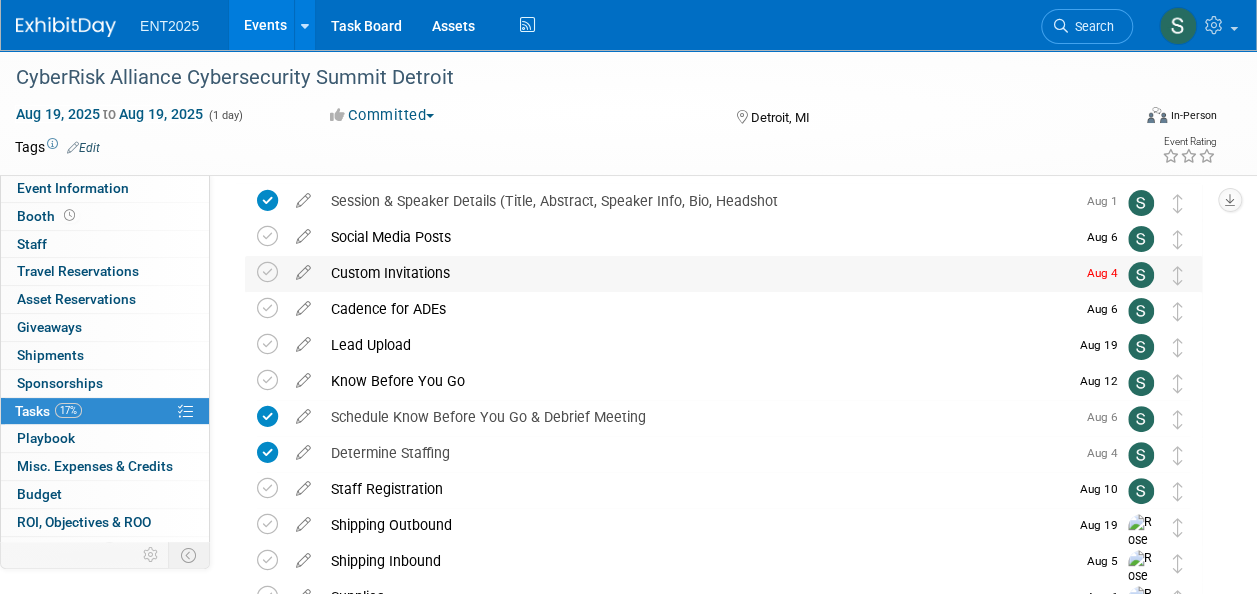 click on "Custom Invitations" at bounding box center [698, 273] 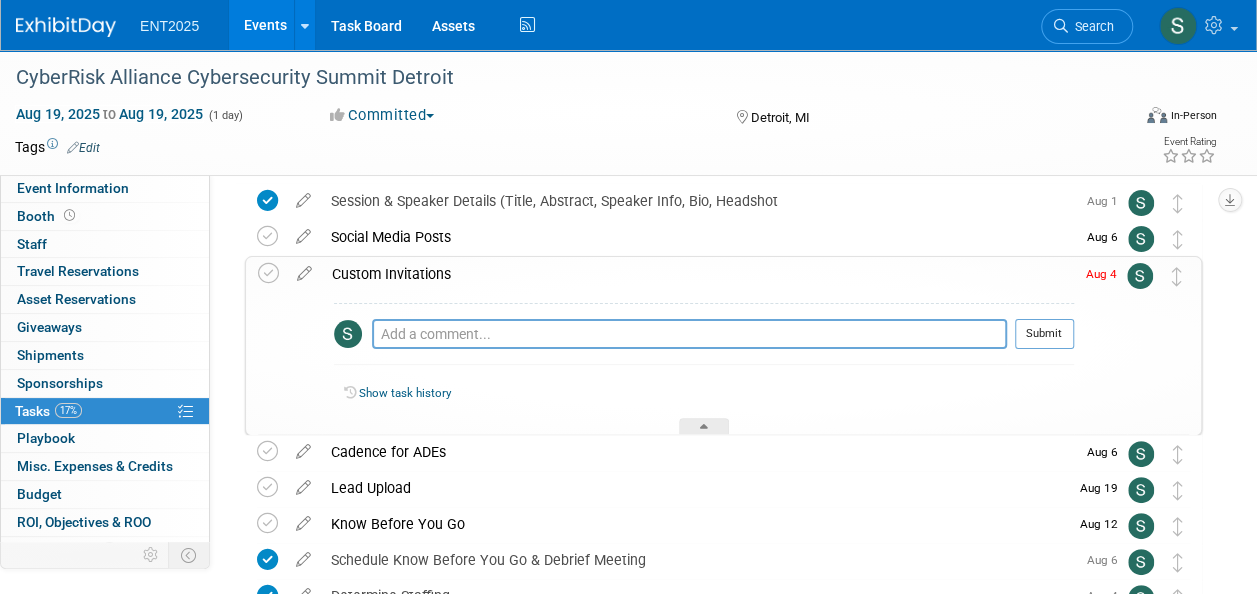 click at bounding box center (304, 269) 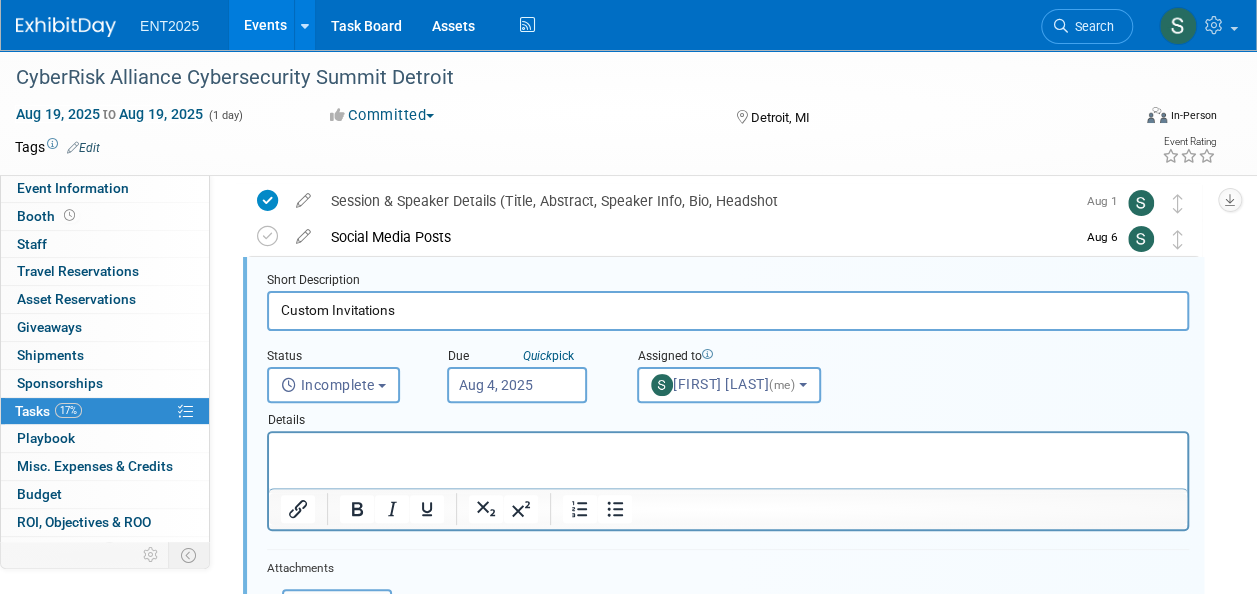 scroll, scrollTop: 39, scrollLeft: 0, axis: vertical 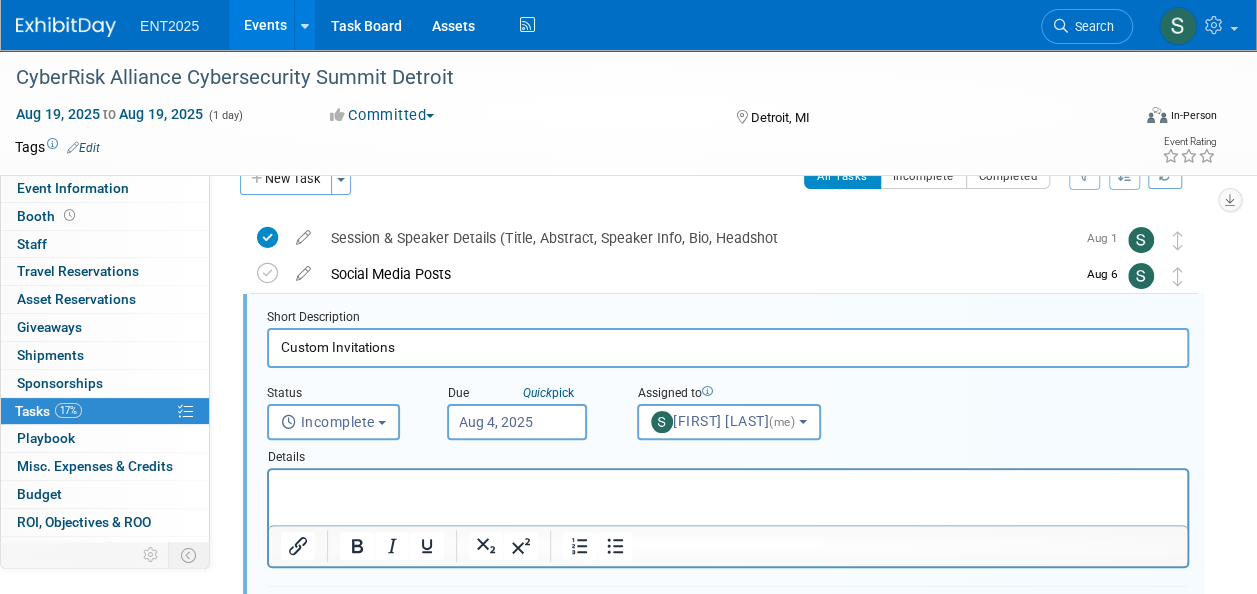 click on "Aug 4, 2025" at bounding box center (517, 422) 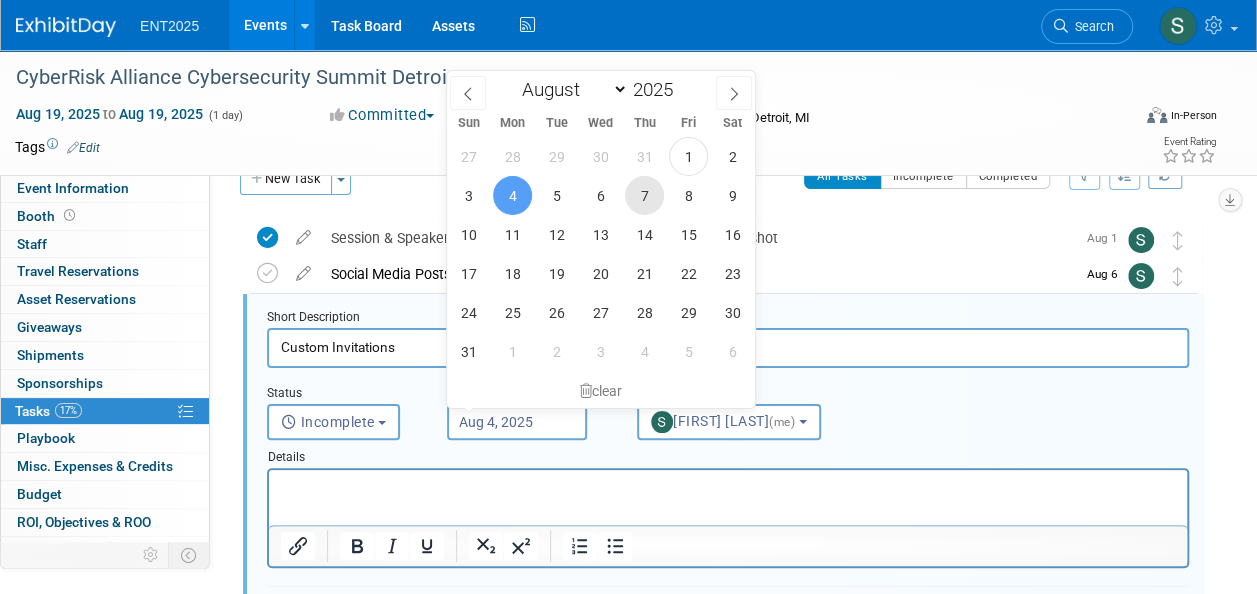 click on "7" at bounding box center (644, 195) 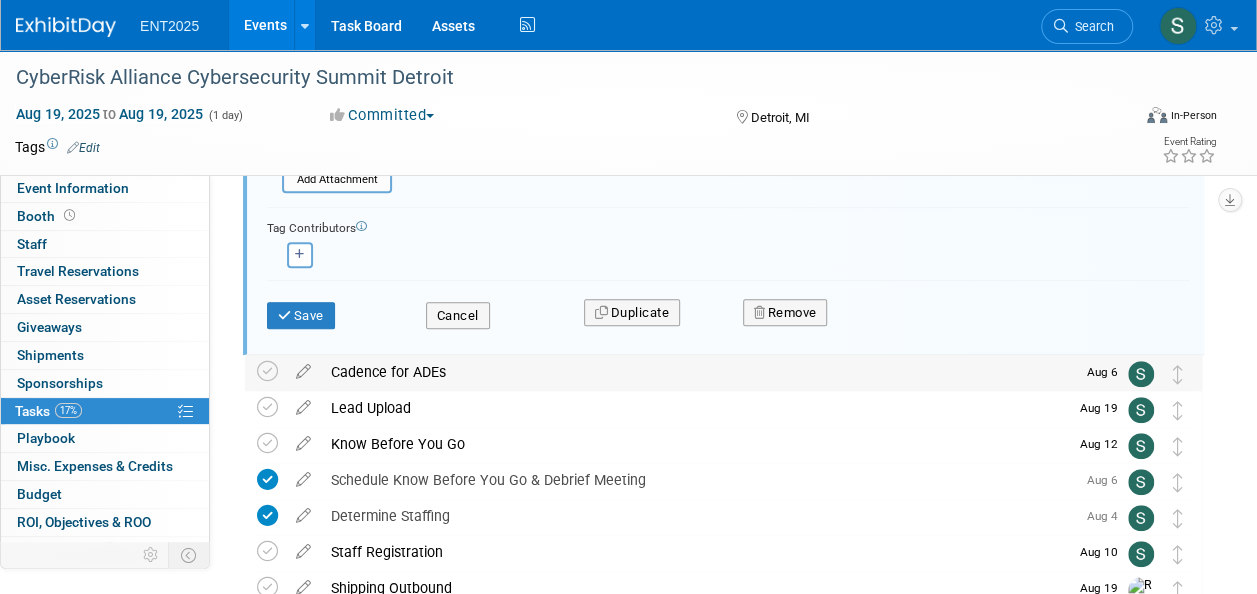 scroll, scrollTop: 496, scrollLeft: 0, axis: vertical 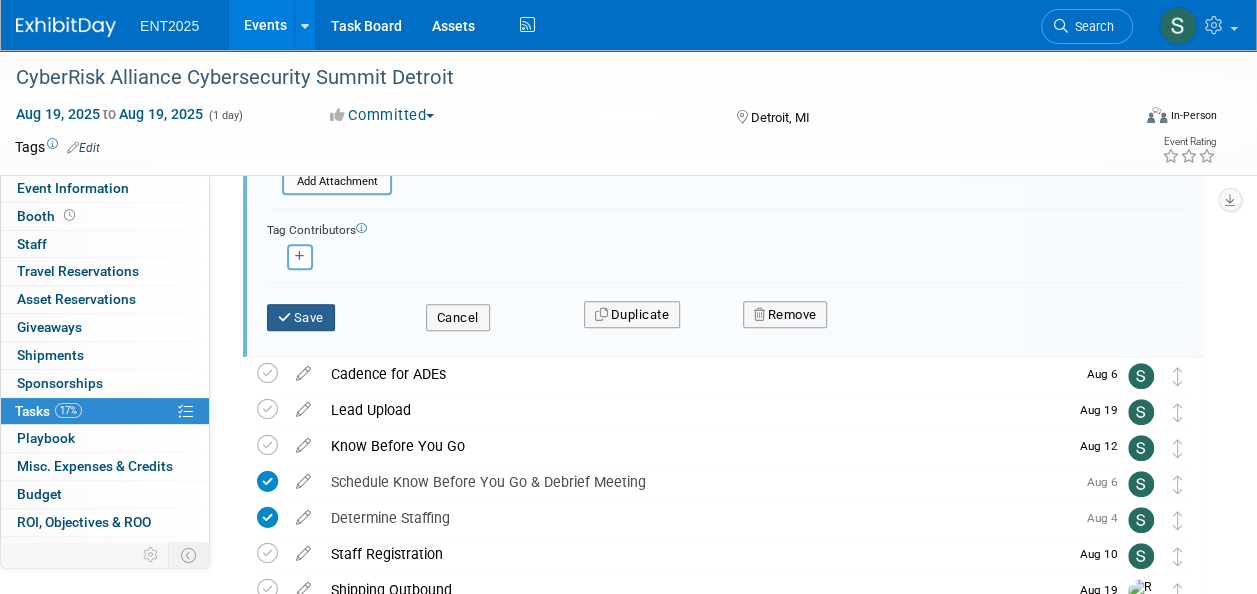 click at bounding box center [286, 317] 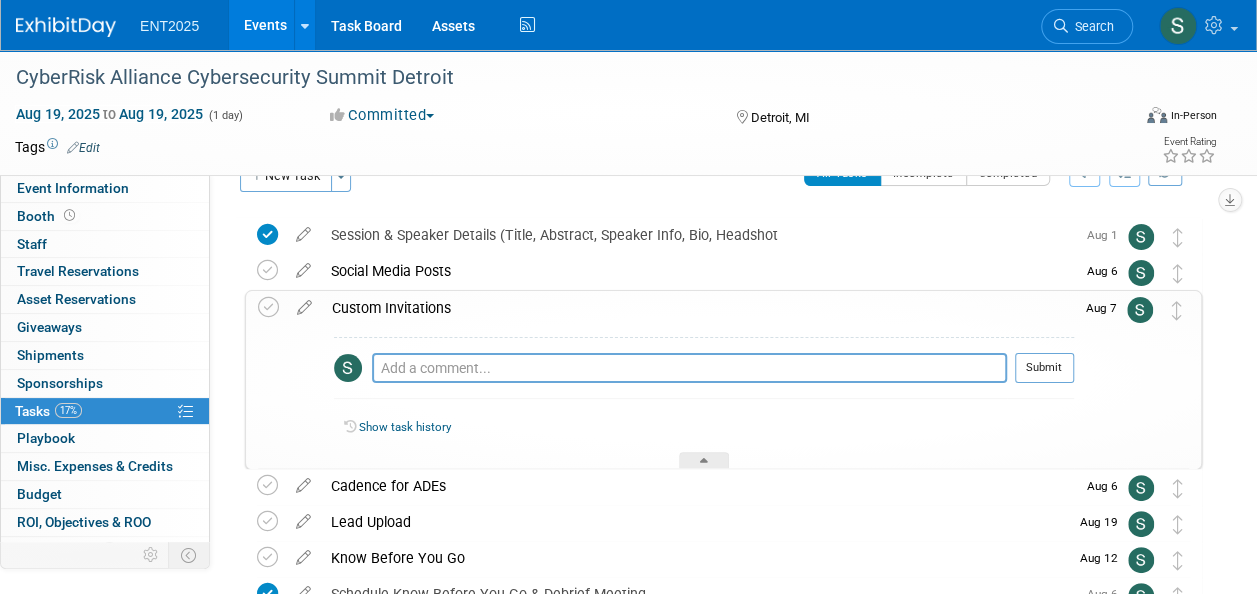 scroll, scrollTop: 0, scrollLeft: 0, axis: both 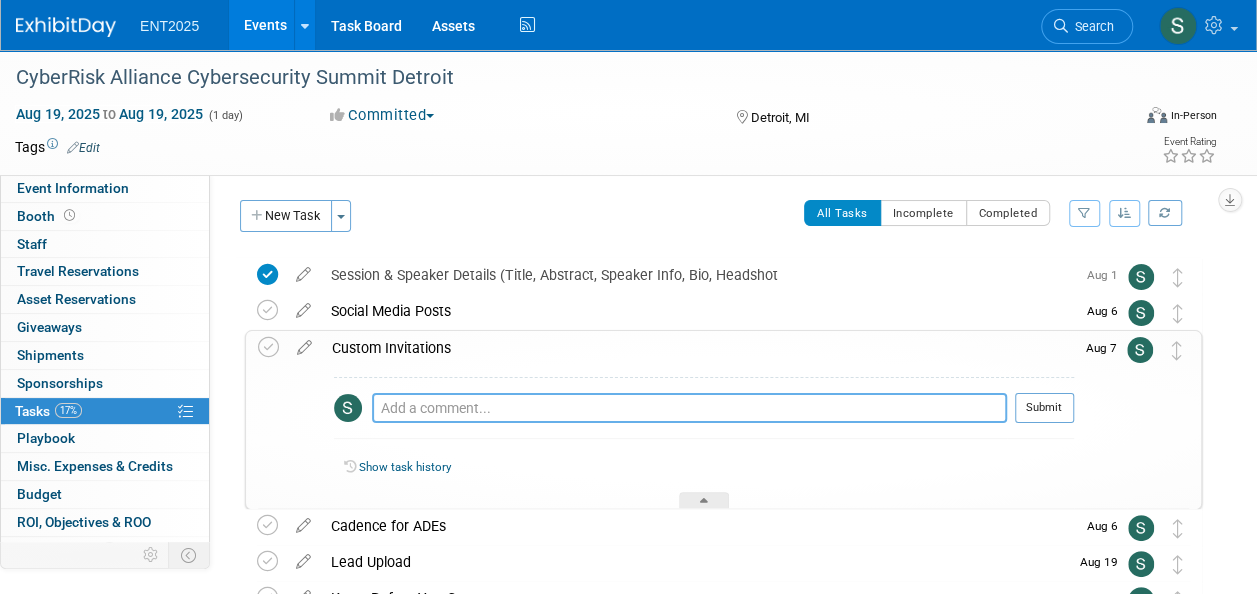 click at bounding box center [689, 408] 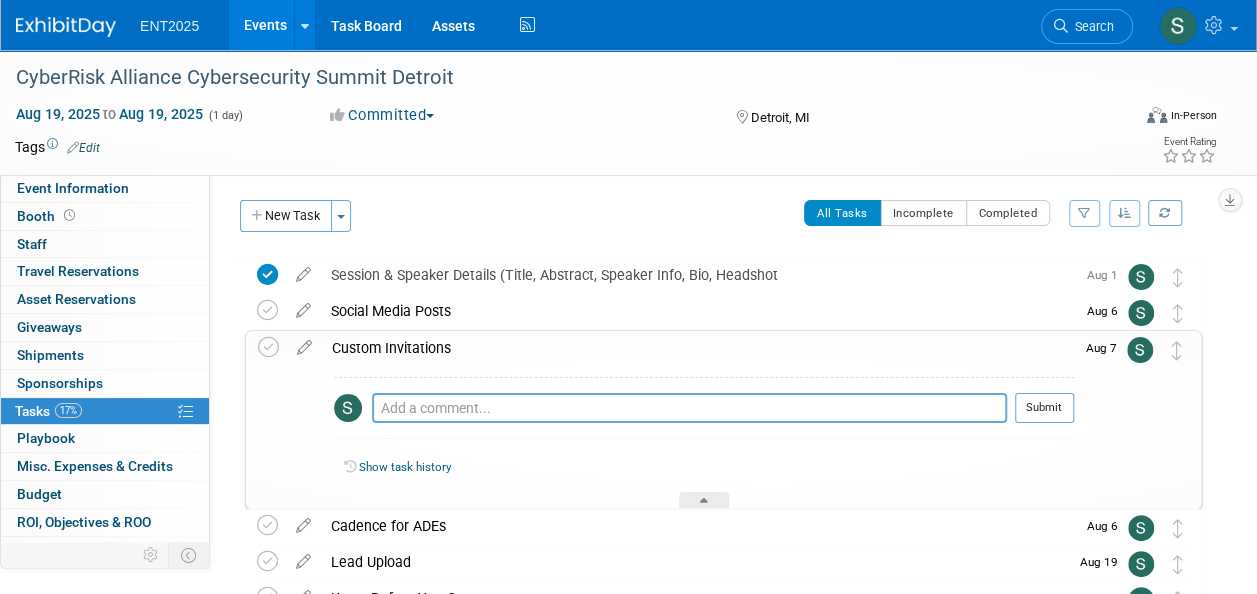 click at bounding box center [304, 343] 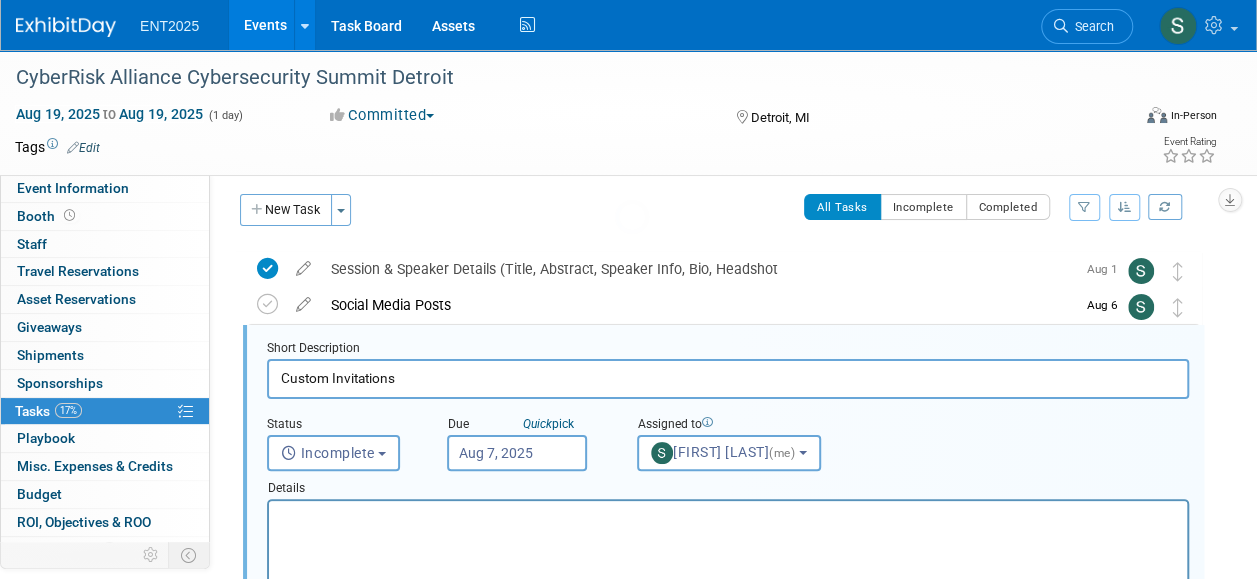 scroll, scrollTop: 39, scrollLeft: 0, axis: vertical 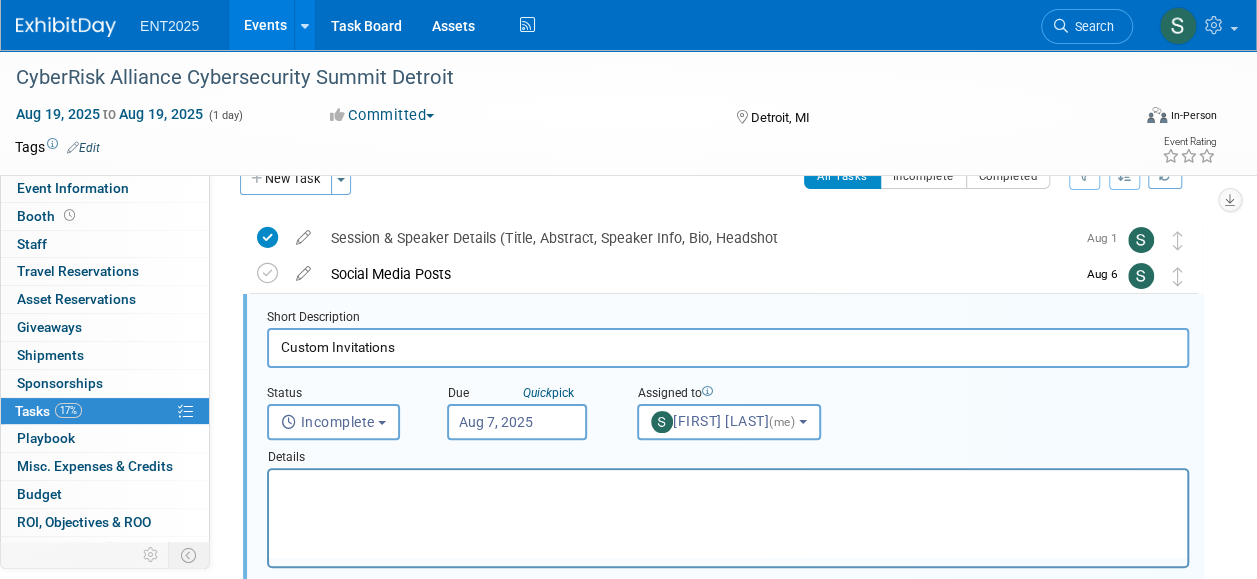 click at bounding box center (728, 487) 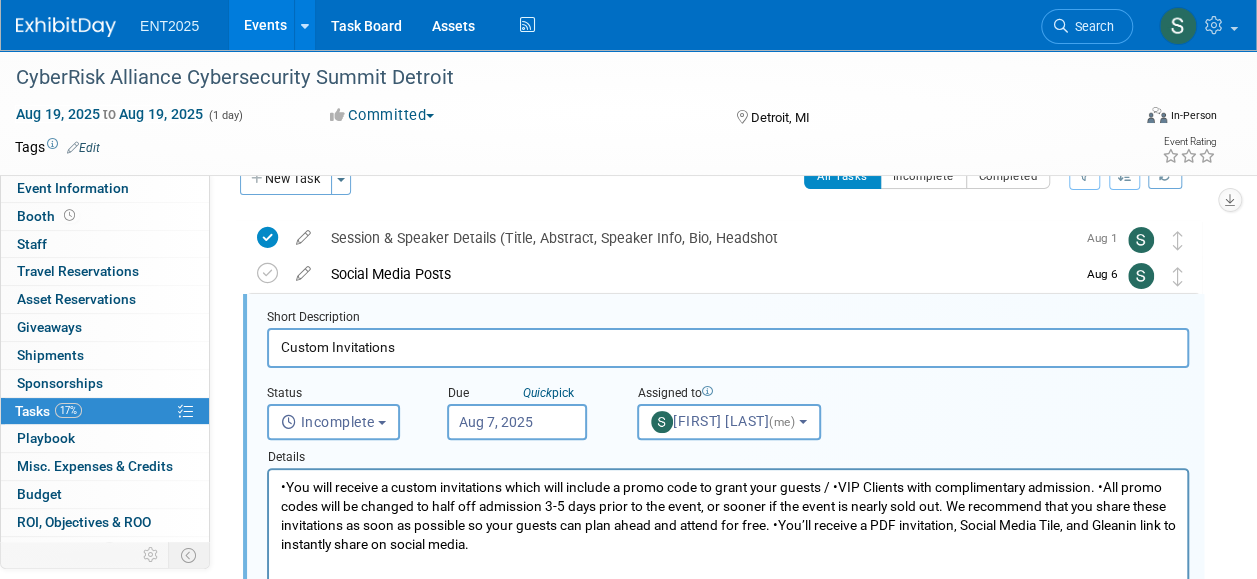 click on "•You will receive a custom invitations which will include a promo code to grant your guests / •VIP Clients with complimentary admission. •All promo codes will be changed to half off admission 3-5 days prior to the event, or sooner if the event is nearly sold out. We recommend that you share these invitations as soon as possible so your guests can plan ahead and attend for free. •You’ll receive a PDF invitation, Social Media Tile, and Gleanin link to instantly share on social media." at bounding box center [728, 516] 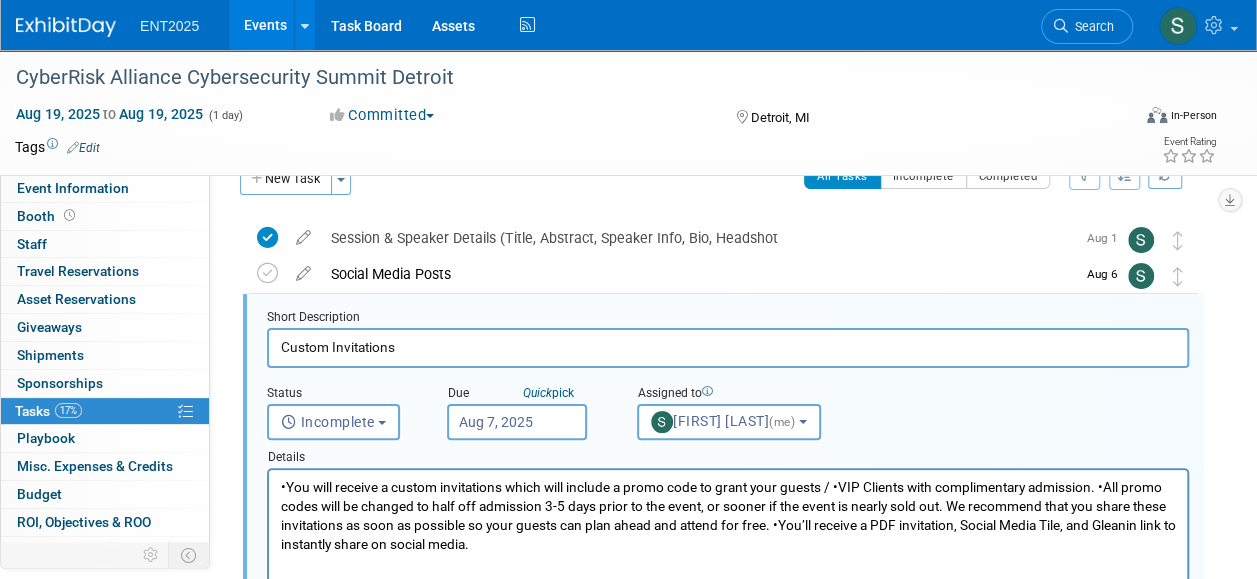 type 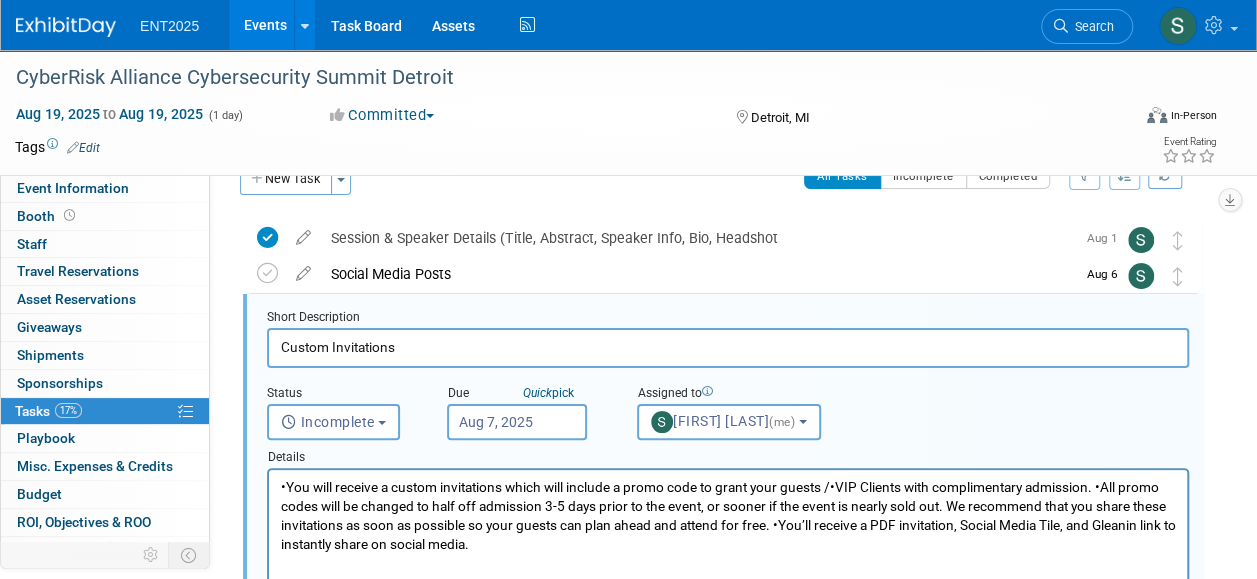 click on "•You will receive a custom invitations which will include a promo code to grant your guests /•VIP Clients with complimentary admission. •All promo codes will be changed to half off admission 3-5 days prior to the event, or sooner if the event is nearly sold out. We recommend that you share these invitations as soon as possible so your guests can plan ahead and attend for free. •You’ll receive a PDF invitation, Social Media Tile, and Gleanin link to instantly share on social media." at bounding box center (728, 516) 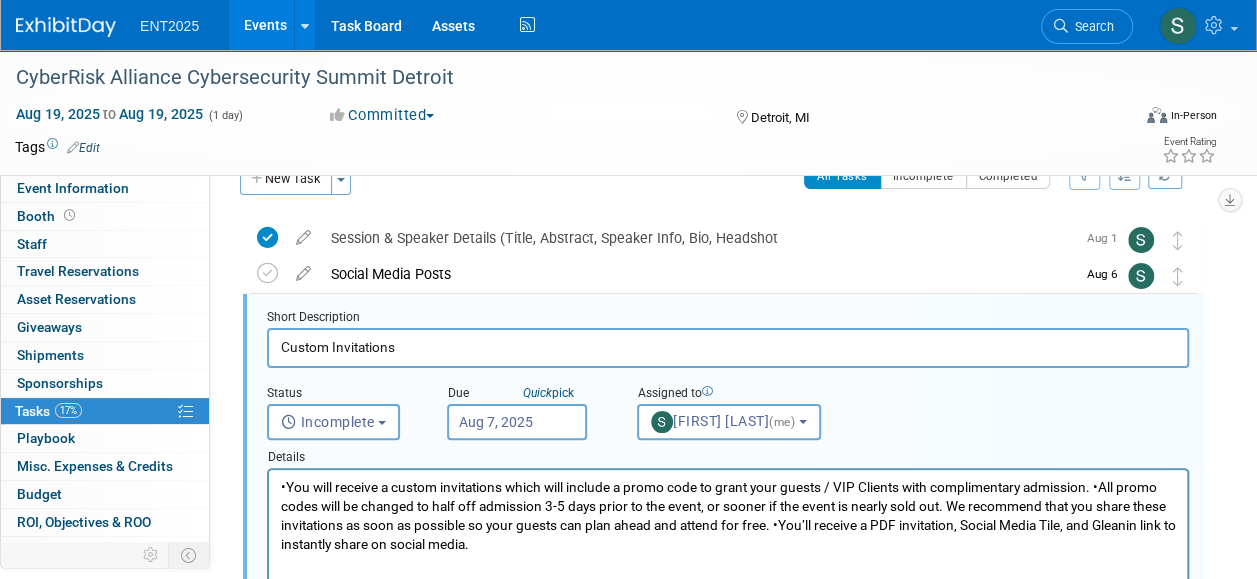 click on "•You will receive a custom invitations which will include a promo code to grant your guests / VIP Clients with complimentary admission. •All promo codes will be changed to half off admission 3-5 days prior to the event, or sooner if the event is nearly sold out. We recommend that you share these invitations as soon as possible so your guests can plan ahead and attend for free. •You’ll receive a PDF invitation, Social Media Tile, and Gleanin link to instantly share on social media." at bounding box center (728, 516) 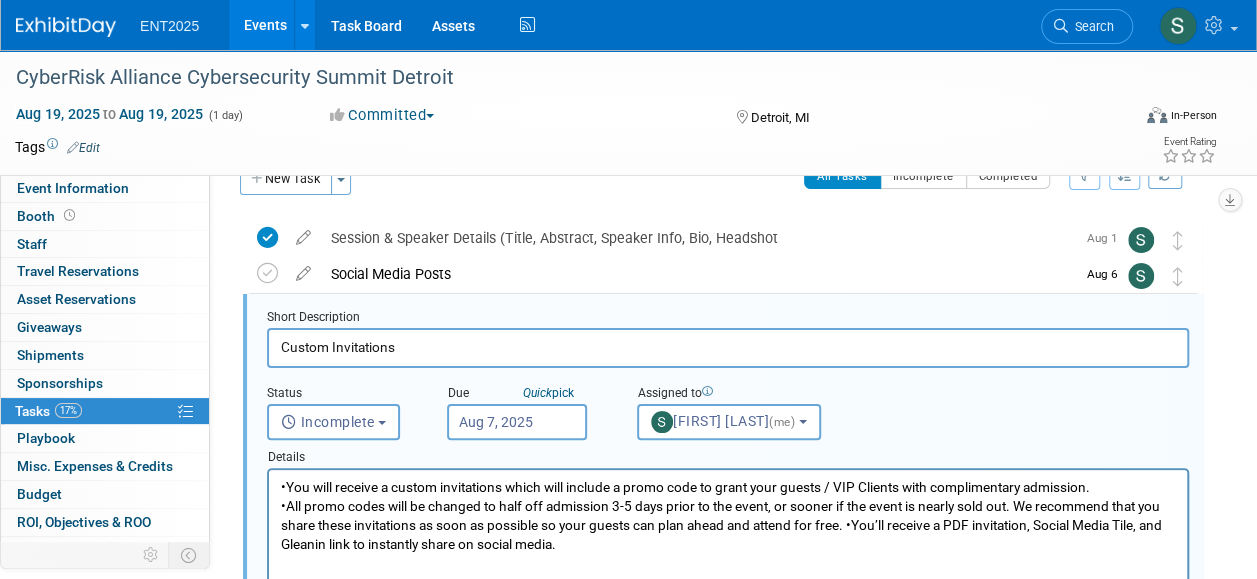 click on "•All promo codes will be changed to half off admission 3-5 days prior to the event, or sooner if the event is nearly sold out. We recommend that you share these invitations as soon as possible so your guests can plan ahead and attend for free. •You’ll receive a PDF invitation, Social Media Tile, and Gleanin link to instantly share on social media." at bounding box center (728, 525) 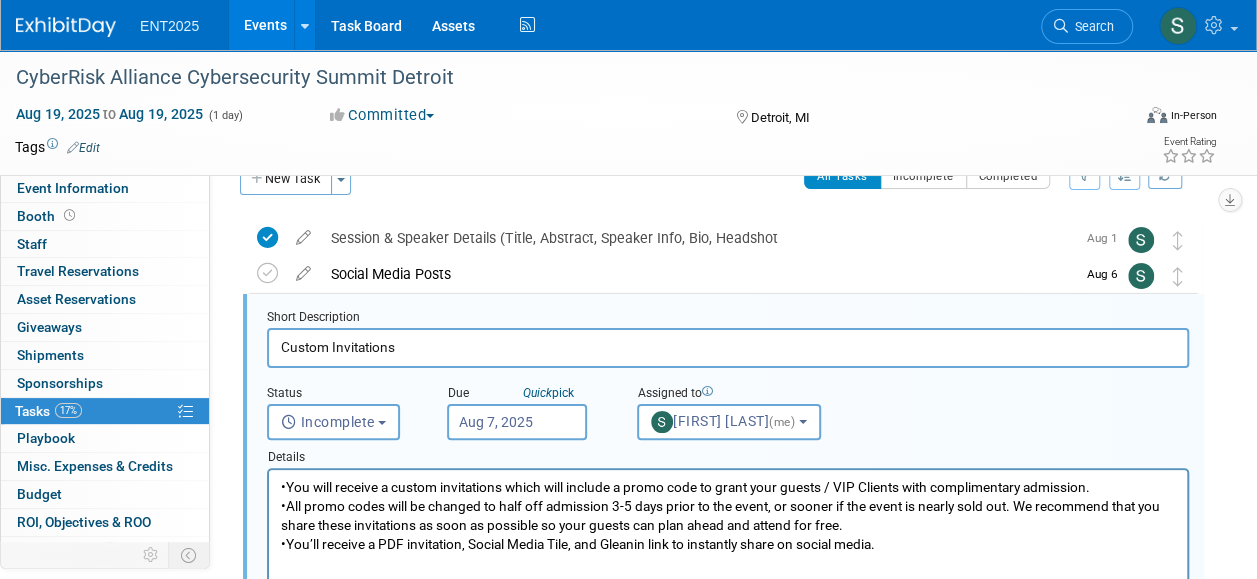 click on "•You will receive a custom invitations which will include a promo code to grant your guests / VIP Clients with complimentary admission." at bounding box center [728, 487] 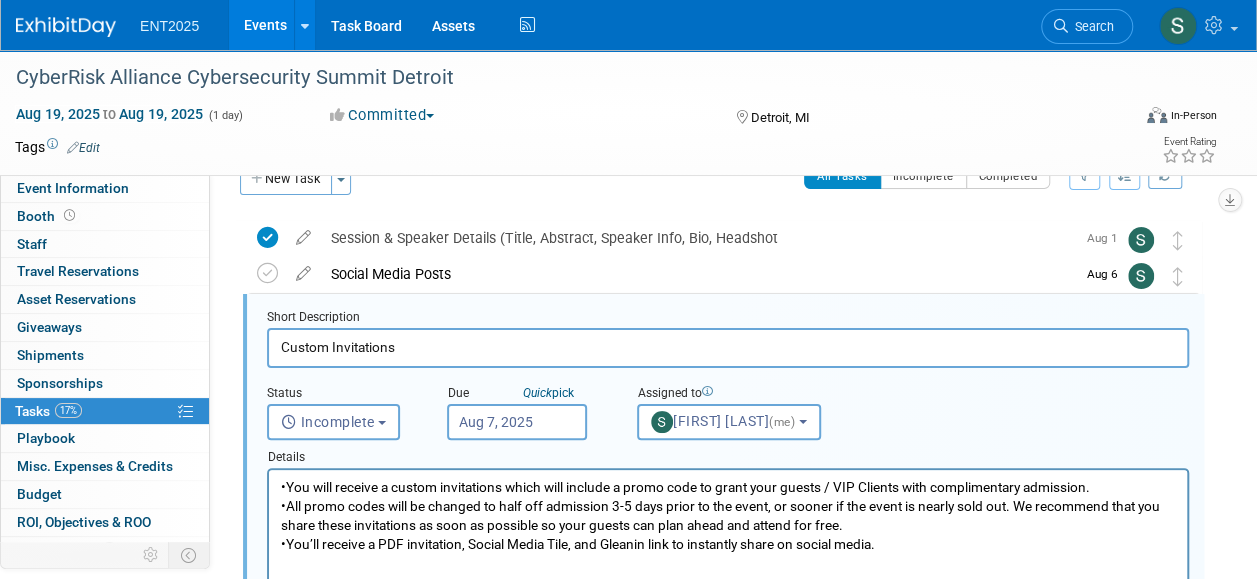 drag, startPoint x: 282, startPoint y: 484, endPoint x: 1148, endPoint y: 487, distance: 866.0052 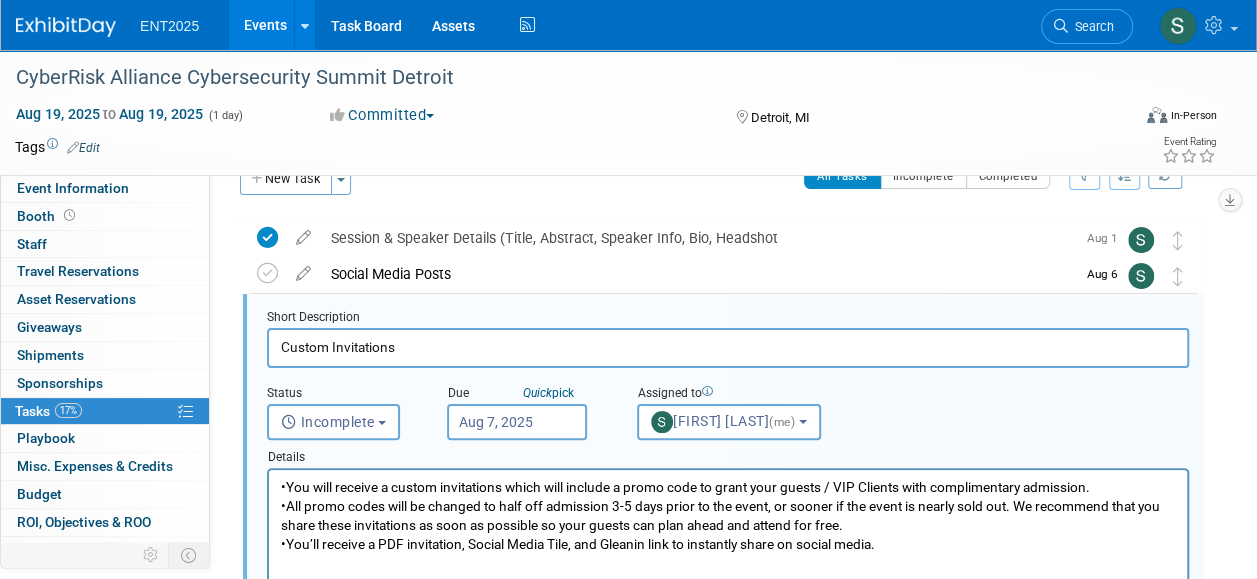 click on "• You will receive a custom invitations which will include a promo code to grant your guests / VIP Clients with complimentary admission." at bounding box center [728, 487] 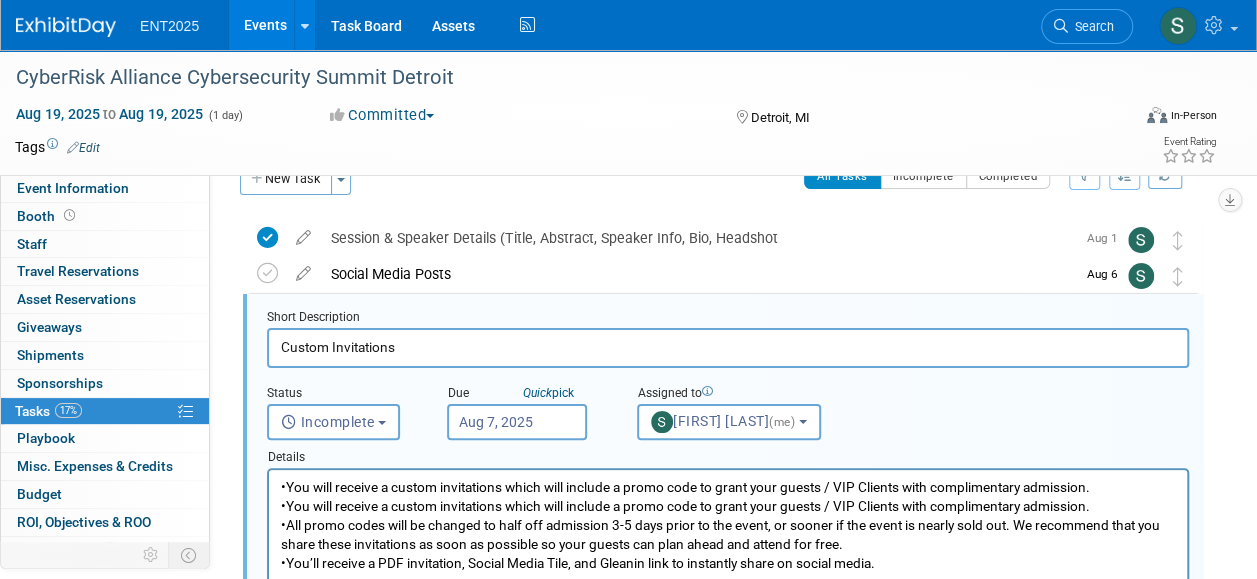 drag, startPoint x: 1103, startPoint y: 488, endPoint x: 295, endPoint y: 493, distance: 808.01544 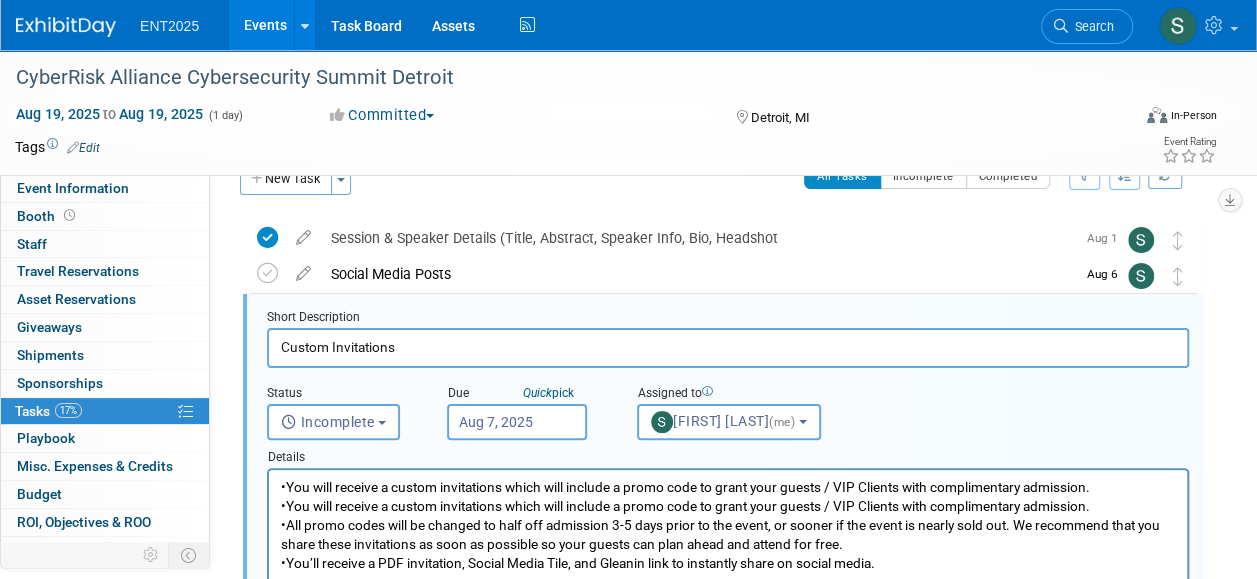 click on "•You will receive a custom invitations which will include a promo code to grant your guests / VIP Clients with complimentary admission." at bounding box center (728, 487) 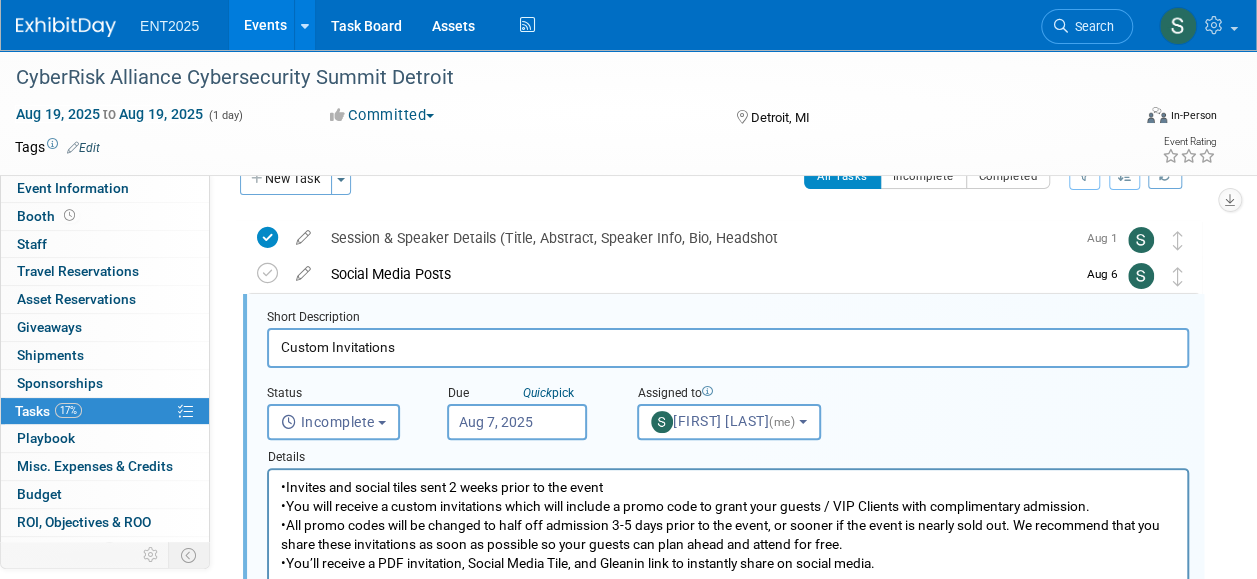click on "•Invites and social tiles sent 2 weeks prior to the event" at bounding box center (728, 487) 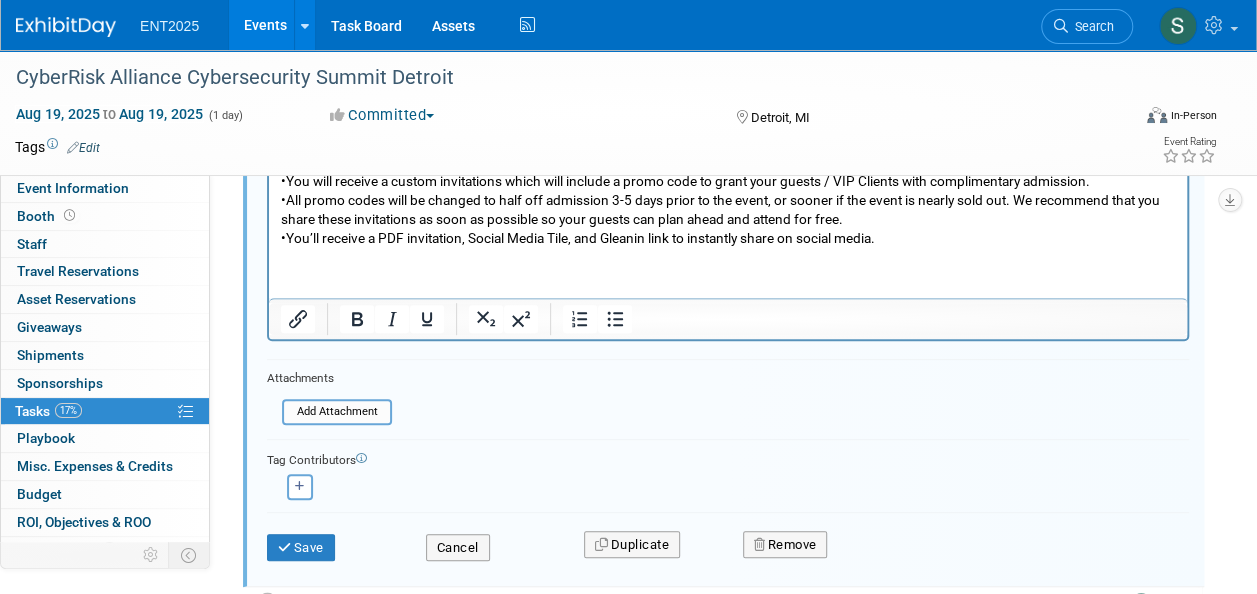 scroll, scrollTop: 382, scrollLeft: 0, axis: vertical 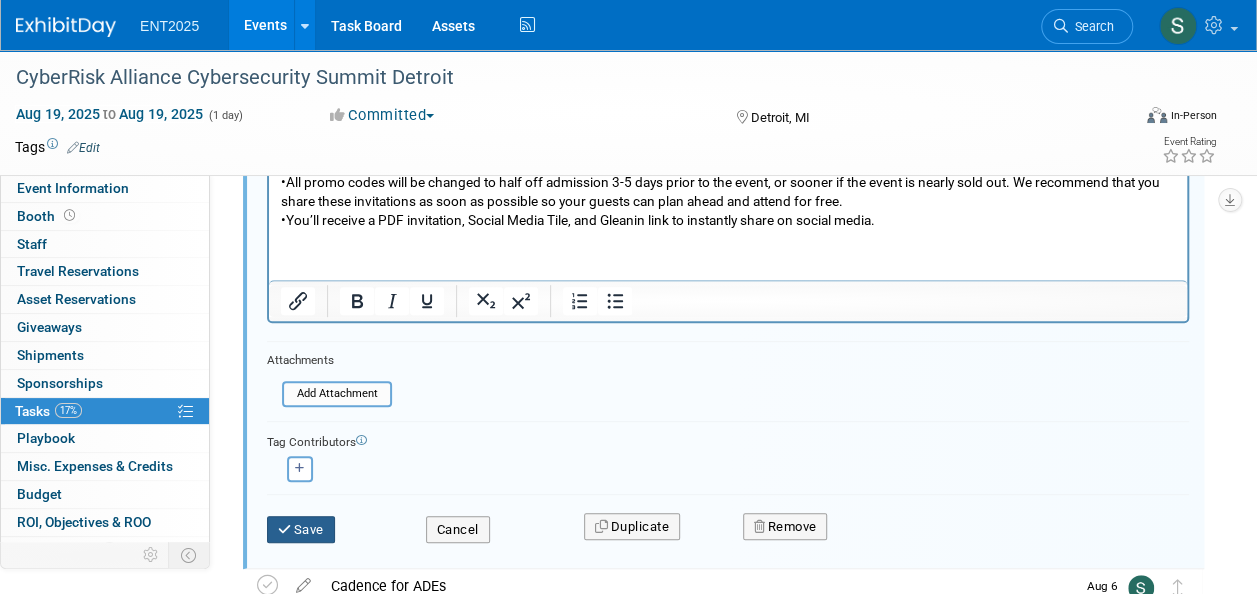 click at bounding box center [286, 529] 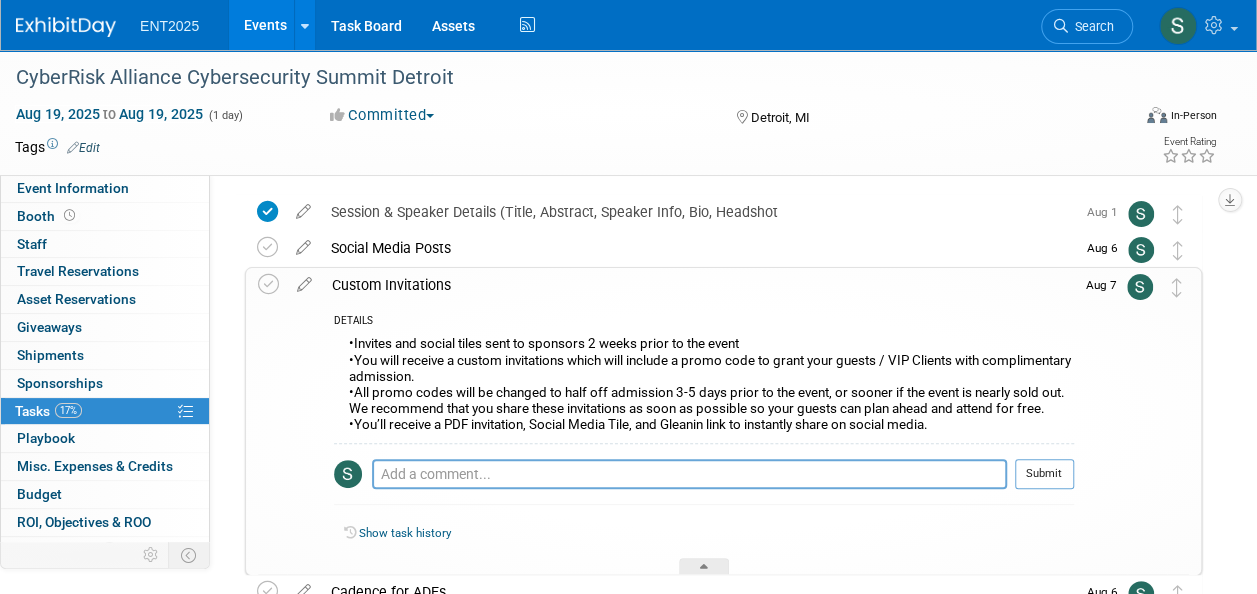 scroll, scrollTop: 66, scrollLeft: 0, axis: vertical 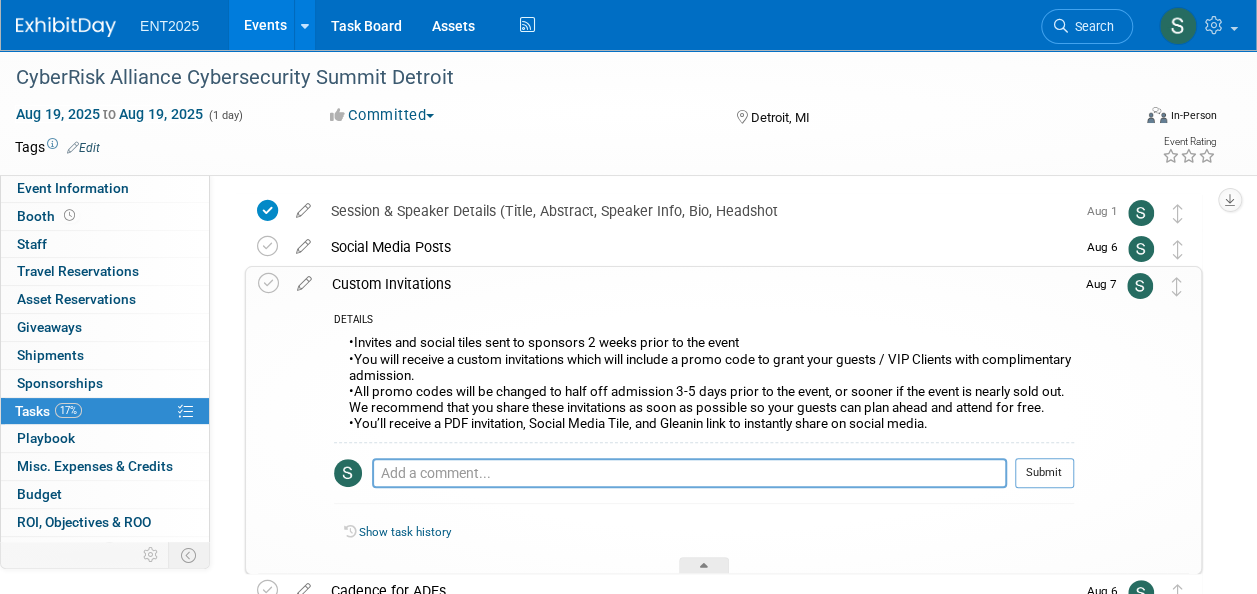 click on "Custom Invitations" at bounding box center [698, 284] 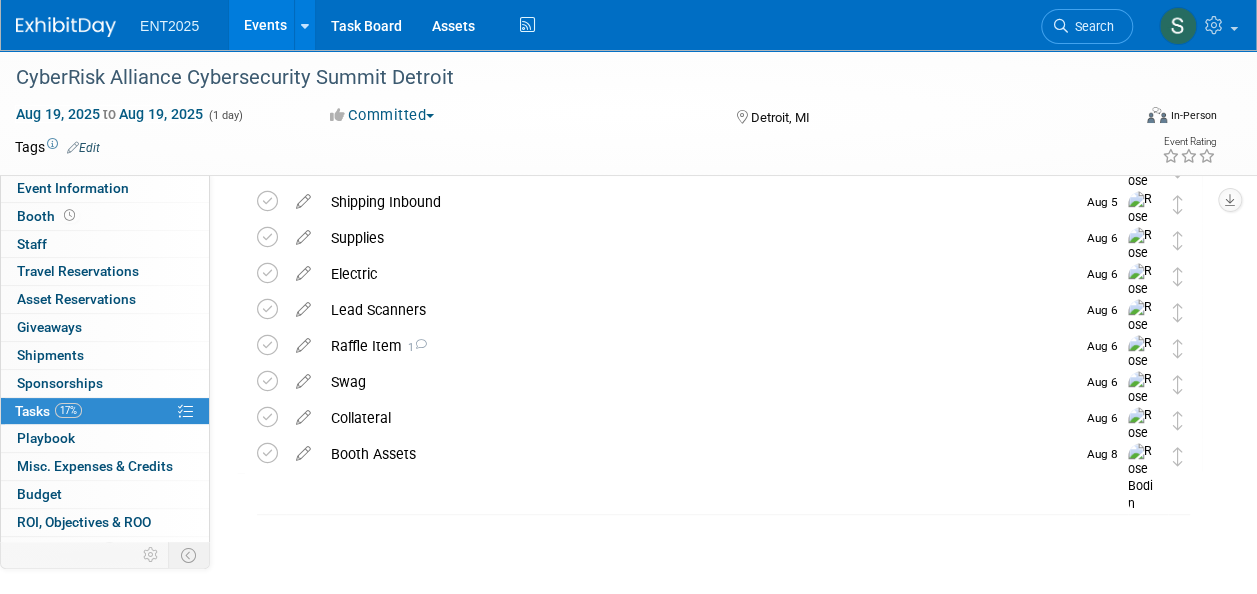 scroll, scrollTop: 0, scrollLeft: 0, axis: both 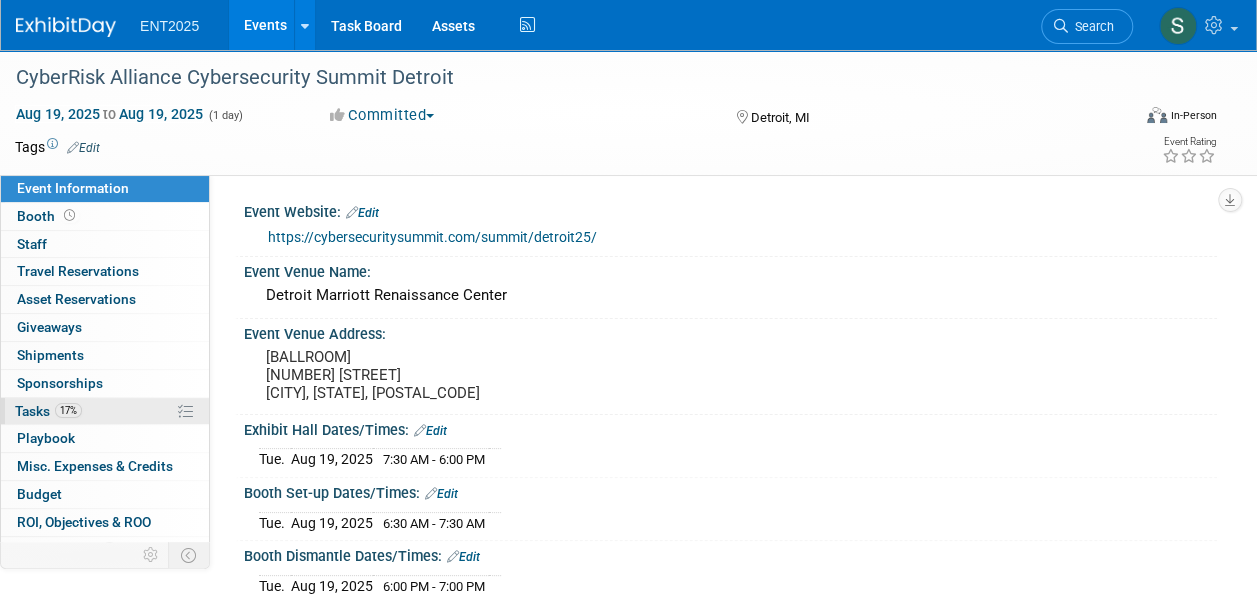 click on "Tasks 17%" at bounding box center [48, 411] 